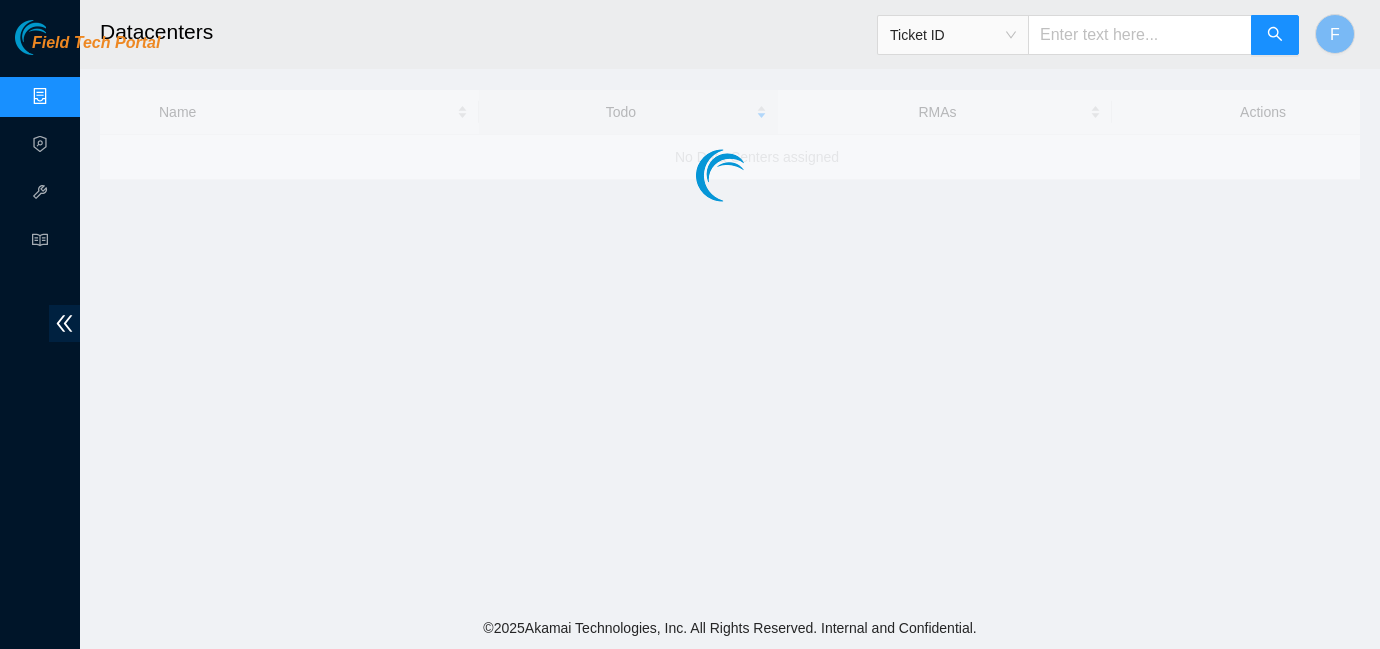 scroll, scrollTop: 0, scrollLeft: 0, axis: both 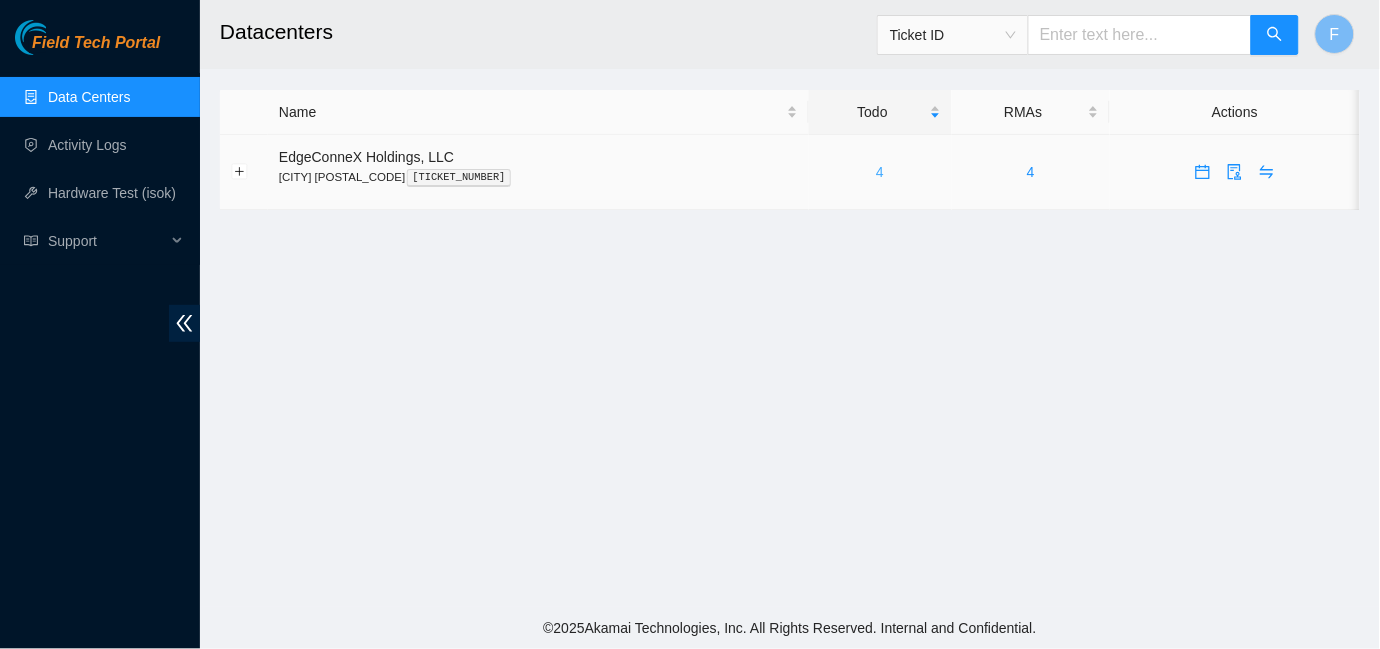 click on "4" at bounding box center (880, 172) 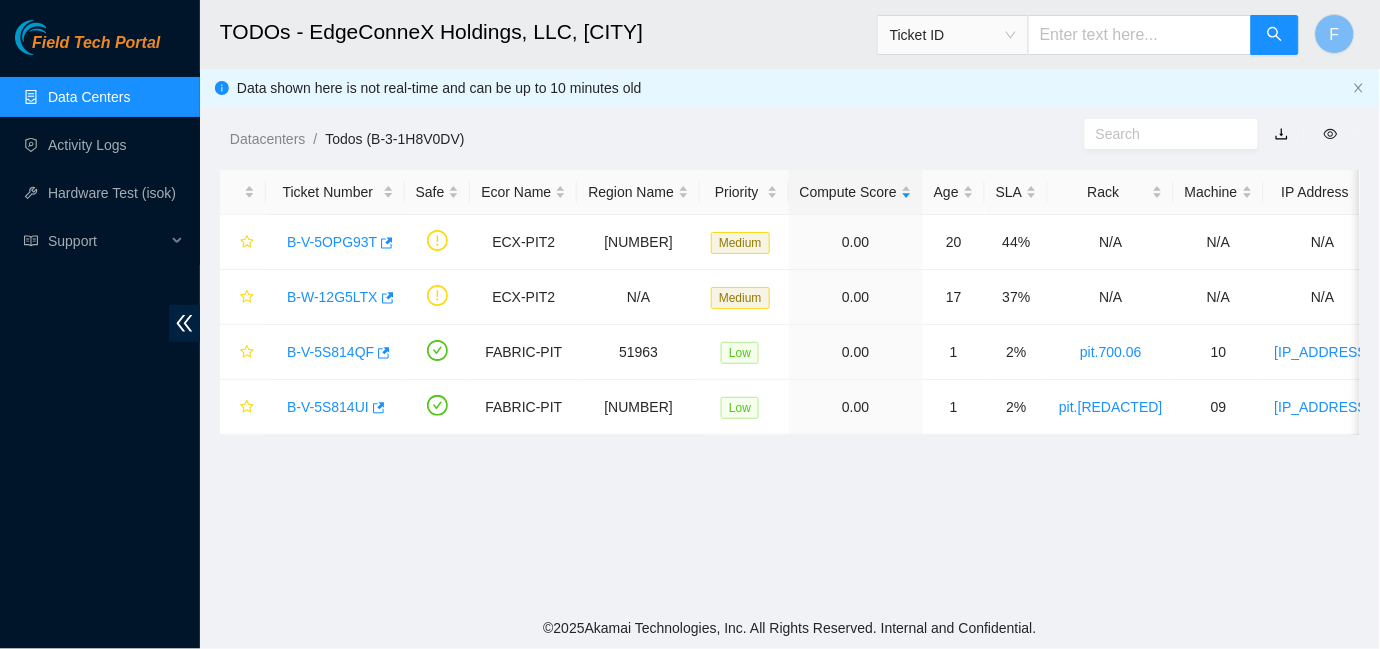 click on "TODOs - EdgeConneX Holdings, LLC, [CITY] [POSTAL_CODE]     Ticket ID F Data shown here is not real-time and can be up to 10 minutes old Datacenters / Todos (B-3-1H8V0DV) / Ticket Number Safe Ecor Name Region Name Priority Compute Score Age SLA Rack Machine IP Address Serial Number Server Type                               B-V-5OPG93T ECX-PIT2 40688 Medium 0.00 20 44% N/A N/A N/A N/A N/A   B-W-12G5LTX ECX-PIT2 N/A Medium 0.00 17 37% N/A N/A N/A N/A N/A   B-V-5S814QF FABRIC-PIT 51963 Low 0.00 1 2%  pit.700.06    10 23.215.62.45 CT-4200713-00157 Ciara 1x7-X7p NVME-J 96G 100GE Server {Rev B}{CrownAGD}   B-V-5S814UI FABRIC-PIT 51952 Low 0.00 1 2%  pit.700.05    09 23.215.62.76 CT-4200709-00190 Ciara 1x7-X7p NVME-J 96G 100GE Server {Rev B}{CrownAGD}" at bounding box center (790, 303) 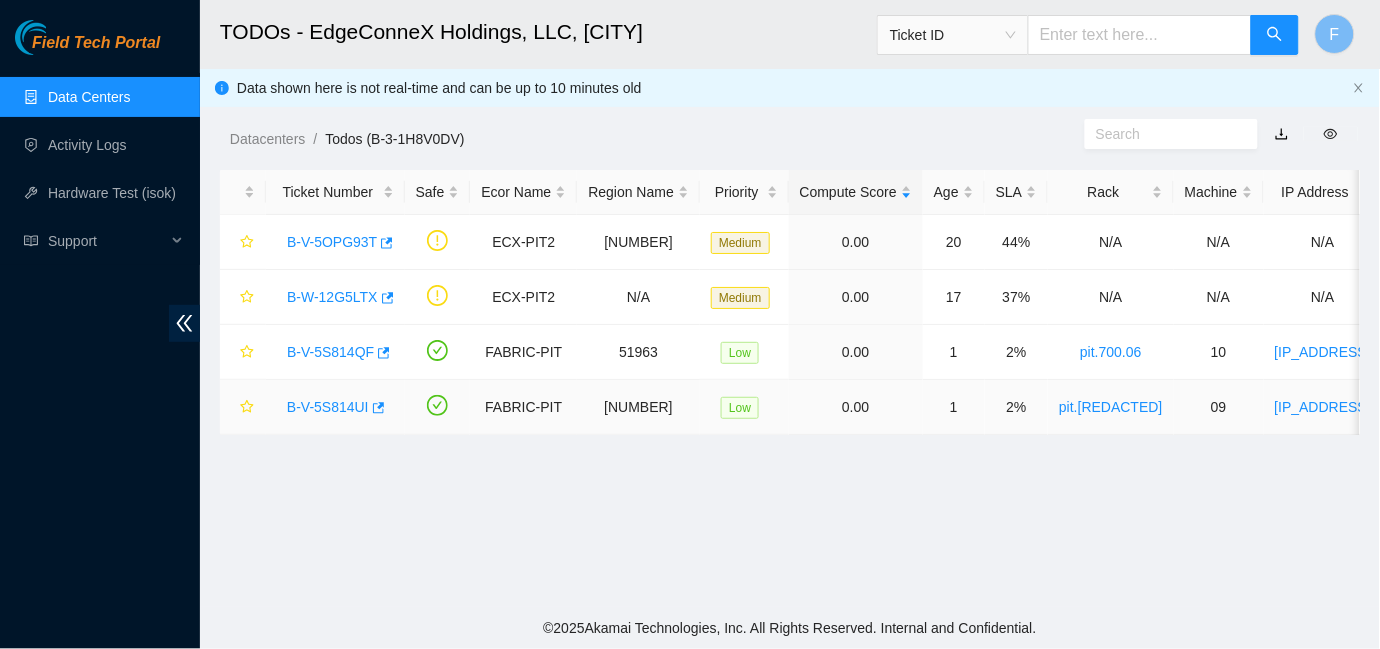 click on "B-V-5S814UI" at bounding box center [328, 407] 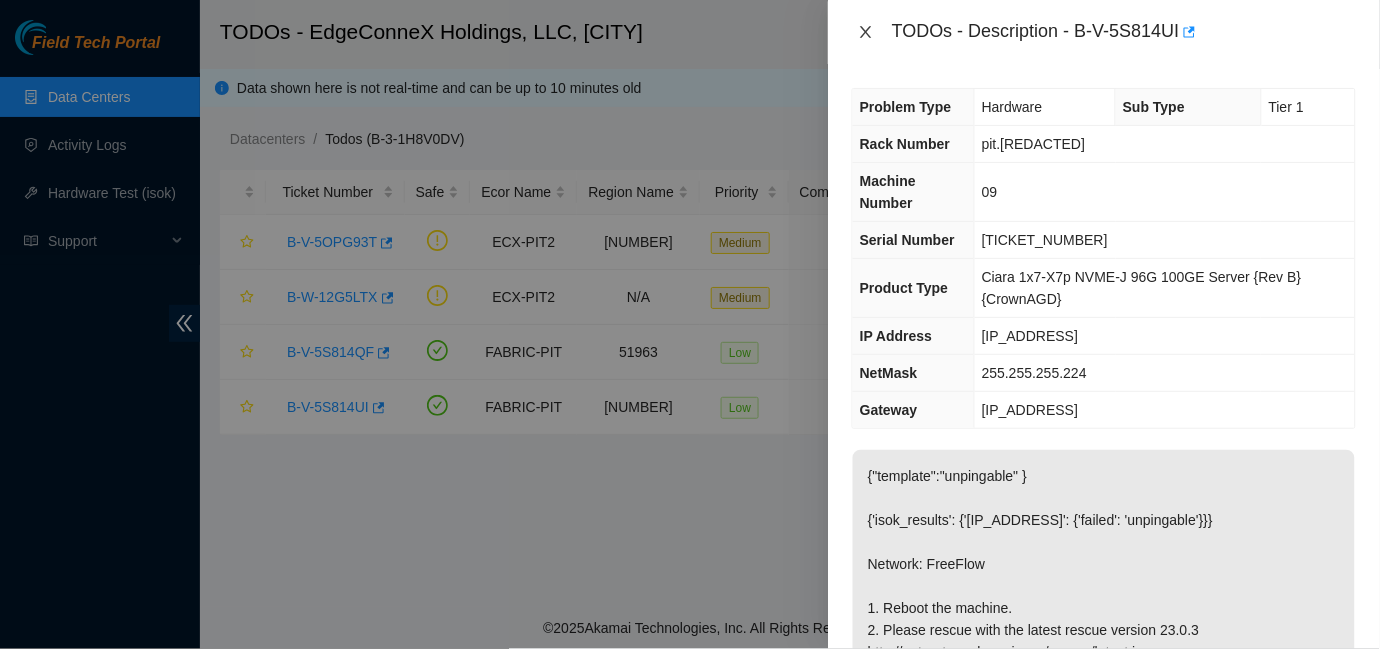 click 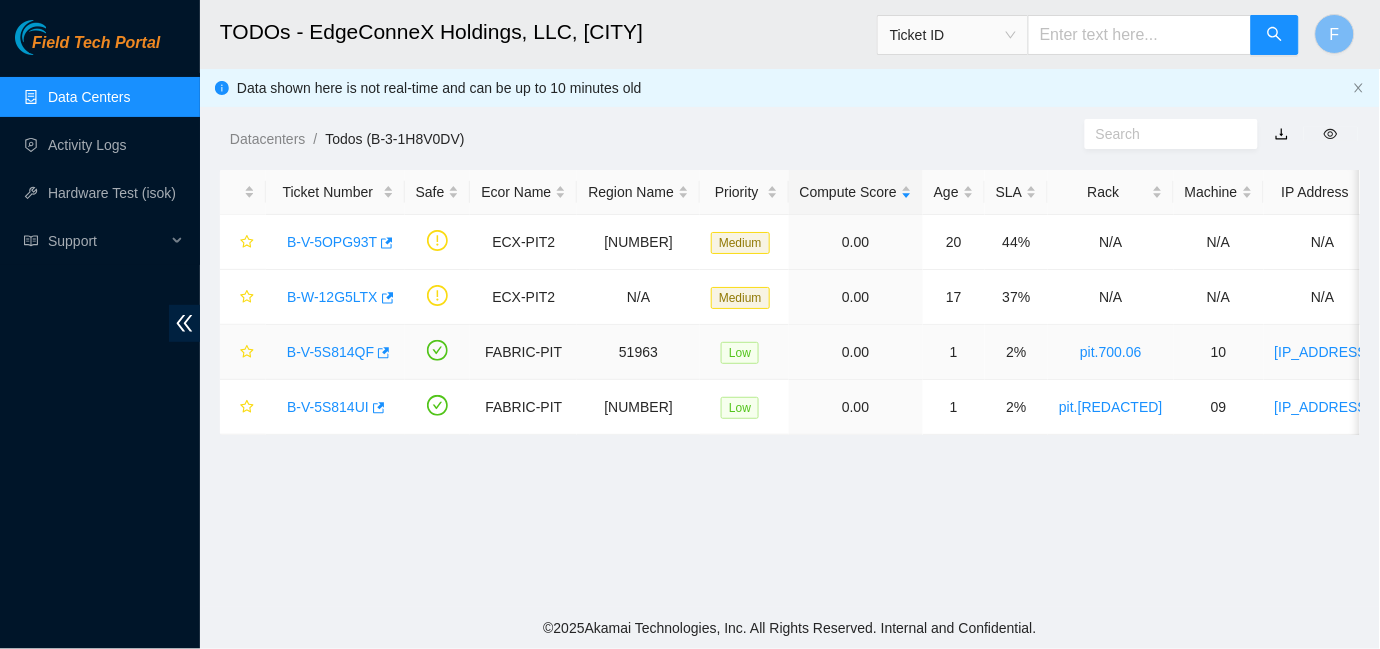 click on "B-V-5S814QF" at bounding box center [330, 352] 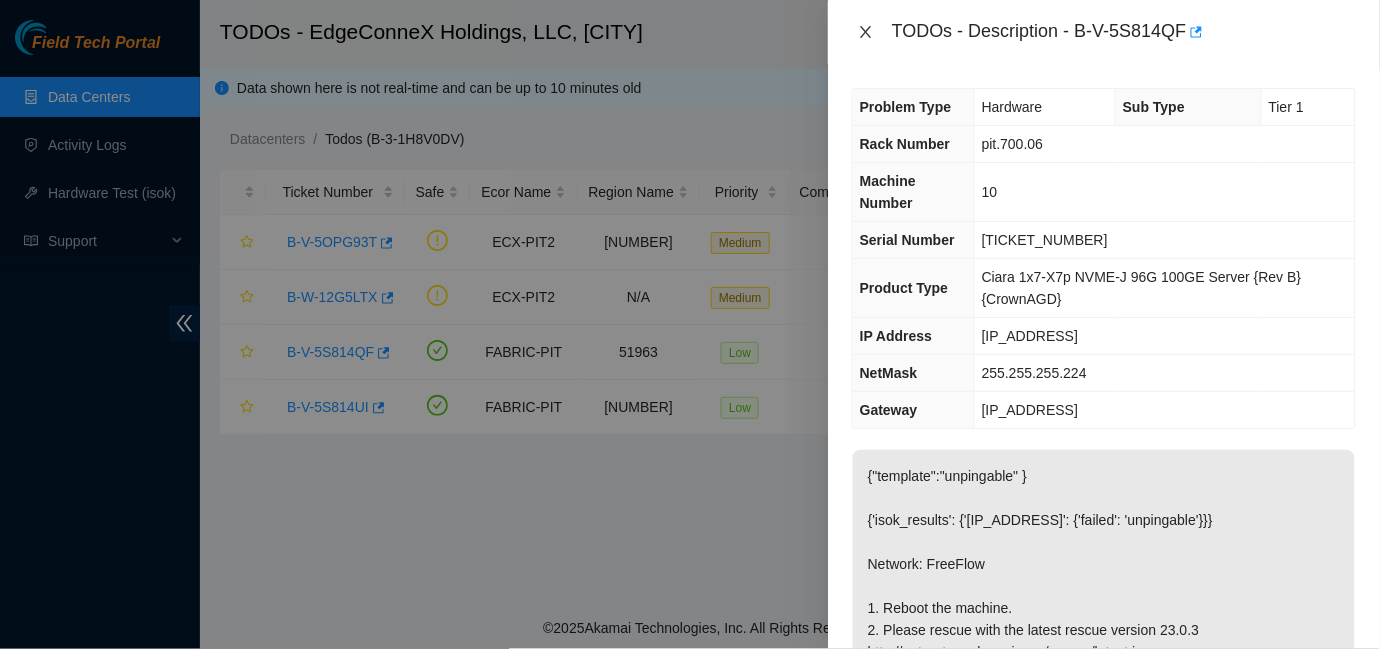 click 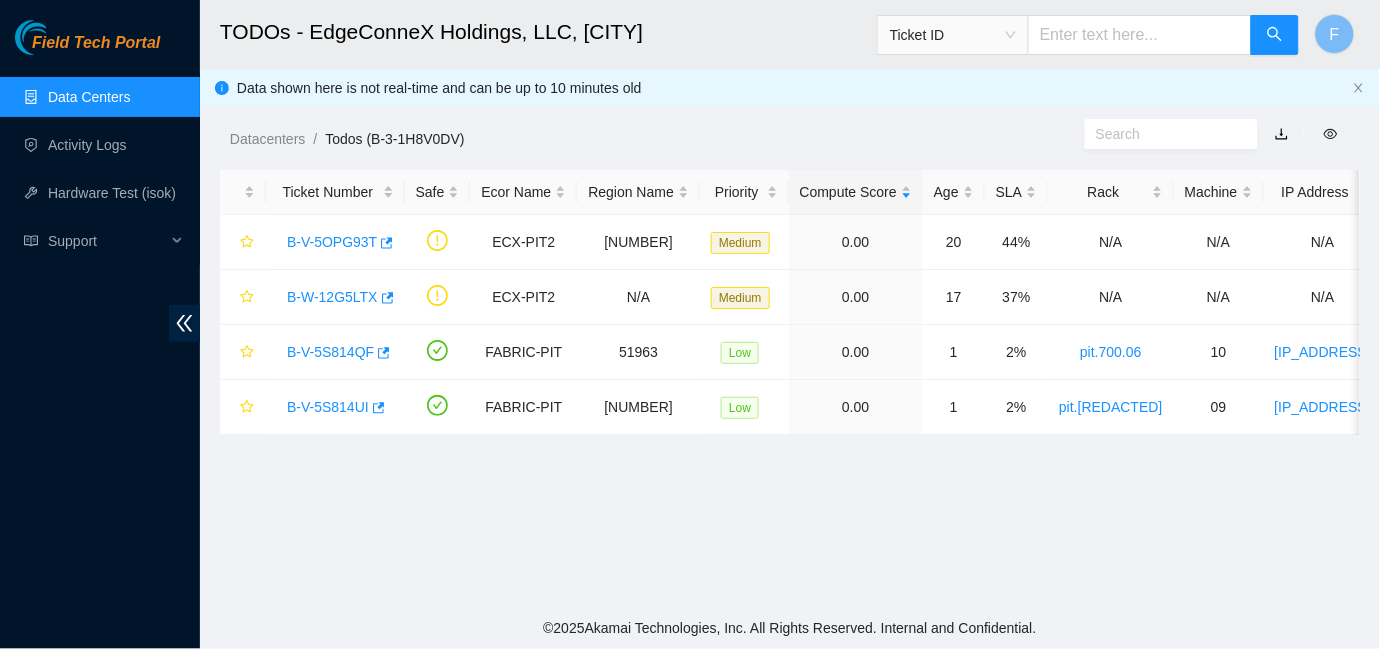 click on "Data Centers" at bounding box center (89, 97) 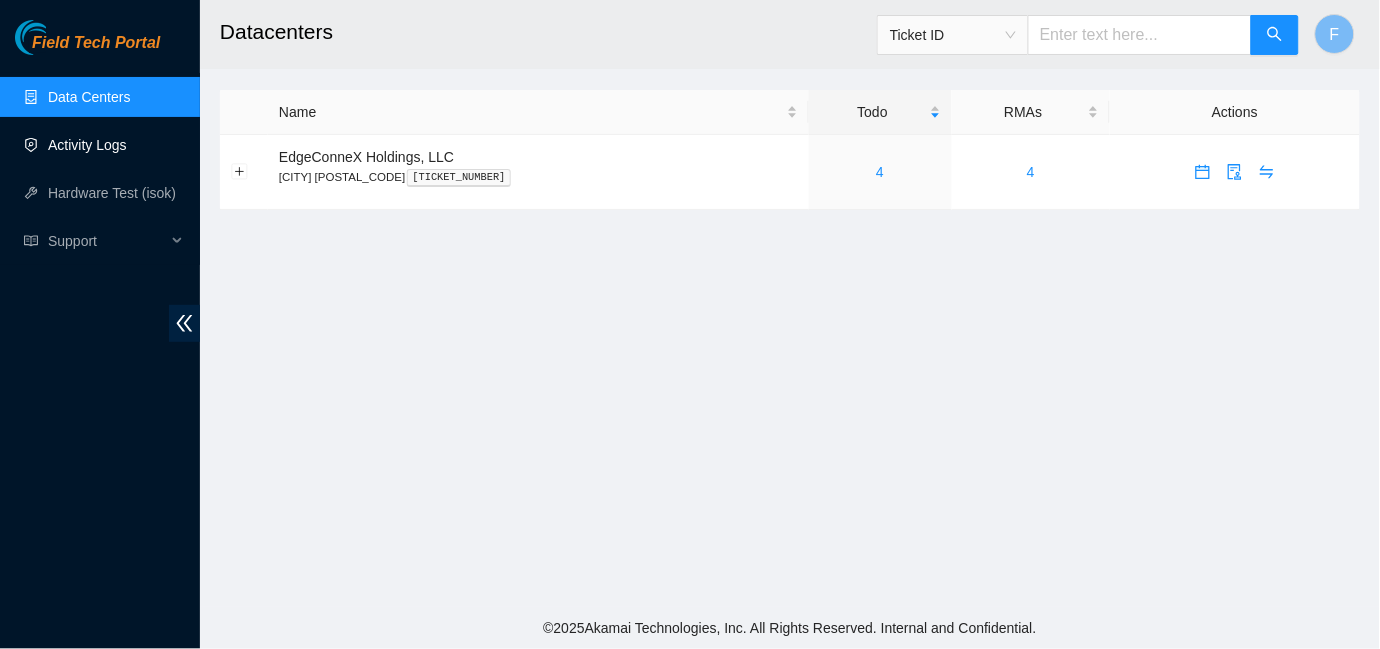 click on "Activity Logs" at bounding box center (87, 145) 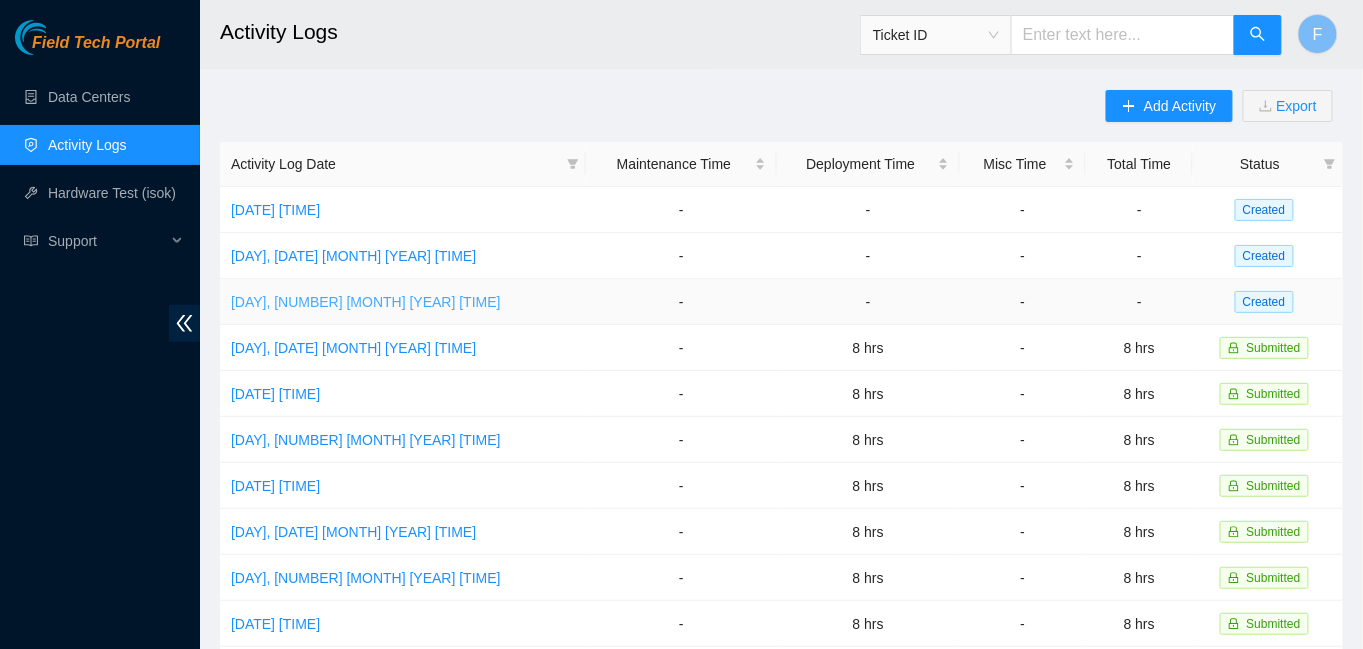 click on "[DAY], [NUMBER] [MONTH] [YEAR] [TIME]" at bounding box center [366, 302] 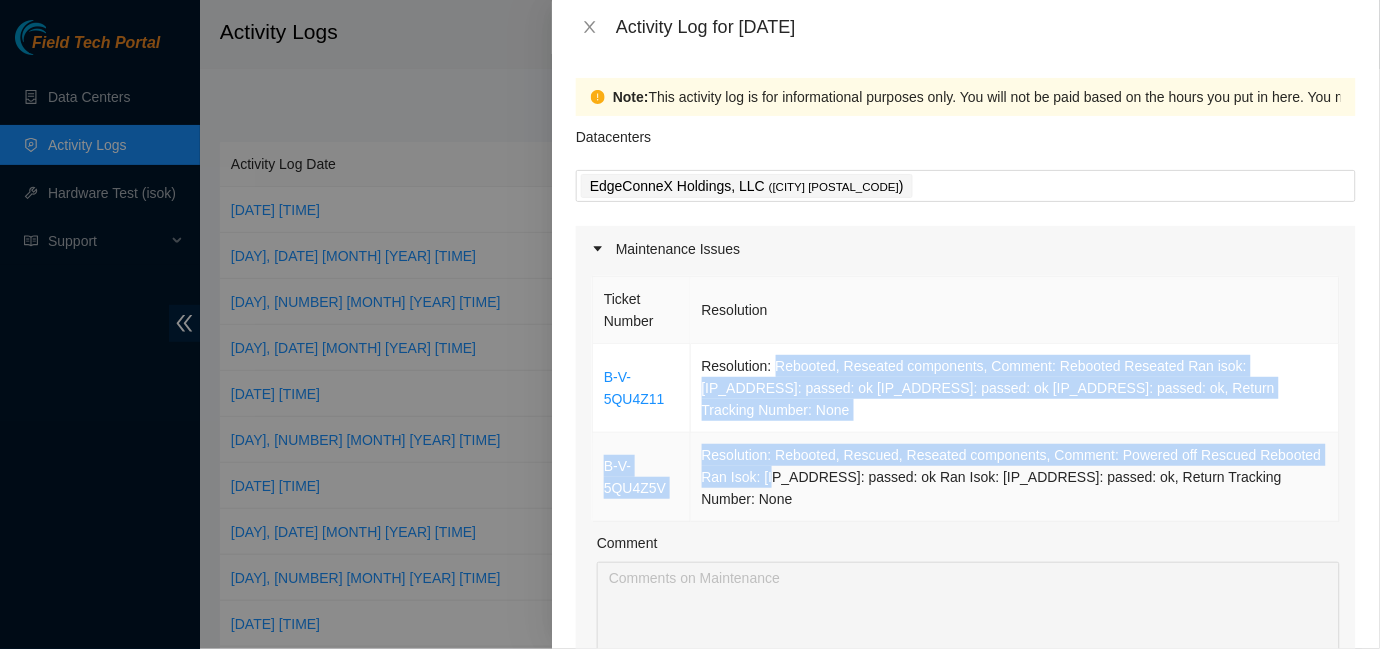 drag, startPoint x: 776, startPoint y: 368, endPoint x: 777, endPoint y: 486, distance: 118.004234 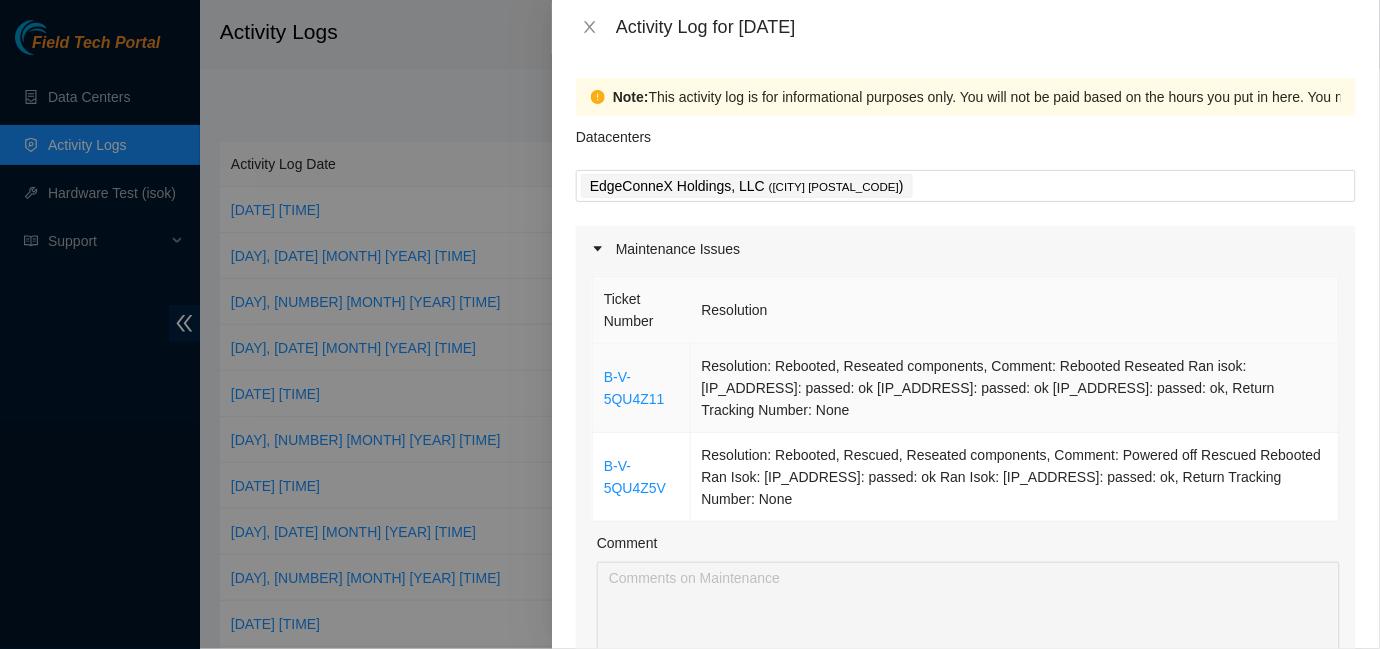 click on "B-V-5QU4Z11" at bounding box center (642, 388) 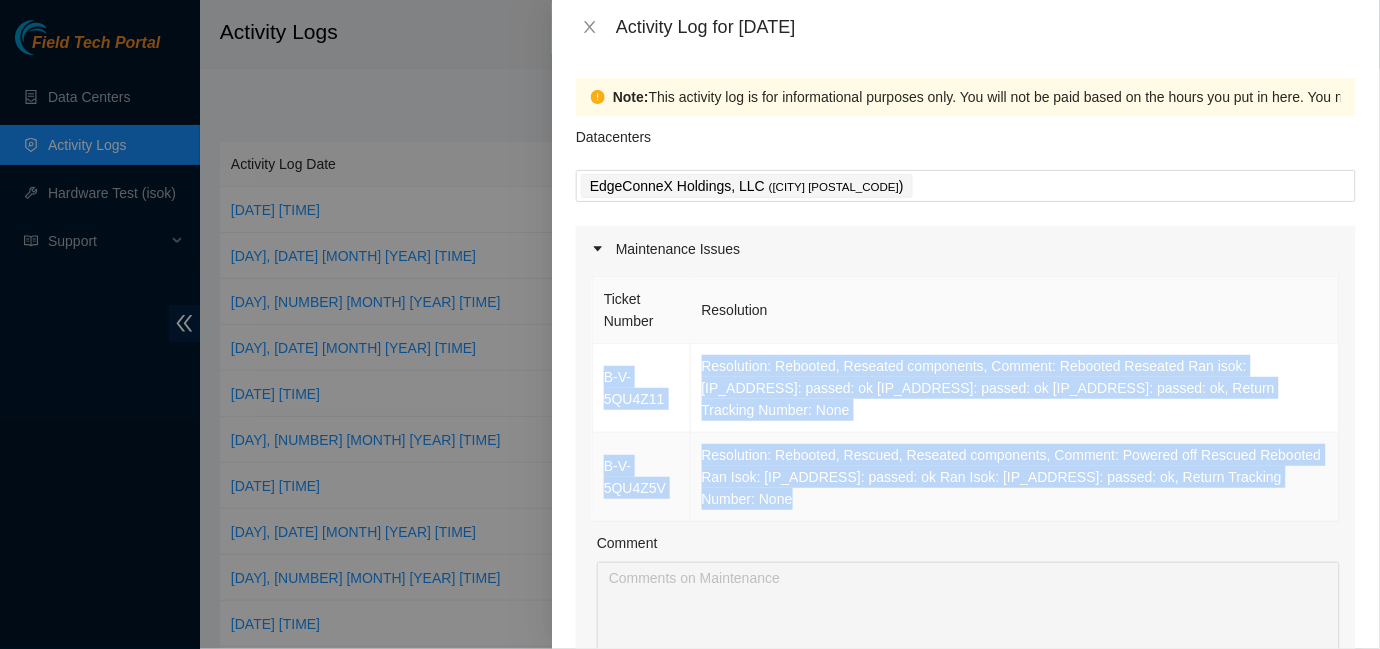 drag, startPoint x: 598, startPoint y: 363, endPoint x: 796, endPoint y: 497, distance: 239.08157 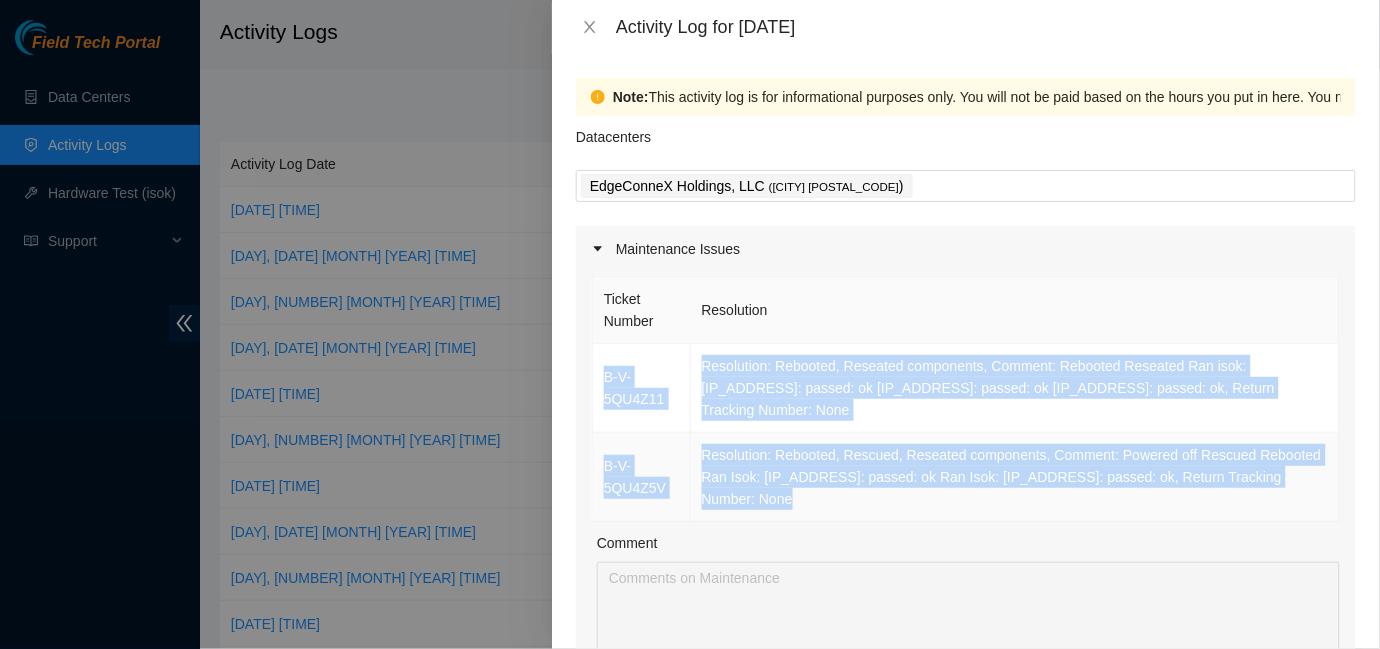 copy on "B-V-5QU4Z11 Resolution: Rebooted, Reseated components, Comment: Rebooted
Reseated
Ran isok: [IP_ADDRESS]: passed: ok
[IP_ADDRESS]: passed: ok
[IP_ADDRESS]: passed: ok, Return Tracking Number: None B-V-5QU4Z5V Resolution: Rebooted, Reseated components, Rescued, Comment: Powered off
Rescued
Rebooted
Ran Isok: [IP_ADDRESS]: passed: ok
Ran Isok: [IP_ADDRESS]: passed: ok, Return Tracking Number: None" 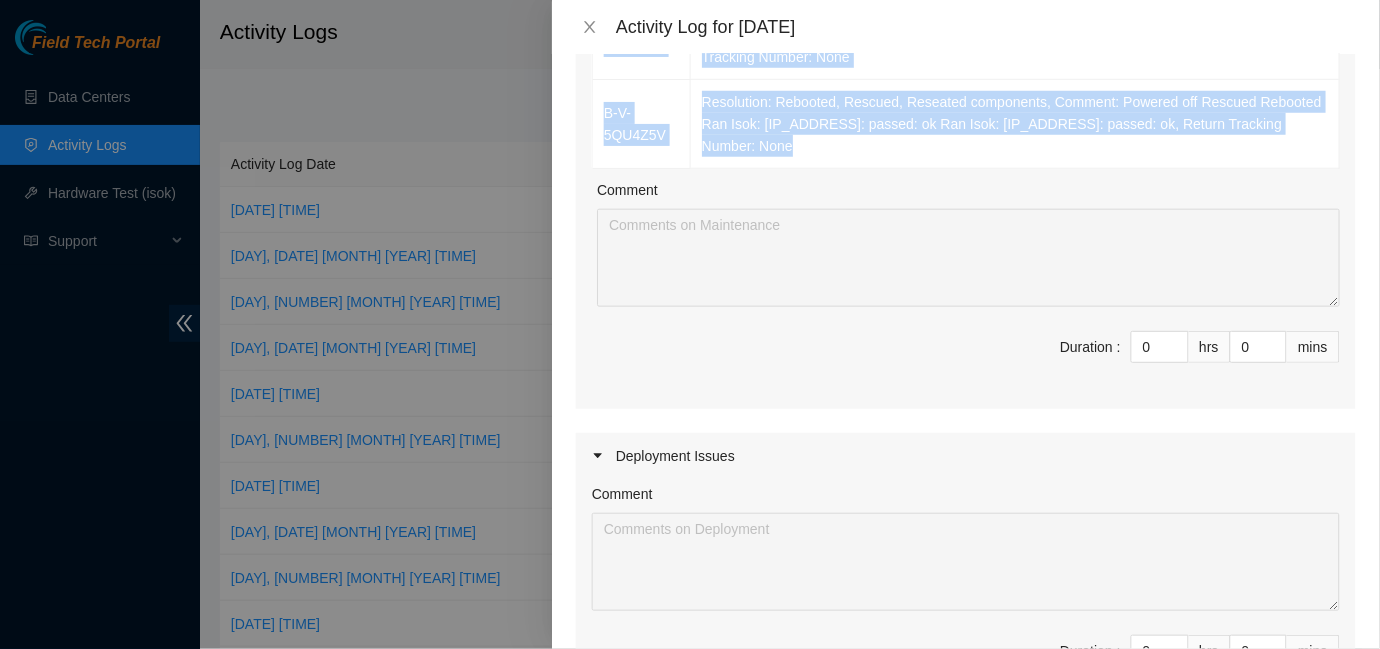scroll, scrollTop: 356, scrollLeft: 0, axis: vertical 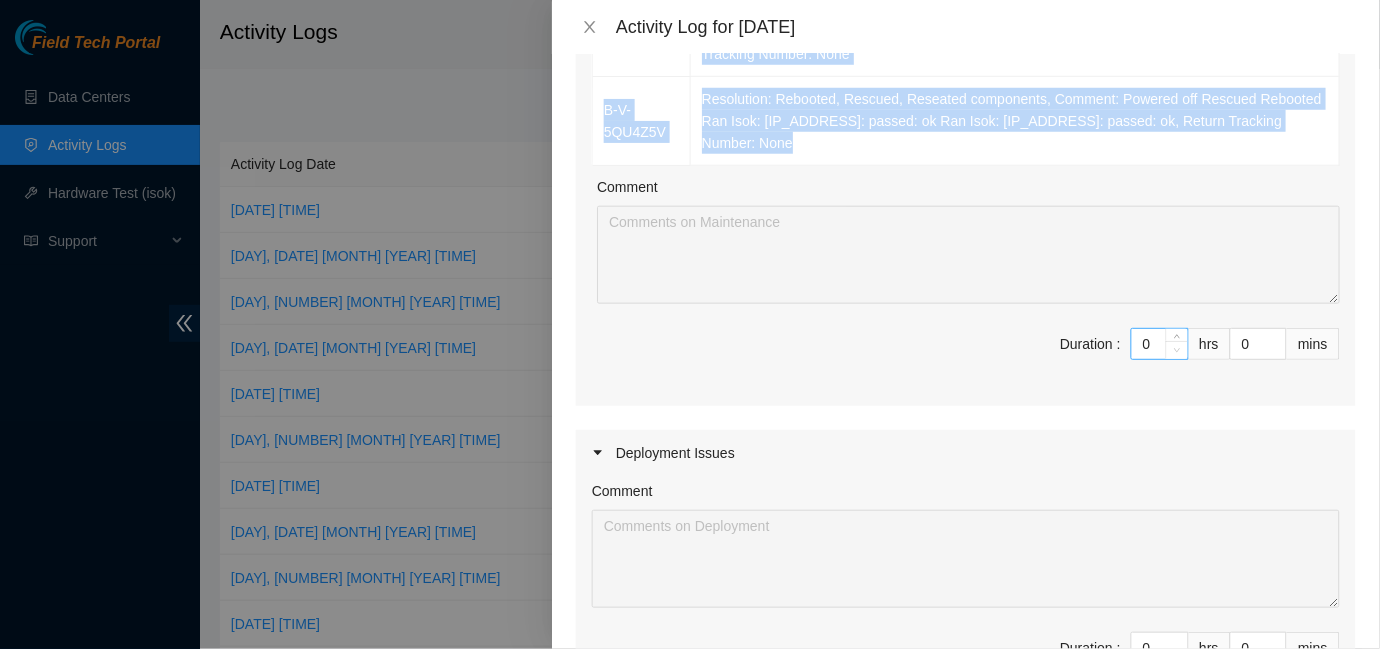 click at bounding box center (1177, 350) 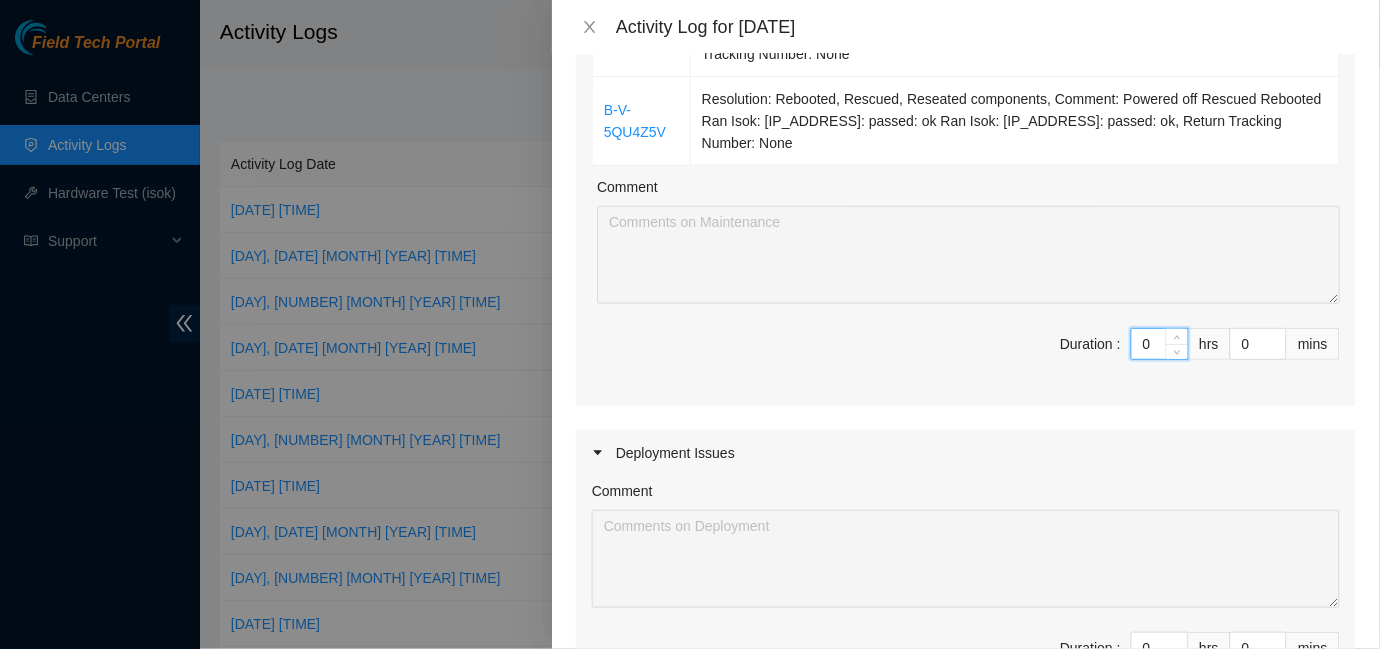 click on "0" at bounding box center (1160, 344) 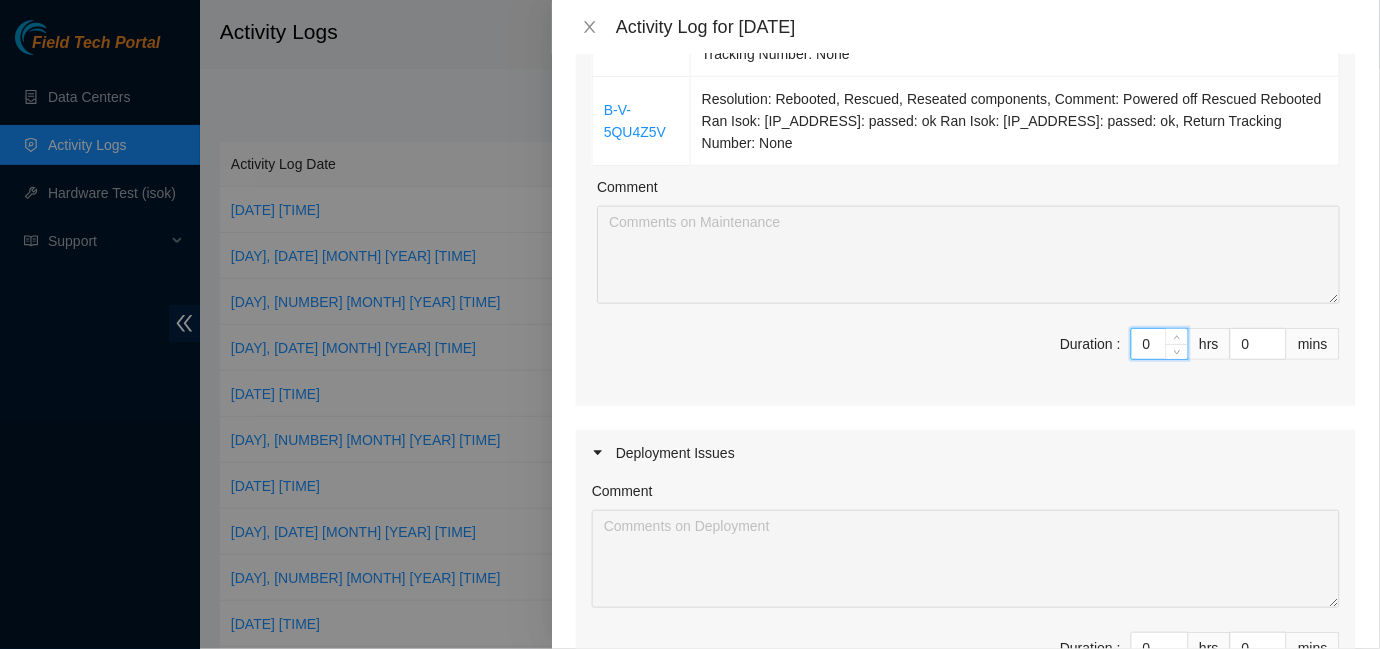 type on "08" 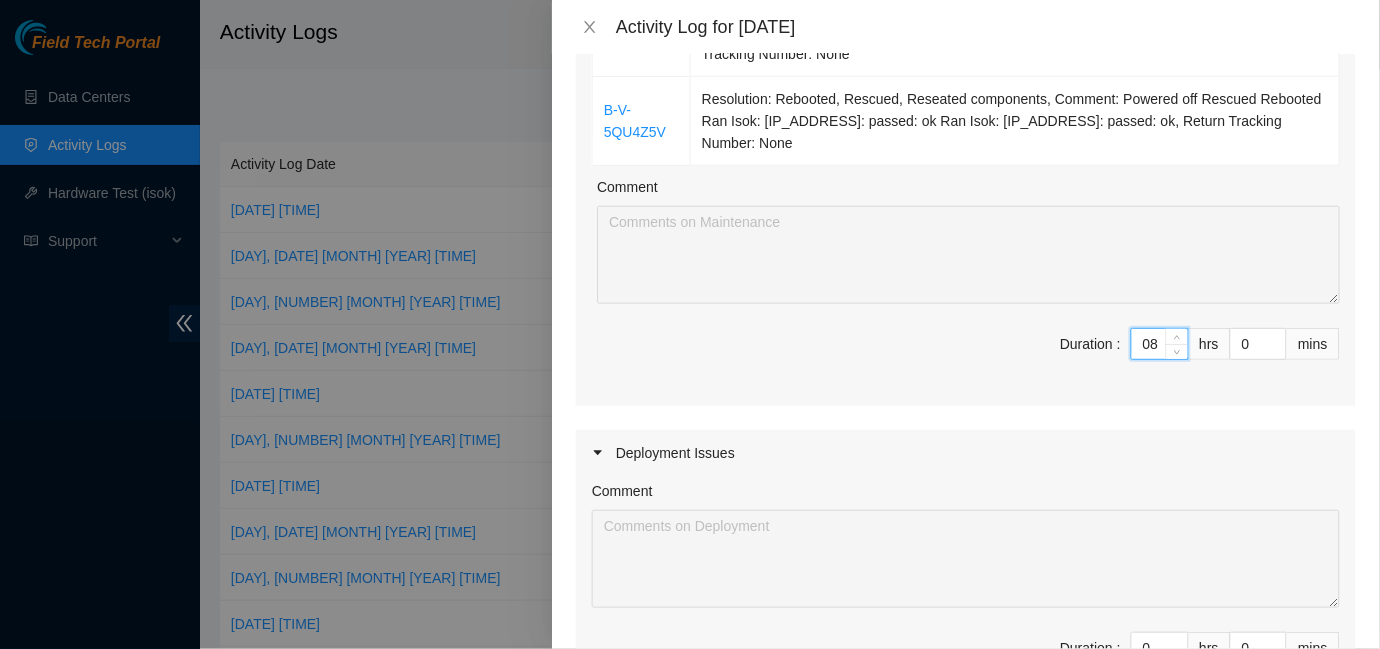 type on "8" 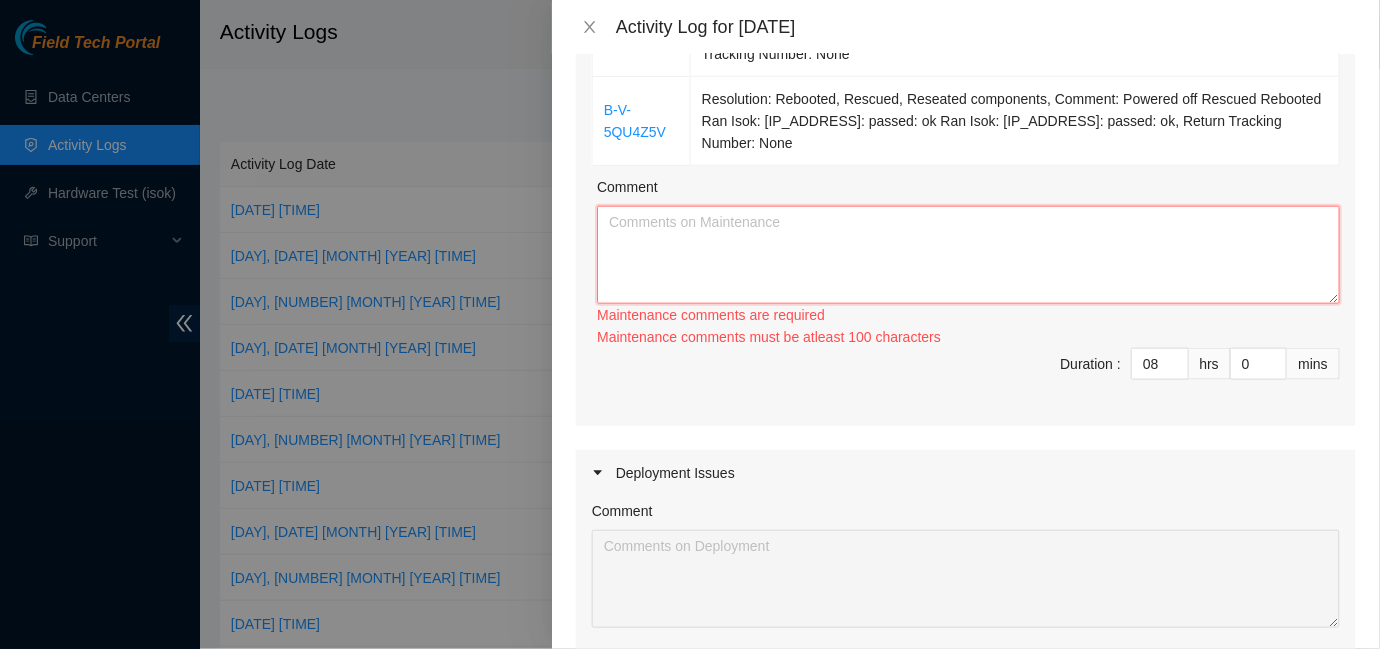 type on "8" 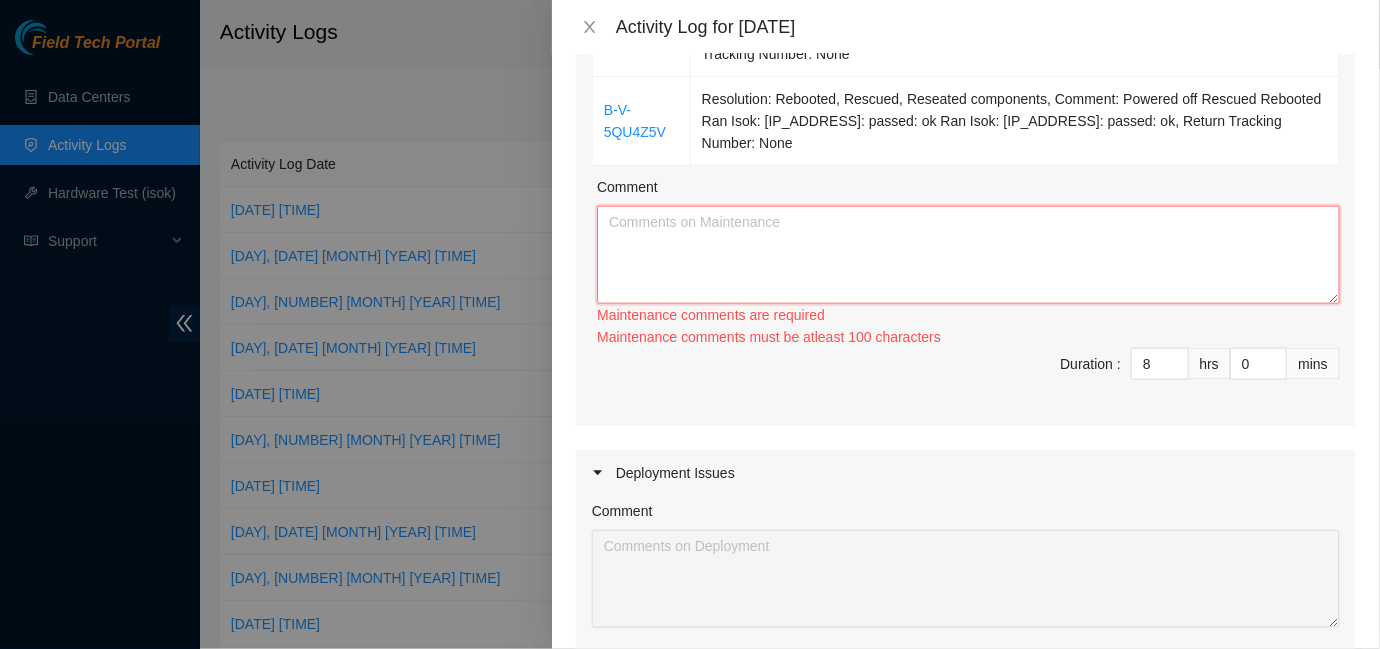 click on "Comment" at bounding box center [968, 255] 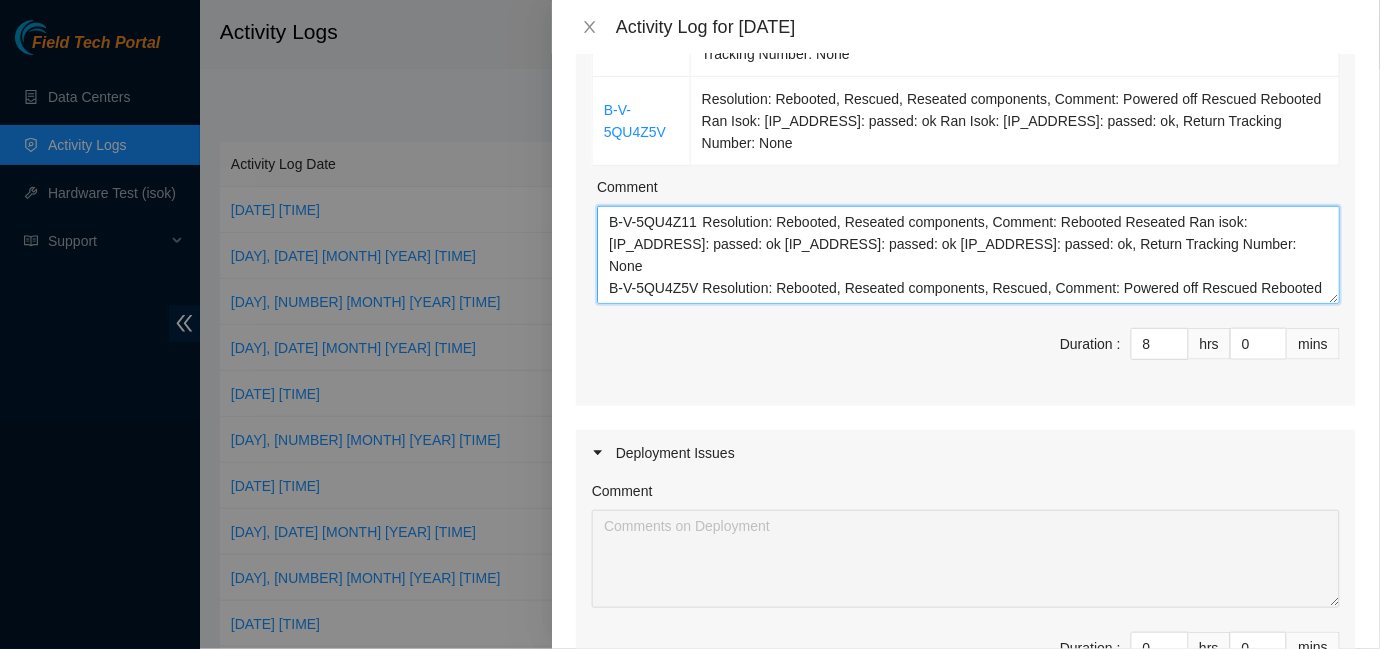 type on "B-V-5QU4Z11	Resolution: Rebooted, Reseated components, Comment: Rebooted Reseated Ran isok: [IP_ADDRESS]: passed: ok [IP_ADDRESS]: passed: ok [IP_ADDRESS]: passed: ok, Return Tracking Number: None
B-V-5QU4Z5V	Resolution: Rebooted, Reseated components, Rescued, Comment: Powered off Rescued Rebooted Ran Isok: [IP_ADDRESS]: passed: ok Ran Isok: [IP_ADDRESS]: passed: ok, Return Tracking Number: None" 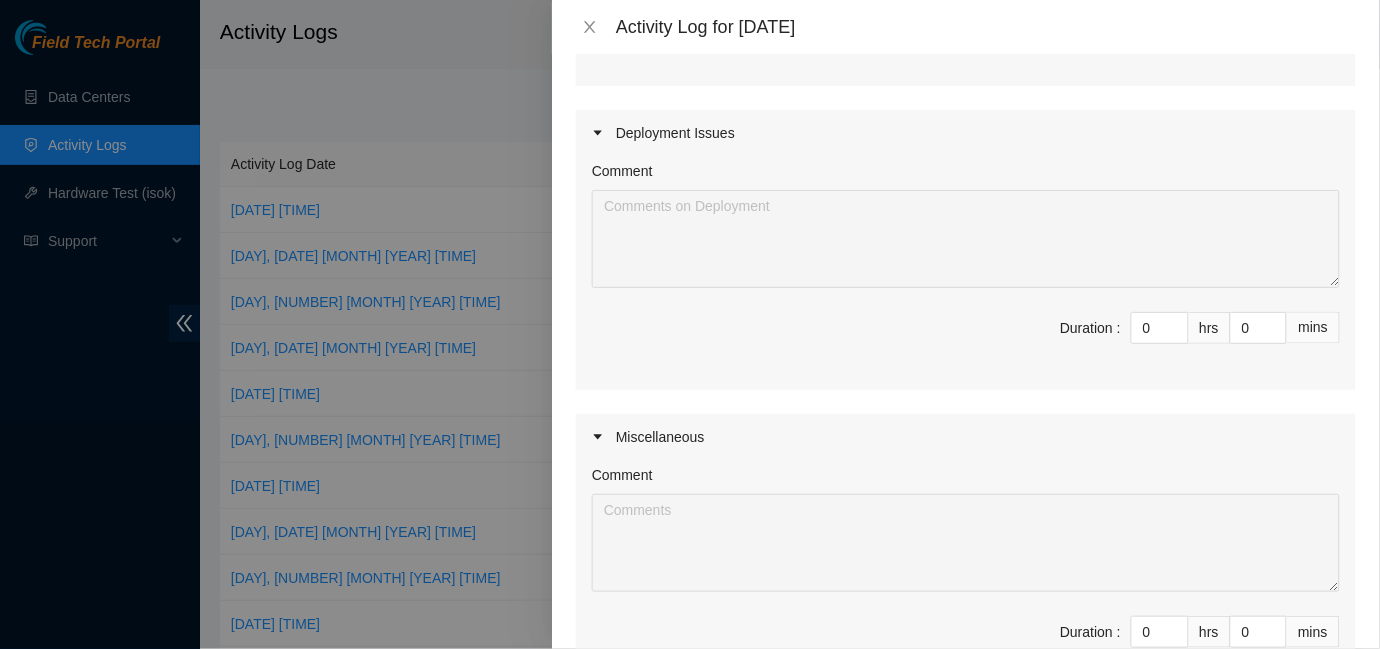 scroll, scrollTop: 937, scrollLeft: 0, axis: vertical 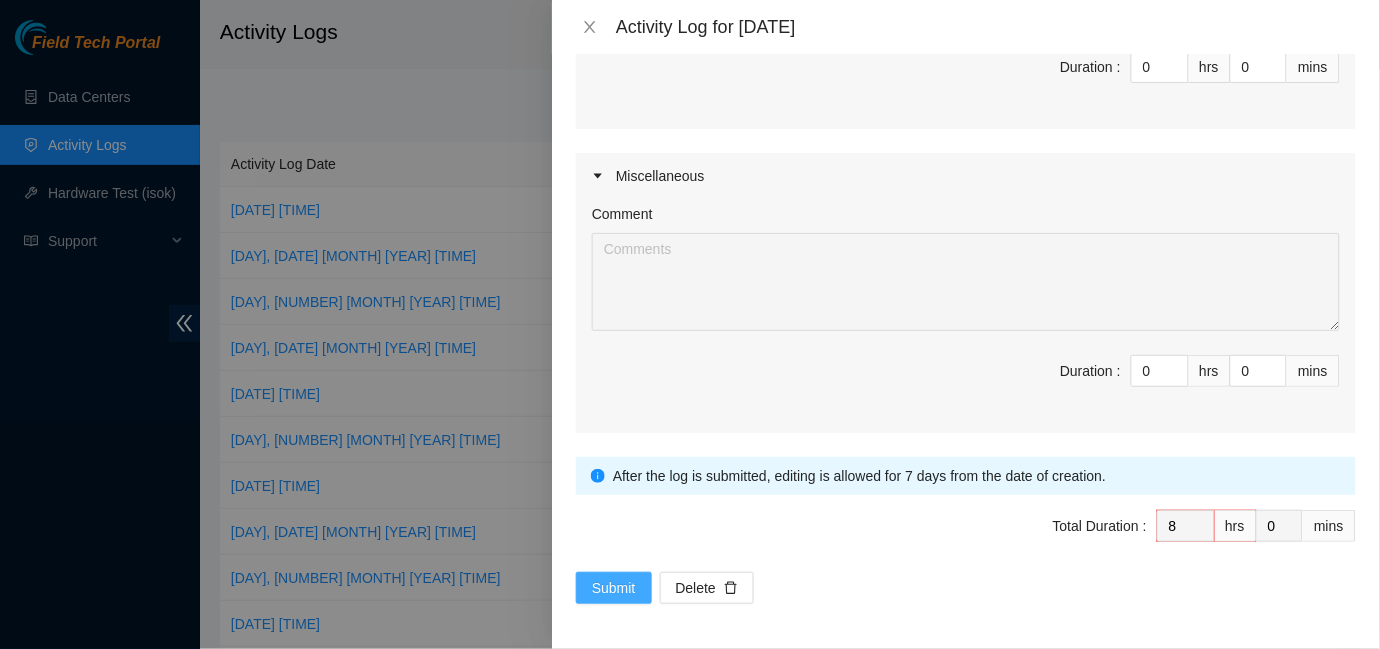 click on "Submit" at bounding box center (614, 588) 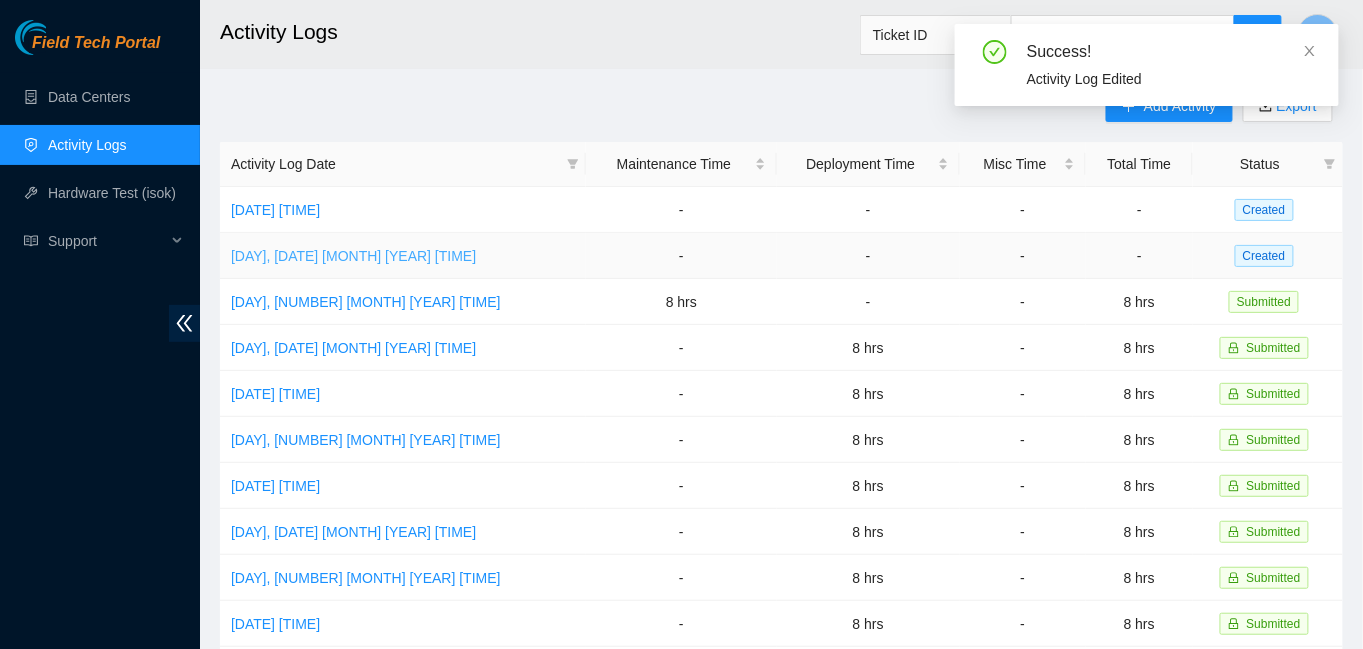 click on "[DAY], [DATE] [MONTH] [YEAR] [TIME]" at bounding box center [353, 256] 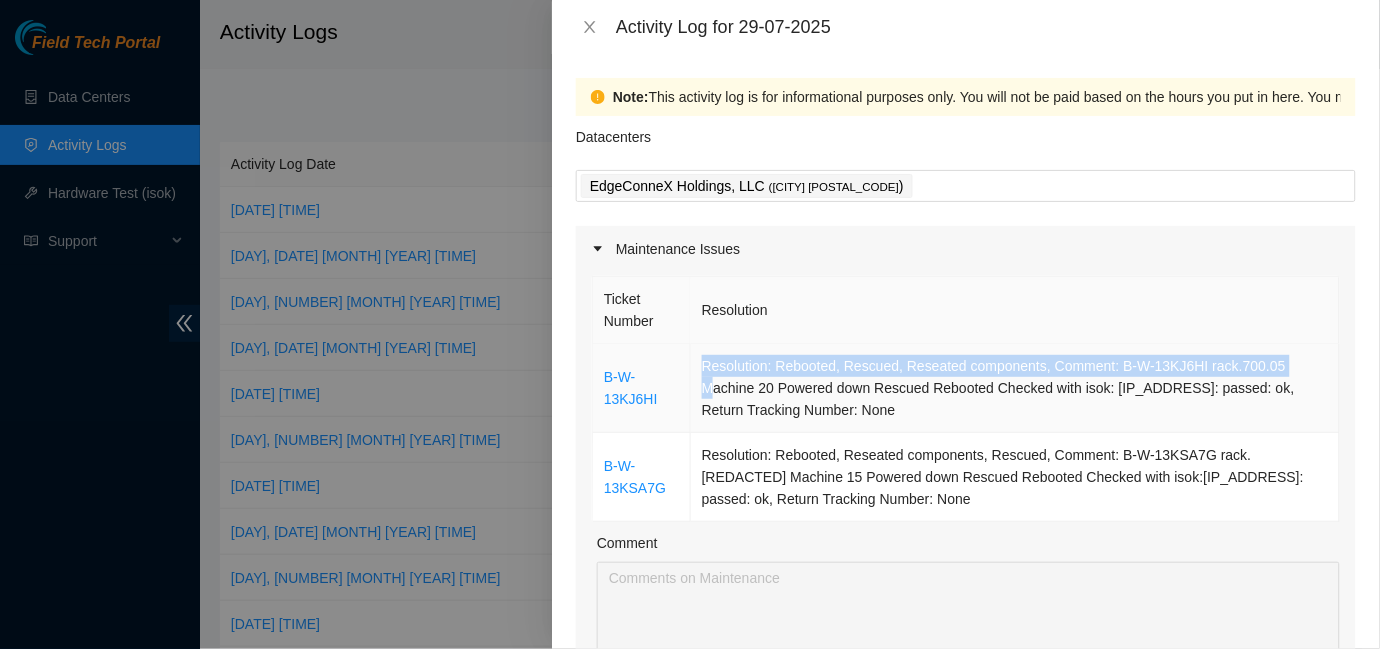 drag, startPoint x: 699, startPoint y: 364, endPoint x: 713, endPoint y: 396, distance: 34.928497 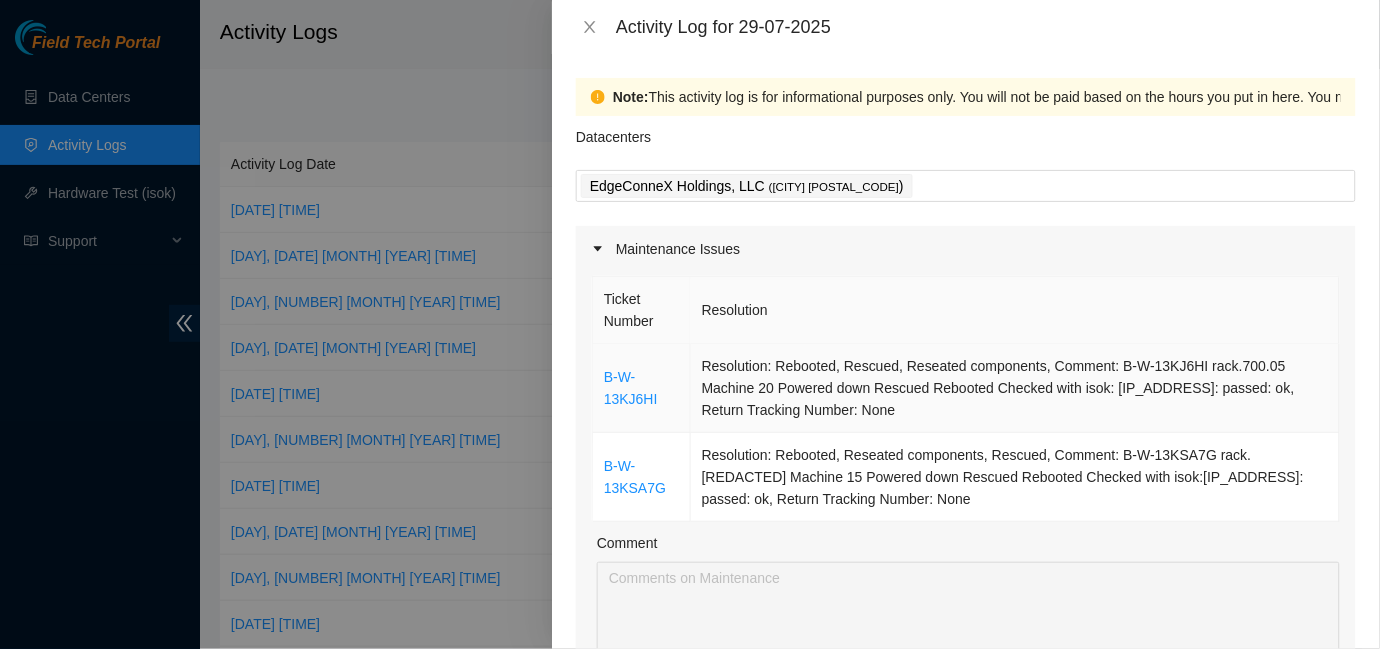 click on "B-W-13KJ6HI" at bounding box center (642, 388) 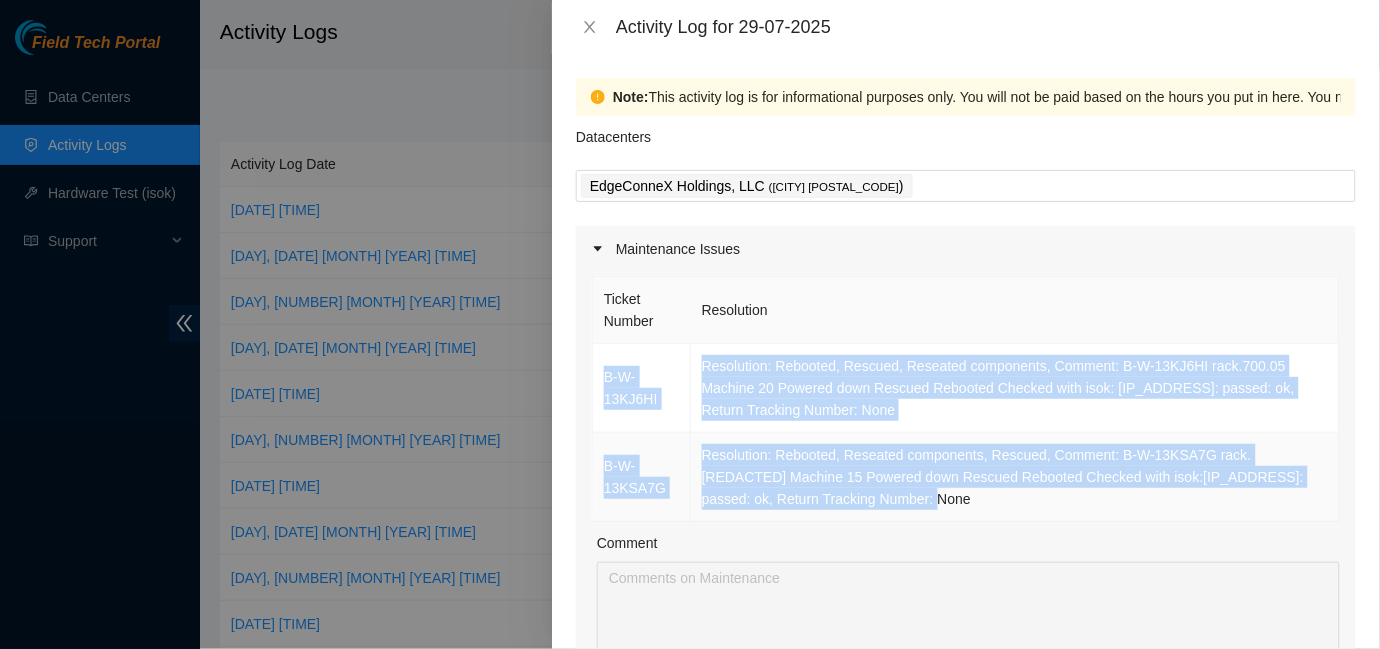 drag, startPoint x: 598, startPoint y: 371, endPoint x: 869, endPoint y: 517, distance: 307.82626 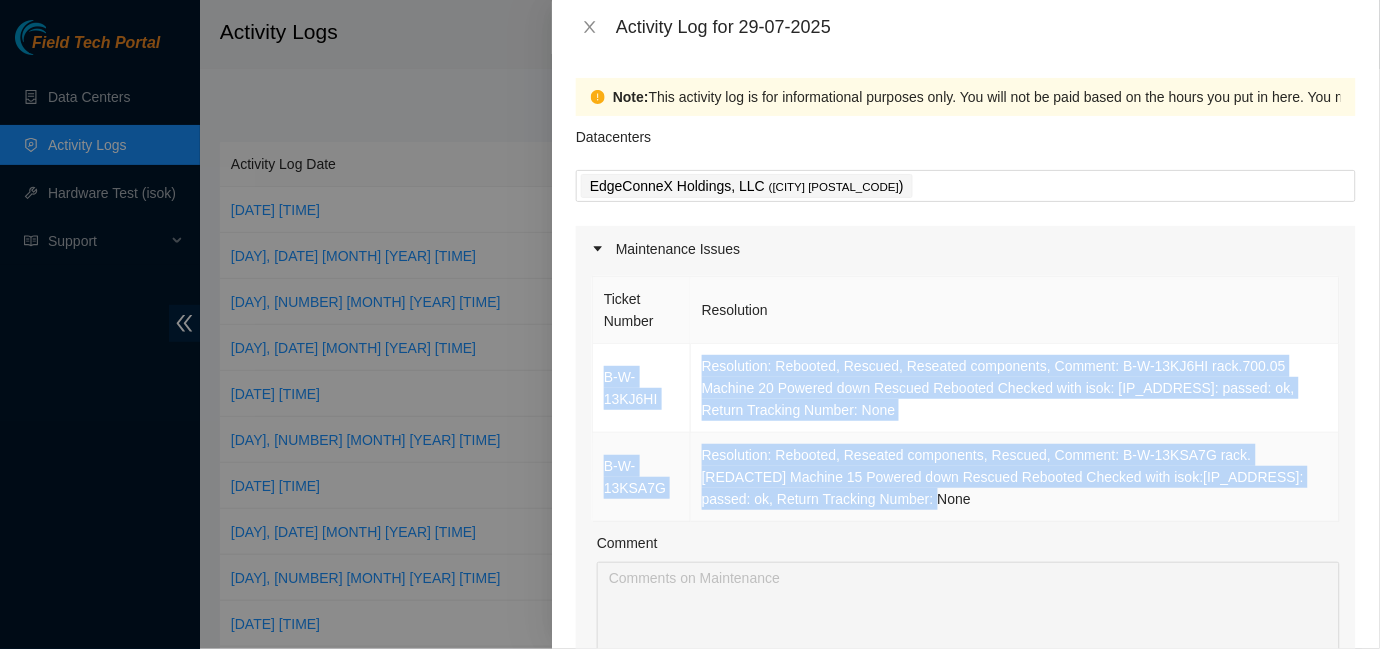 copy on "B-W-13KJ6HI Resolution: Rebooted, Rescued, Reseated components, Comment: B-W-13KJ6HI
rack.700.05
Machine 20
Powered down
Rescued
Rebooted
Checked with isok: [IP_ADDRESS]: passed: ok, Return Tracking Number: None B-W-13KSA7G Resolution: Rebooted, Reseated components, Rescued, Comment: B-W-13KSA7G
rack.700.04
Machine 15
Powered down
Rescued
Rebooted
Checked with isok:[IP_ADDRESS]: passed: ok, Return Tracking Number: None" 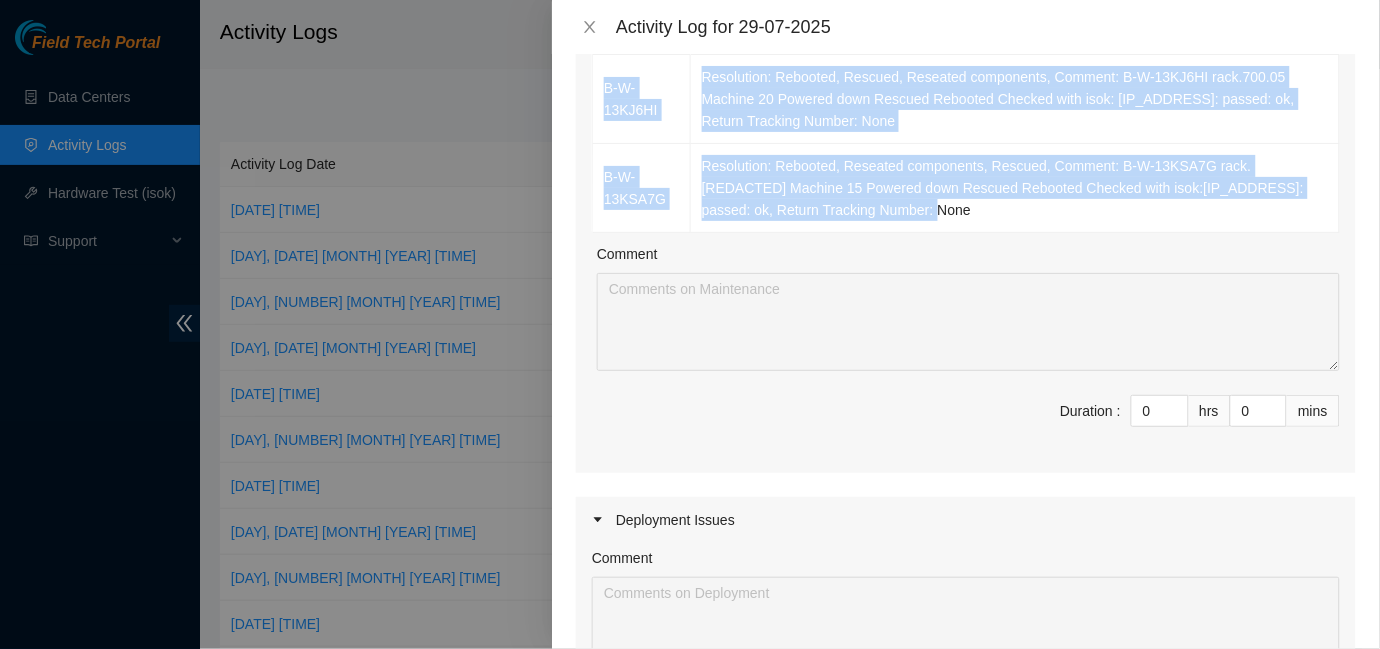 scroll, scrollTop: 392, scrollLeft: 0, axis: vertical 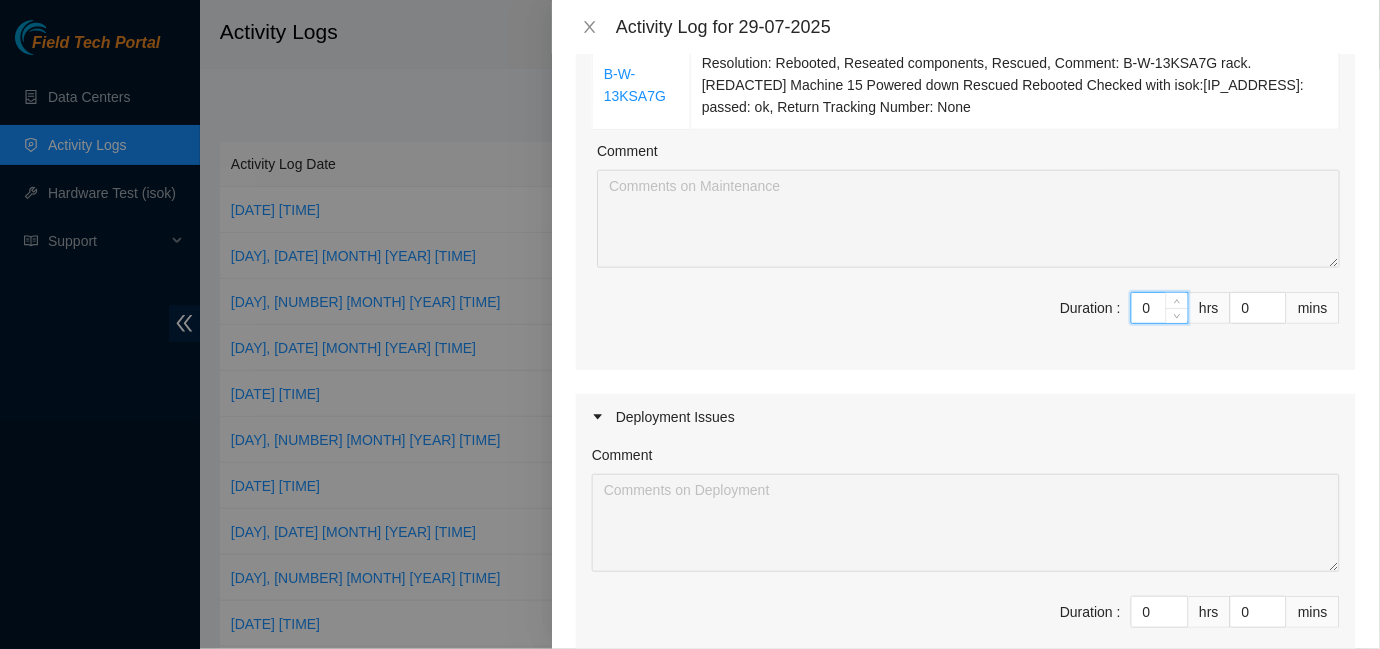 click on "0" at bounding box center [1160, 308] 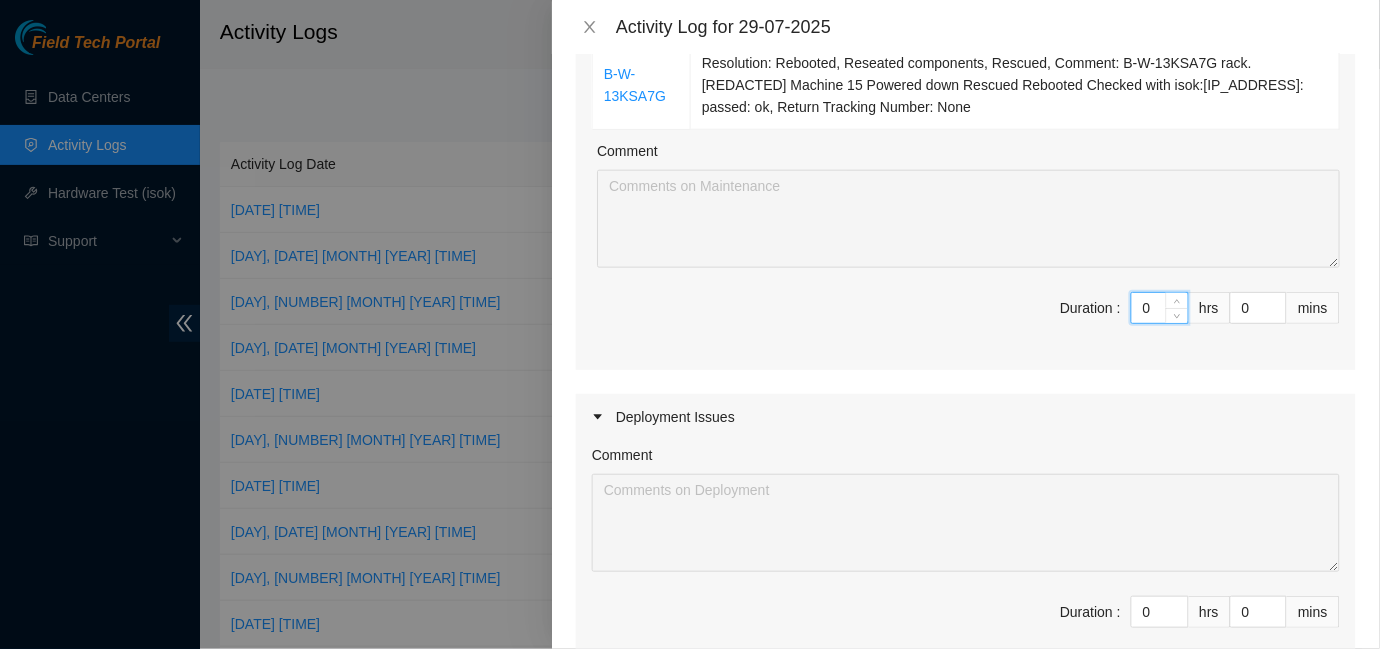 type on "08" 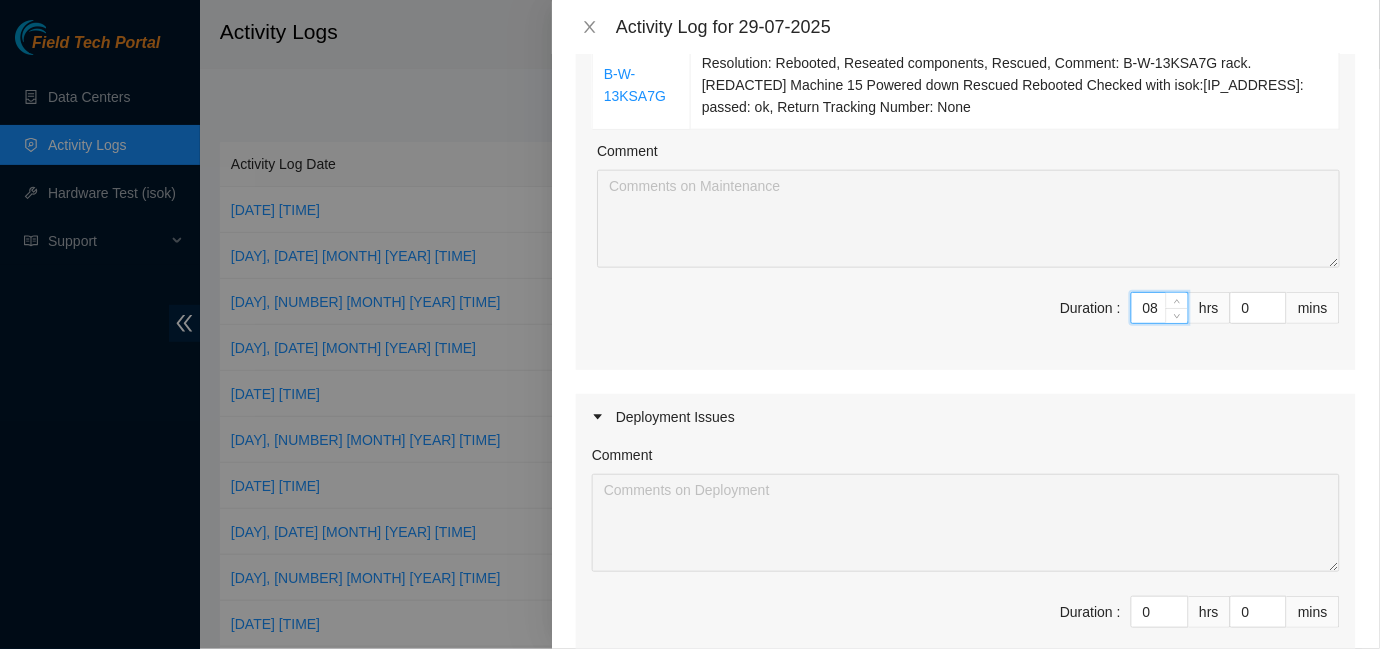 type on "8" 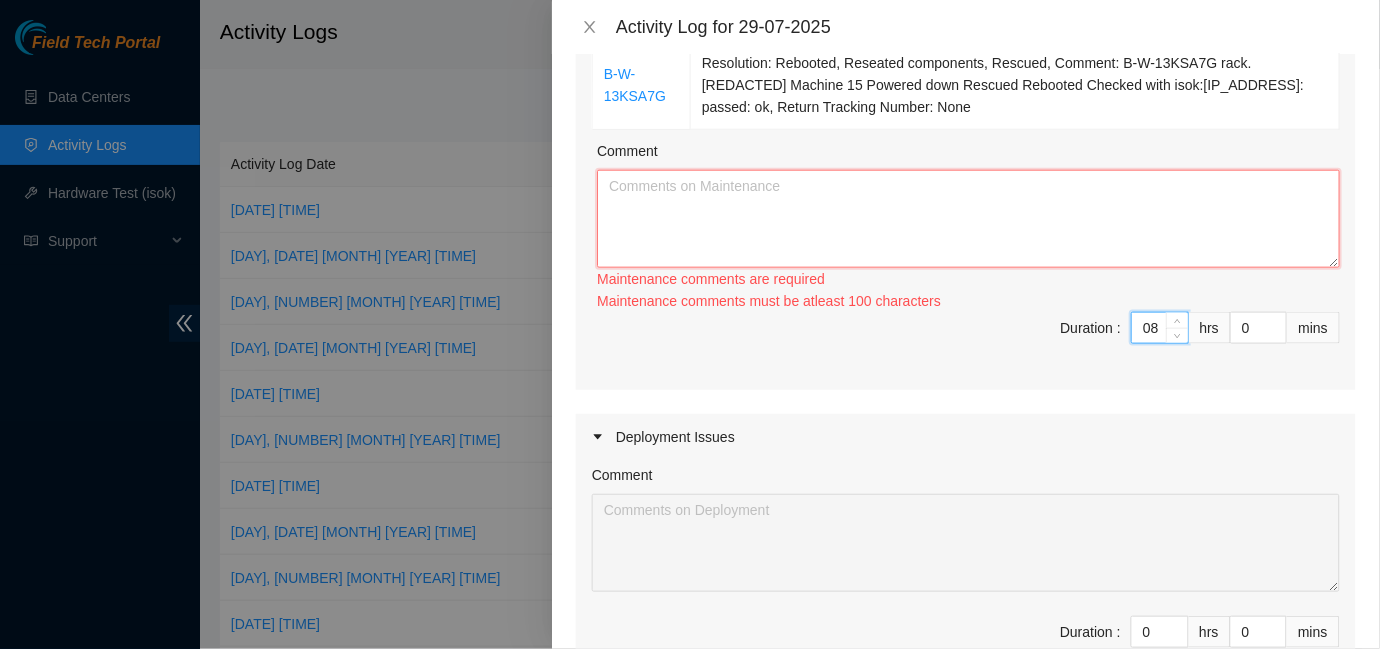 type on "8" 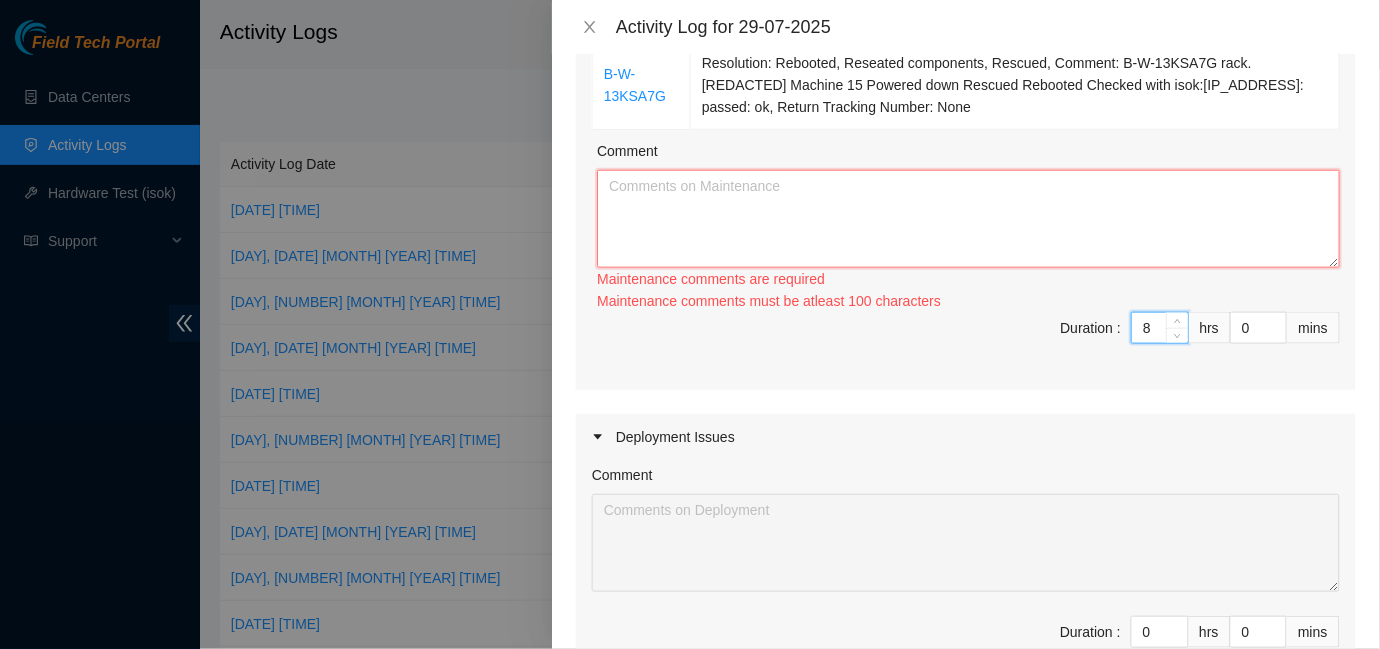 click on "Comment" at bounding box center (968, 219) 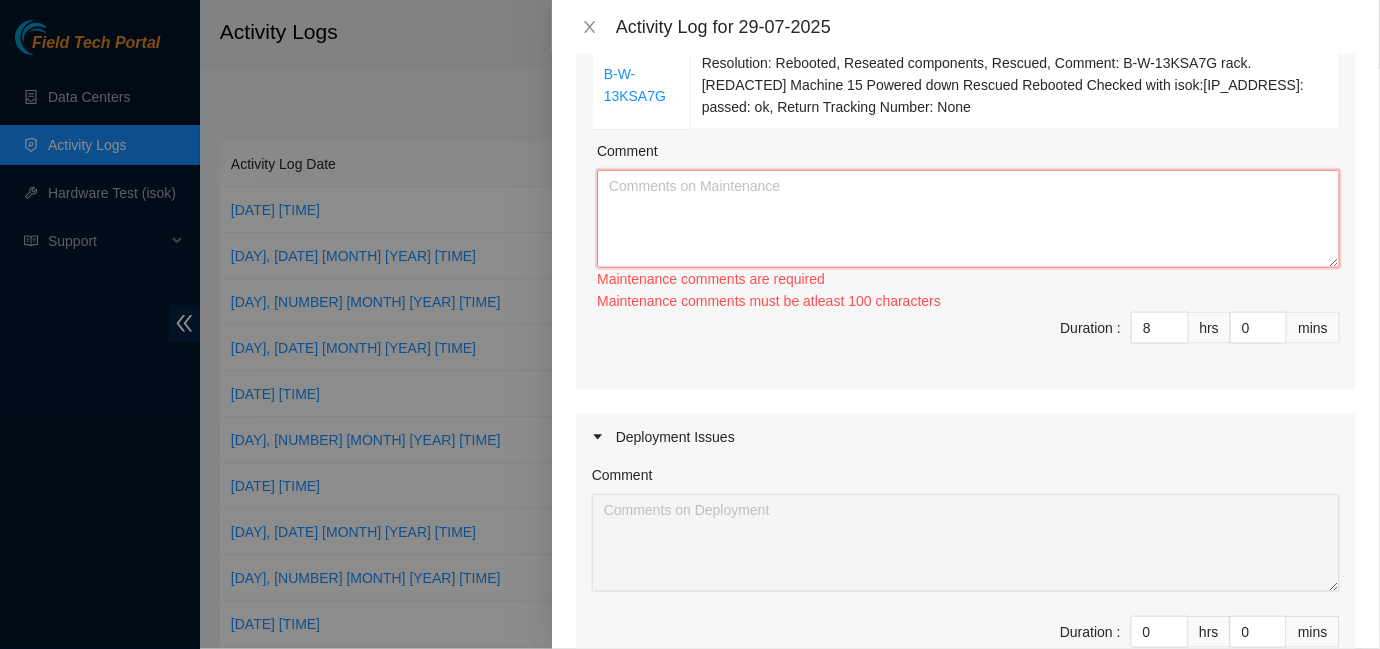 paste on "B-W-13KJ6HI	Resolution: Rebooted, Rescued, Reseated components, Comment: B-W-13KJ6HI rack.[REDACTED] Machine 20 Powered down Rescued Rebooted Checked with isok: [IP_ADDRESS]: passed: ok, Return Tracking Number: None
B-W-13KSA7G	Resolution: Rebooted, Reseated components, Rescued, Comment: B-W-13KSA7G rack.[REDACTED] Machine 15 Powered down Rescued Rebooted Checked with isok:[IP_ADDRESS]: passed: ok, Return Tracking Number: None" 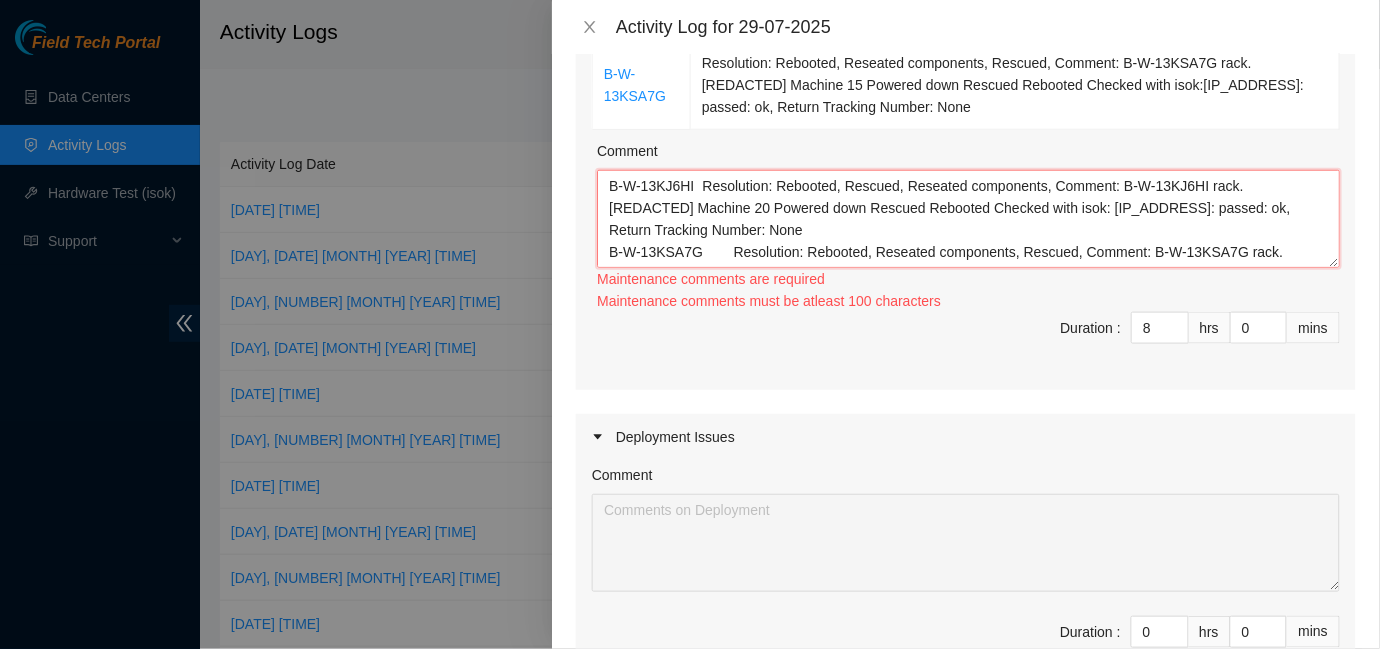 scroll, scrollTop: 37, scrollLeft: 0, axis: vertical 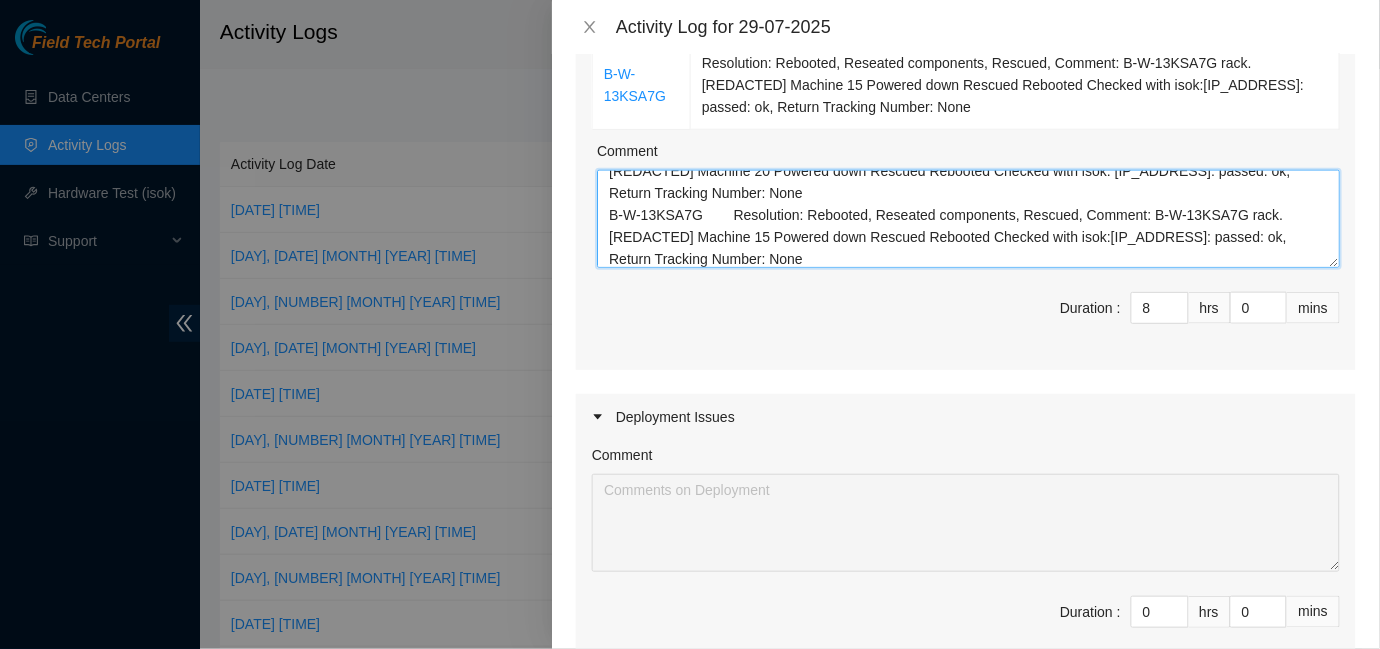 type on "B-W-13KJ6HI	Resolution: Rebooted, Rescued, Reseated components, Comment: B-W-13KJ6HI rack.[REDACTED] Machine 20 Powered down Rescued Rebooted Checked with isok: [IP_ADDRESS]: passed: ok, Return Tracking Number: None
B-W-13KSA7G	Resolution: Rebooted, Reseated components, Rescued, Comment: B-W-13KSA7G rack.[REDACTED] Machine 15 Powered down Rescued Rebooted Checked with isok:[IP_ADDRESS]: passed: ok, Return Tracking Number: None" 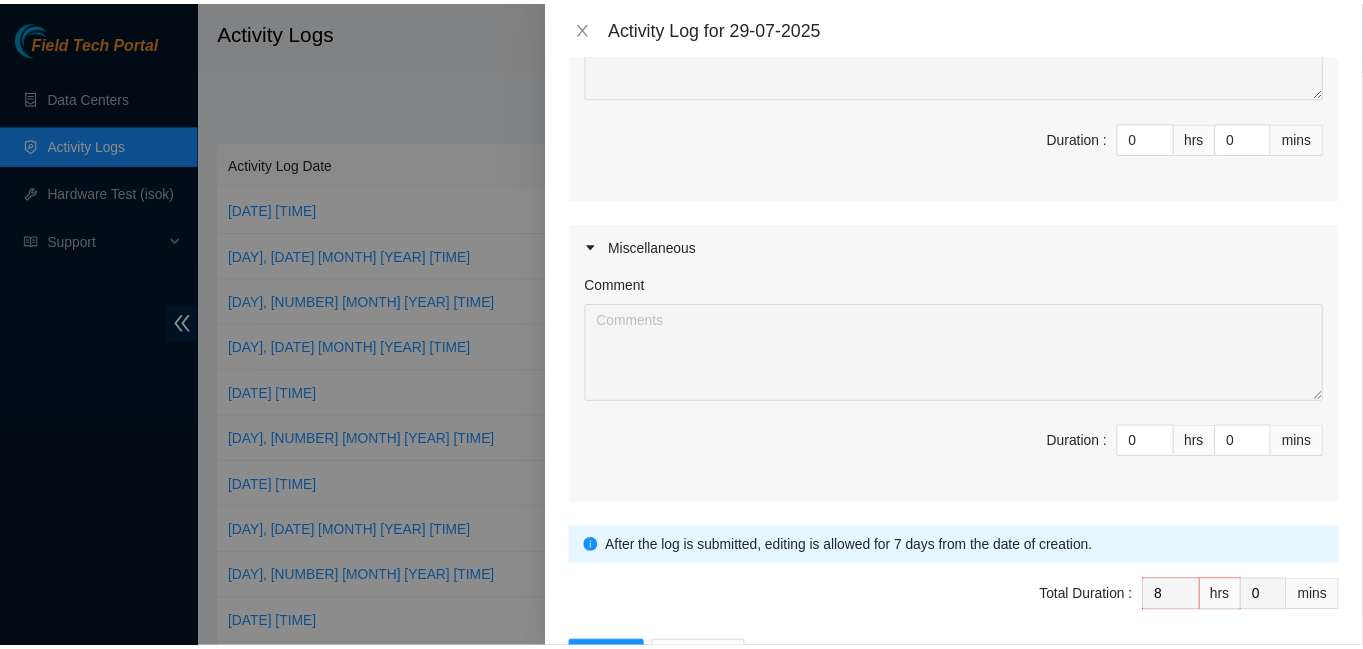 scroll, scrollTop: 937, scrollLeft: 0, axis: vertical 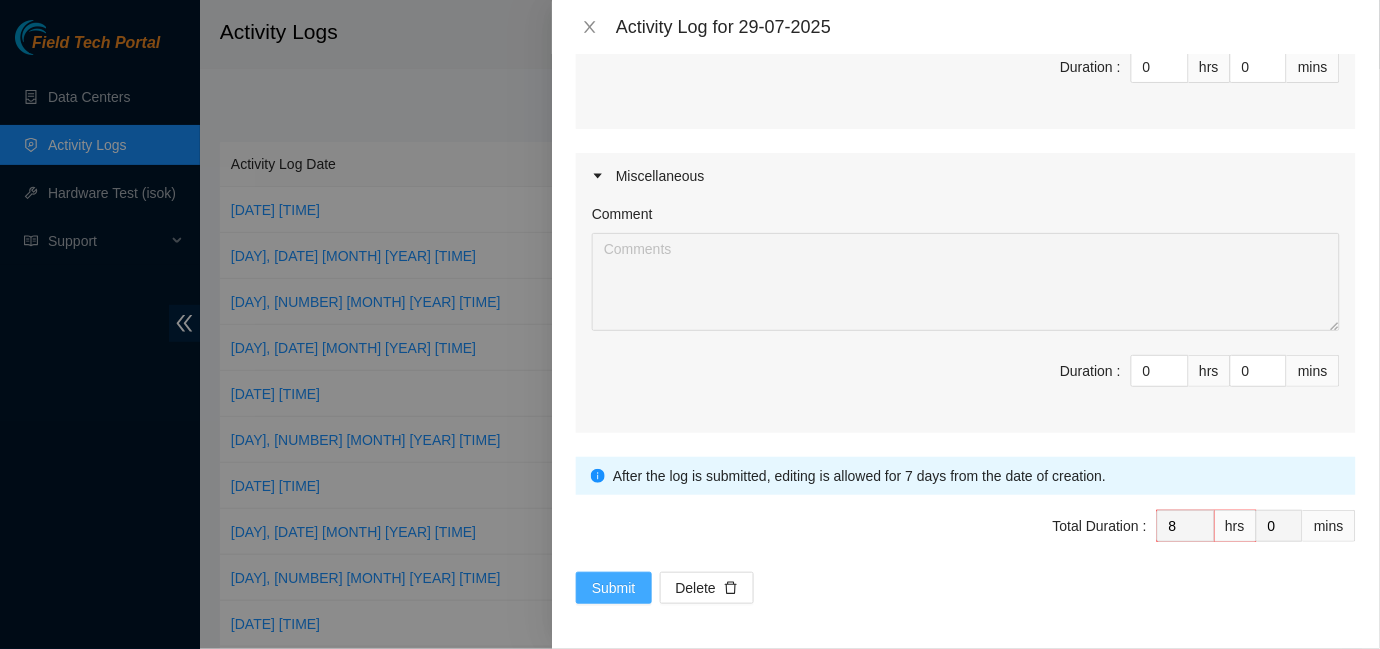 click on "Submit" at bounding box center (614, 588) 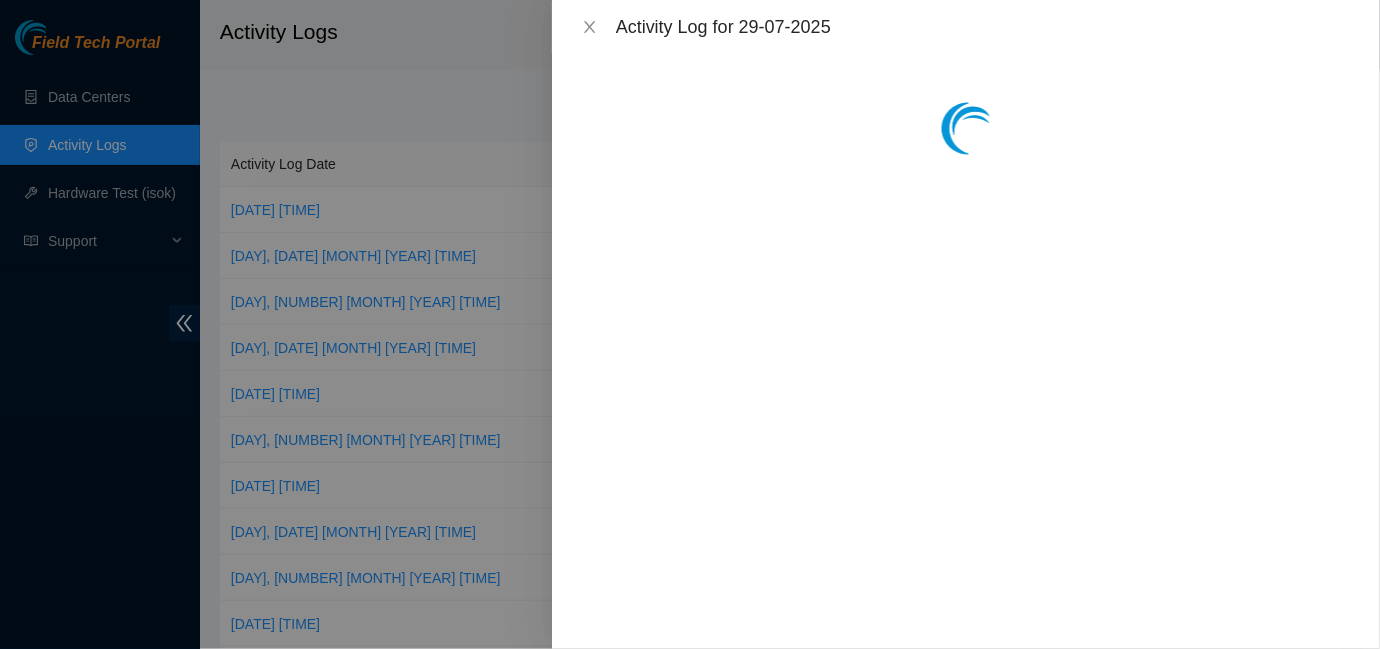 scroll, scrollTop: 0, scrollLeft: 0, axis: both 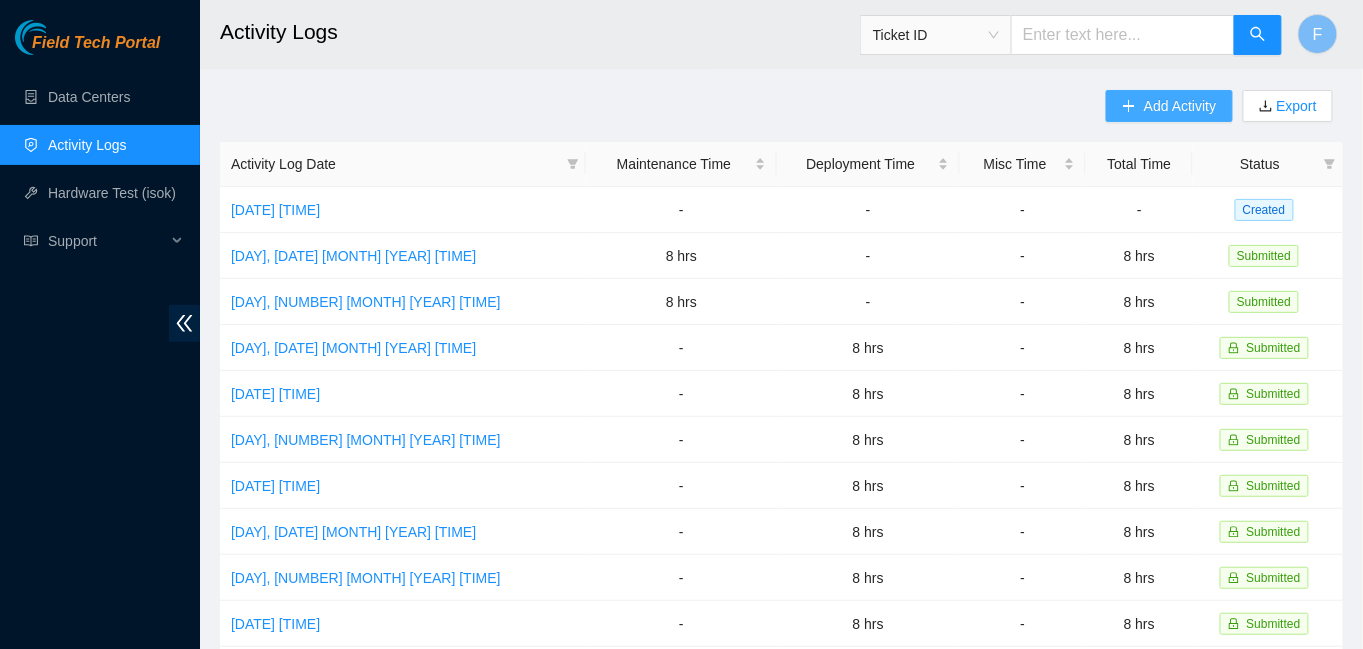 click on "Add Activity" at bounding box center (1180, 106) 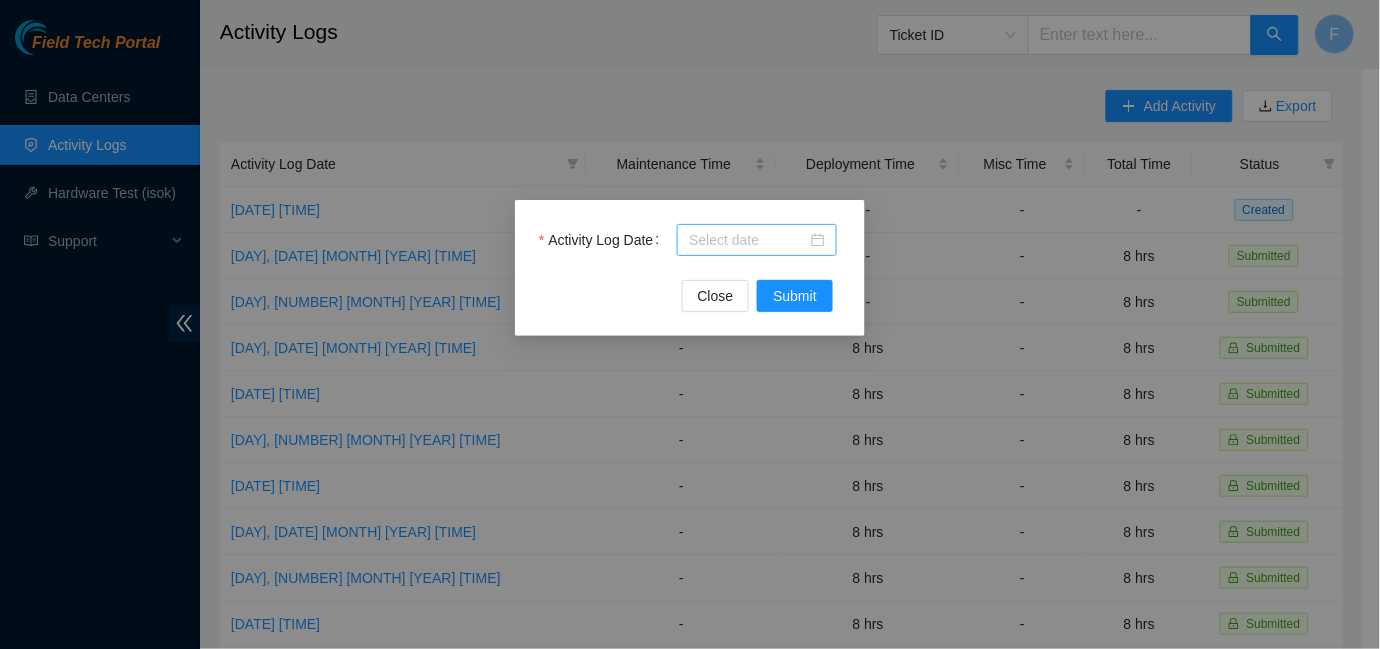 click at bounding box center (757, 240) 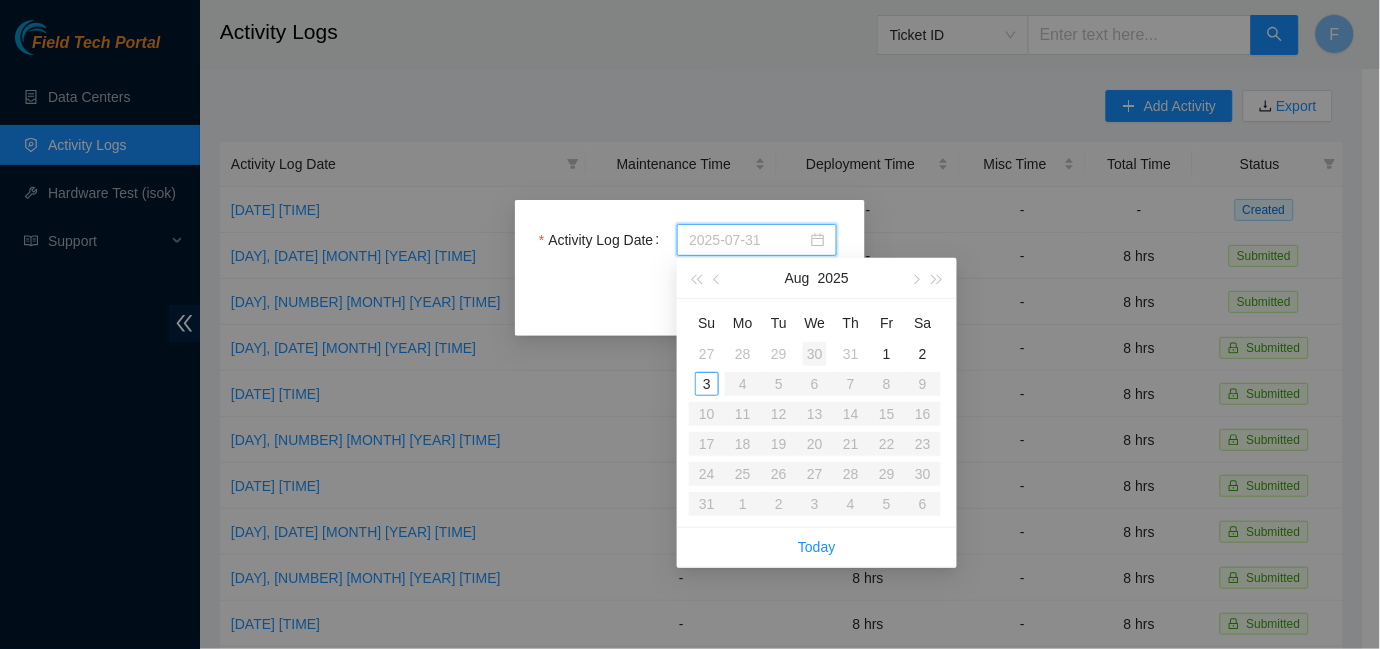 type on "[YEAR]-[MONTH]-[DAY]" 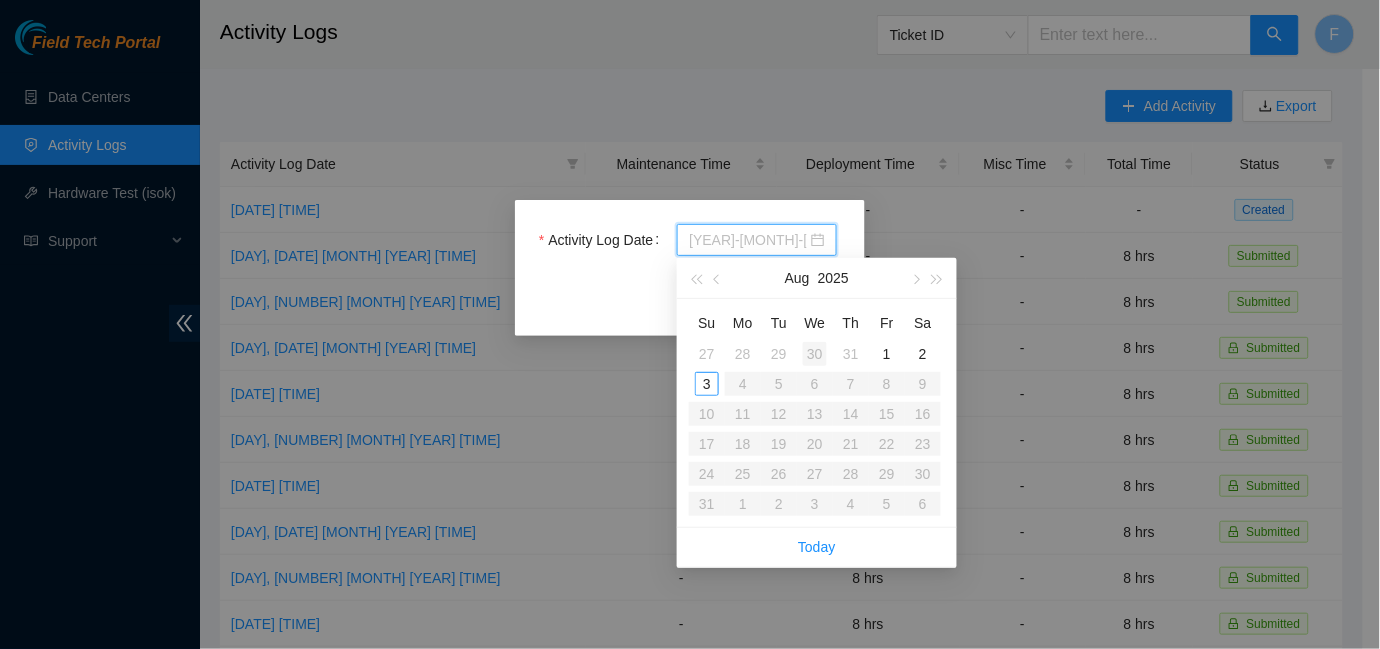 click on "30" at bounding box center [815, 354] 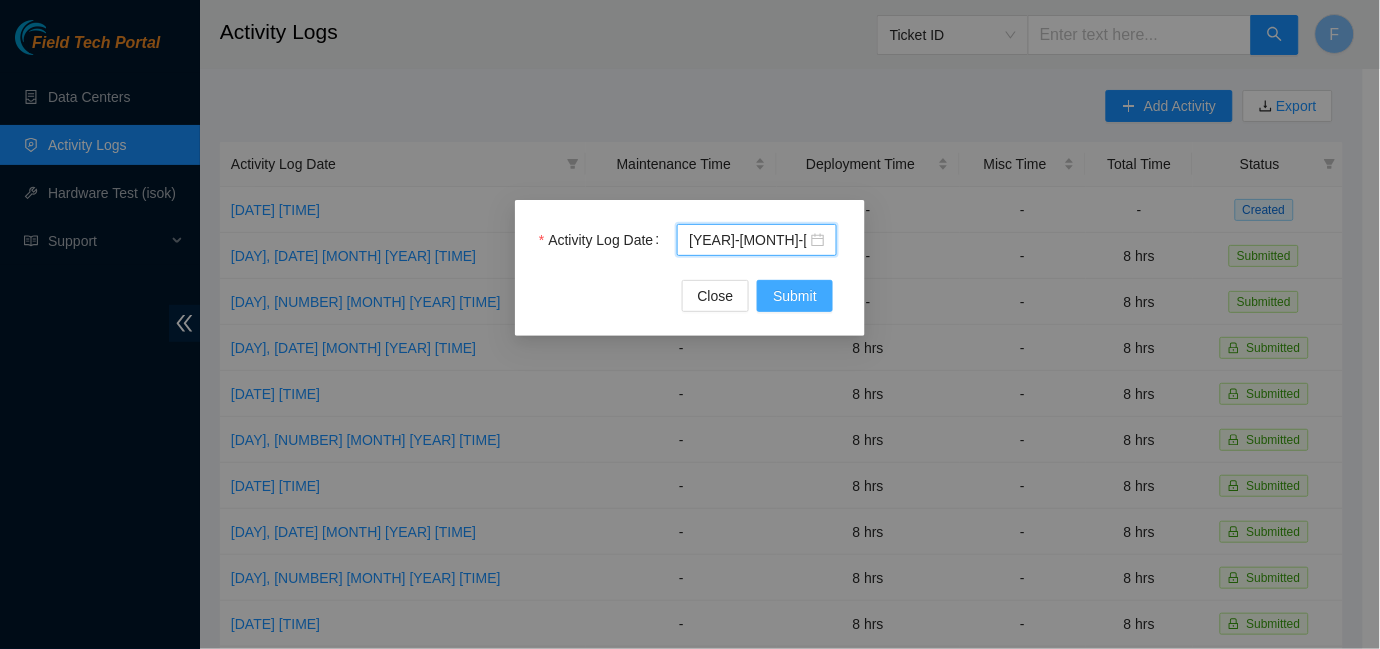 click on "Submit" at bounding box center (795, 296) 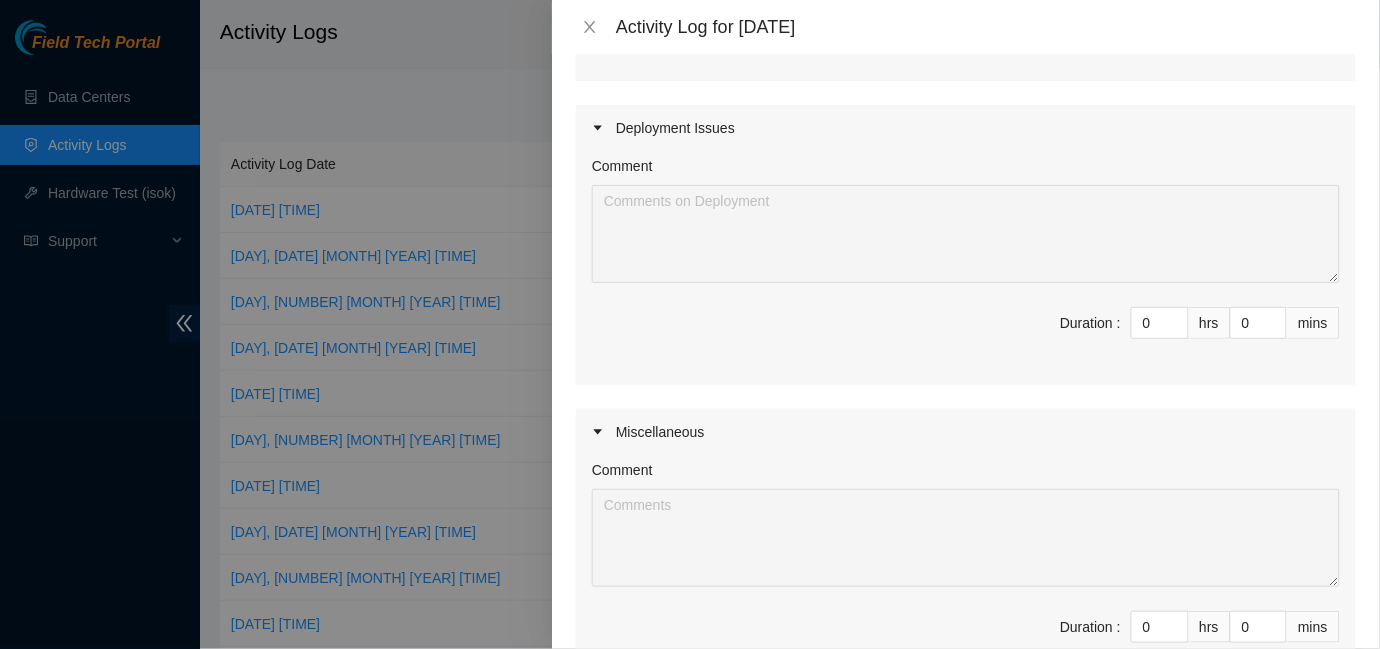 scroll, scrollTop: 438, scrollLeft: 0, axis: vertical 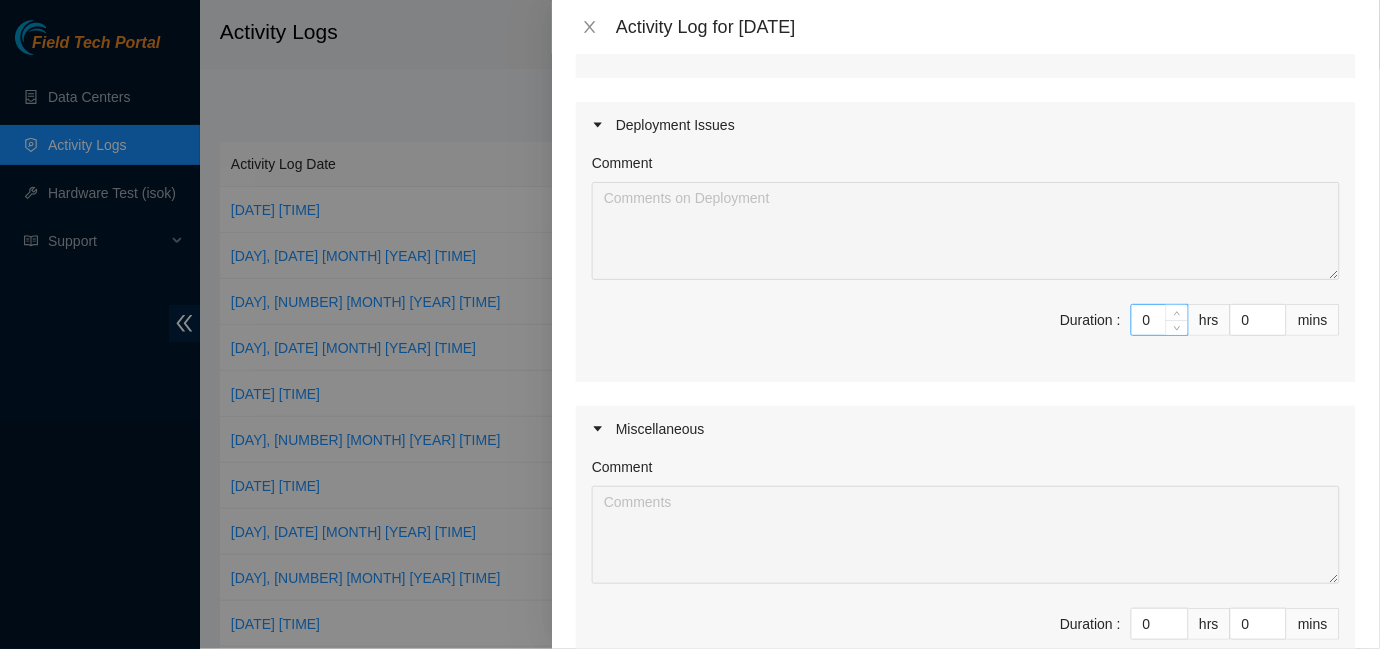 click on "0" at bounding box center (1160, 320) 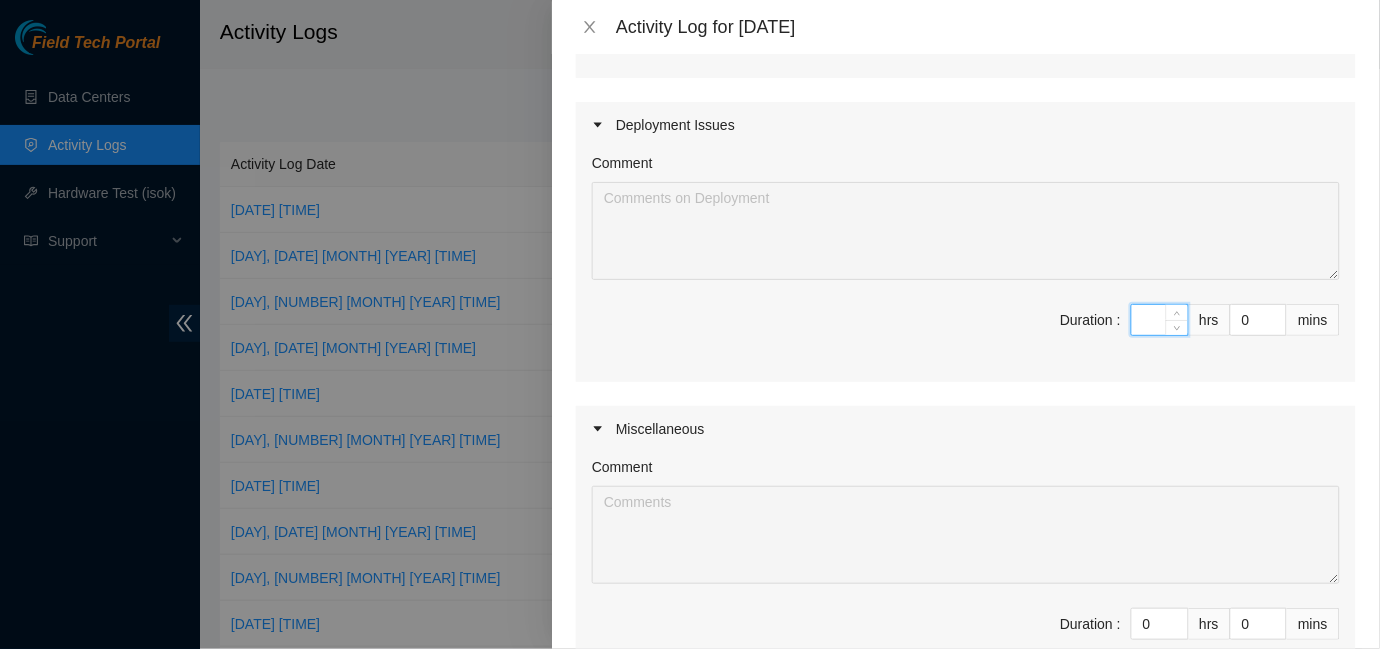 type on "8" 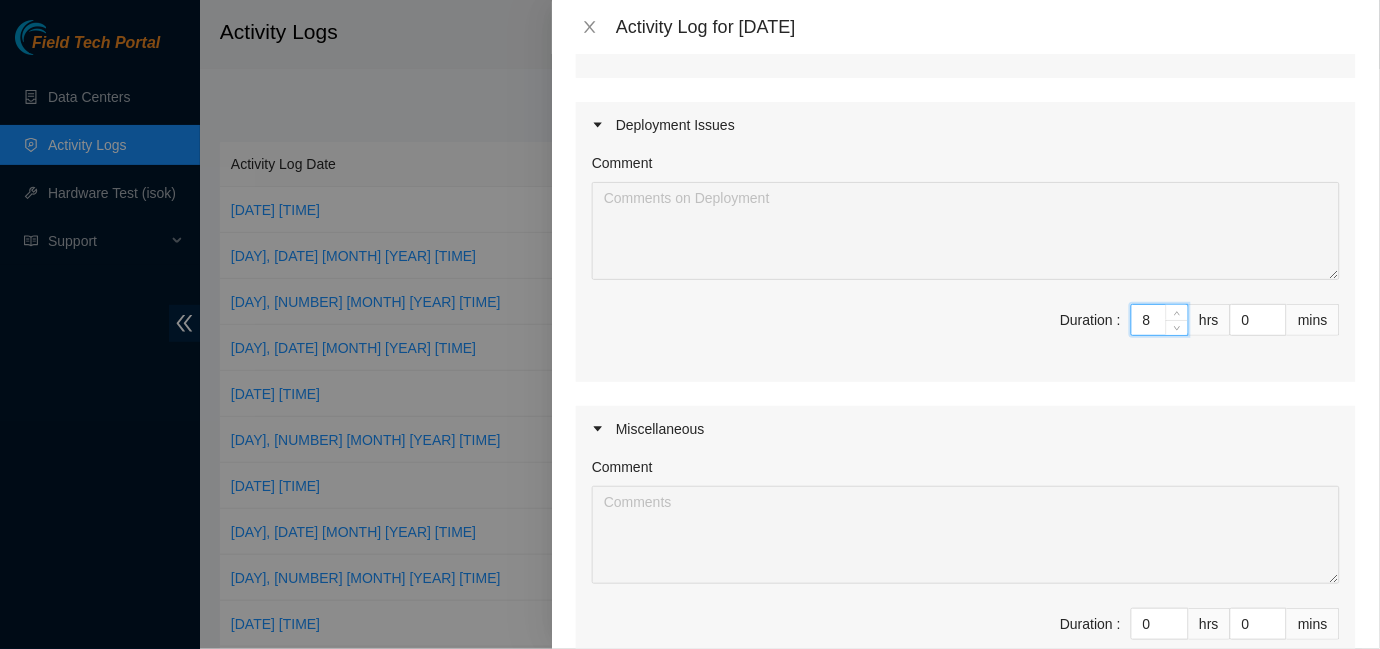 type on "8" 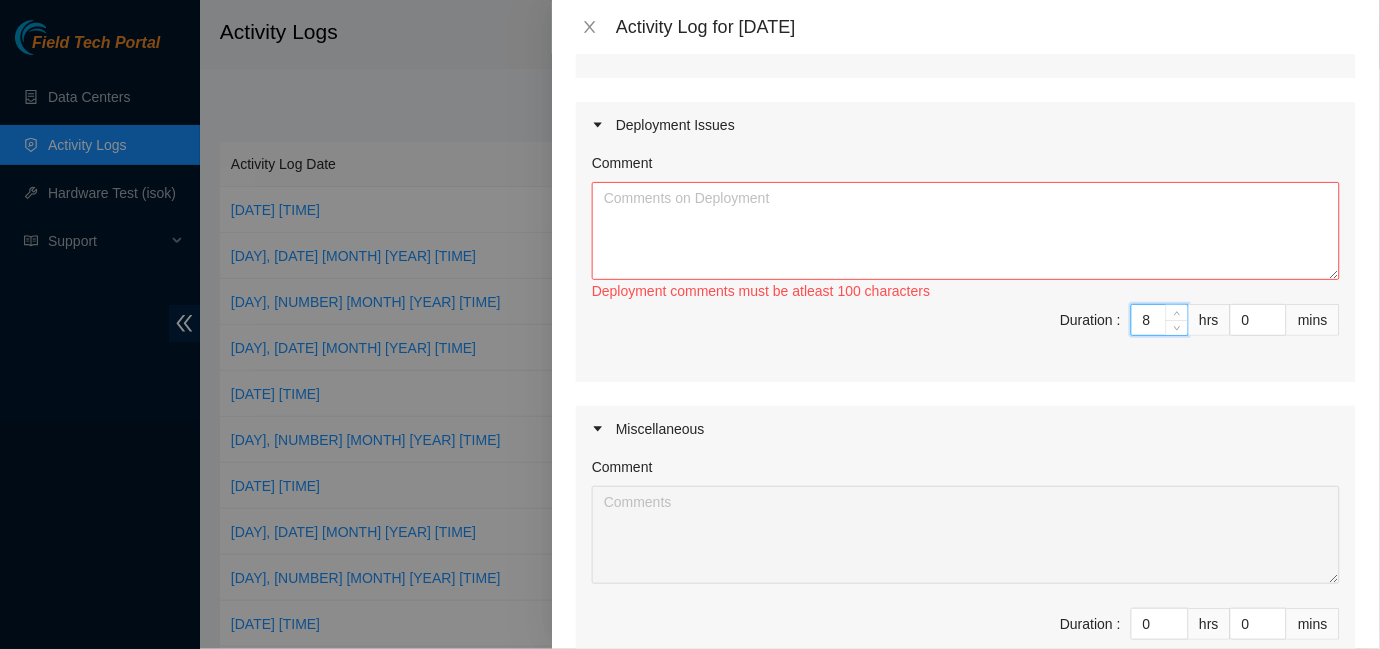 type on "8" 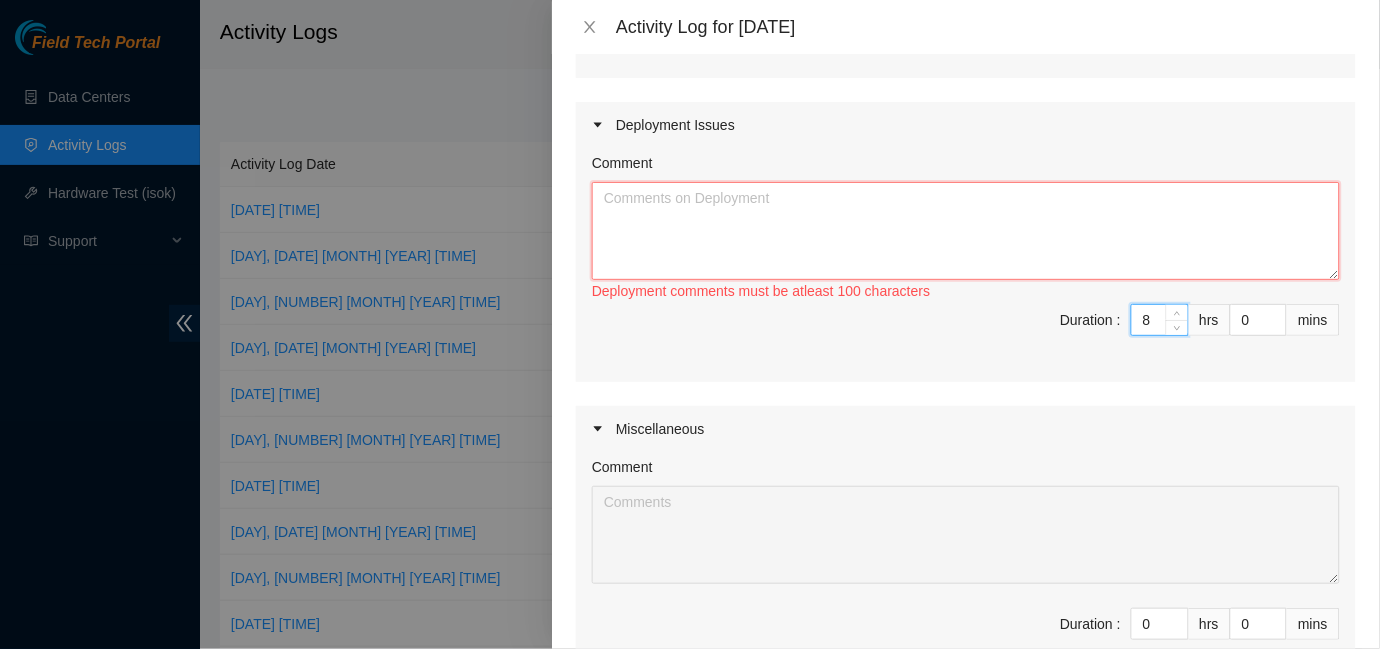 click on "Comment" at bounding box center [966, 231] 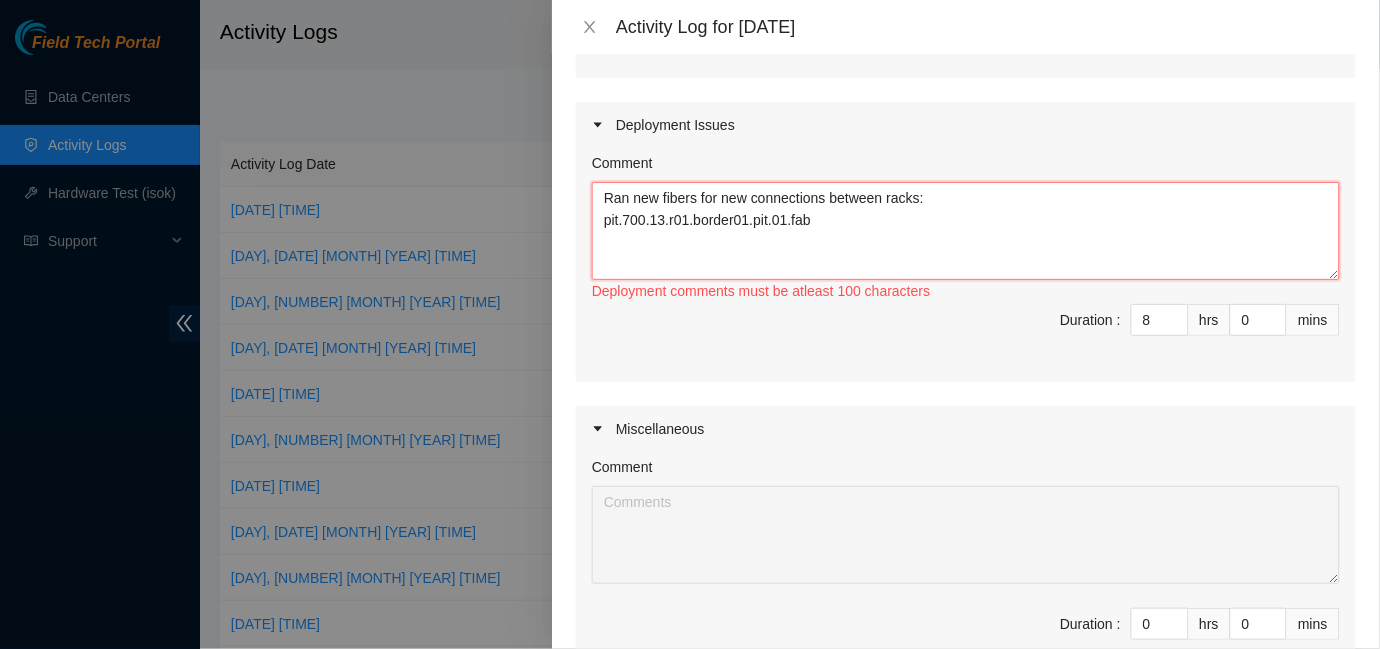 drag, startPoint x: 823, startPoint y: 225, endPoint x: 597, endPoint y: 226, distance: 226.00221 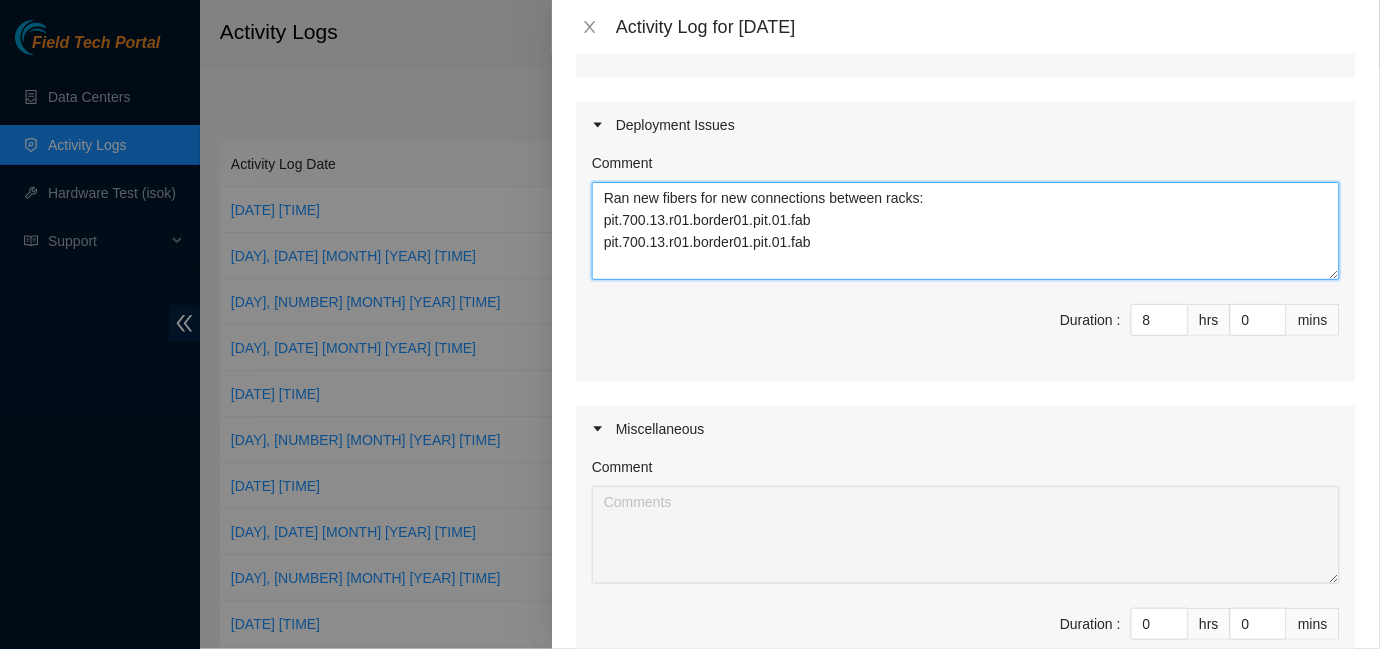 drag, startPoint x: 665, startPoint y: 242, endPoint x: 690, endPoint y: 260, distance: 30.805843 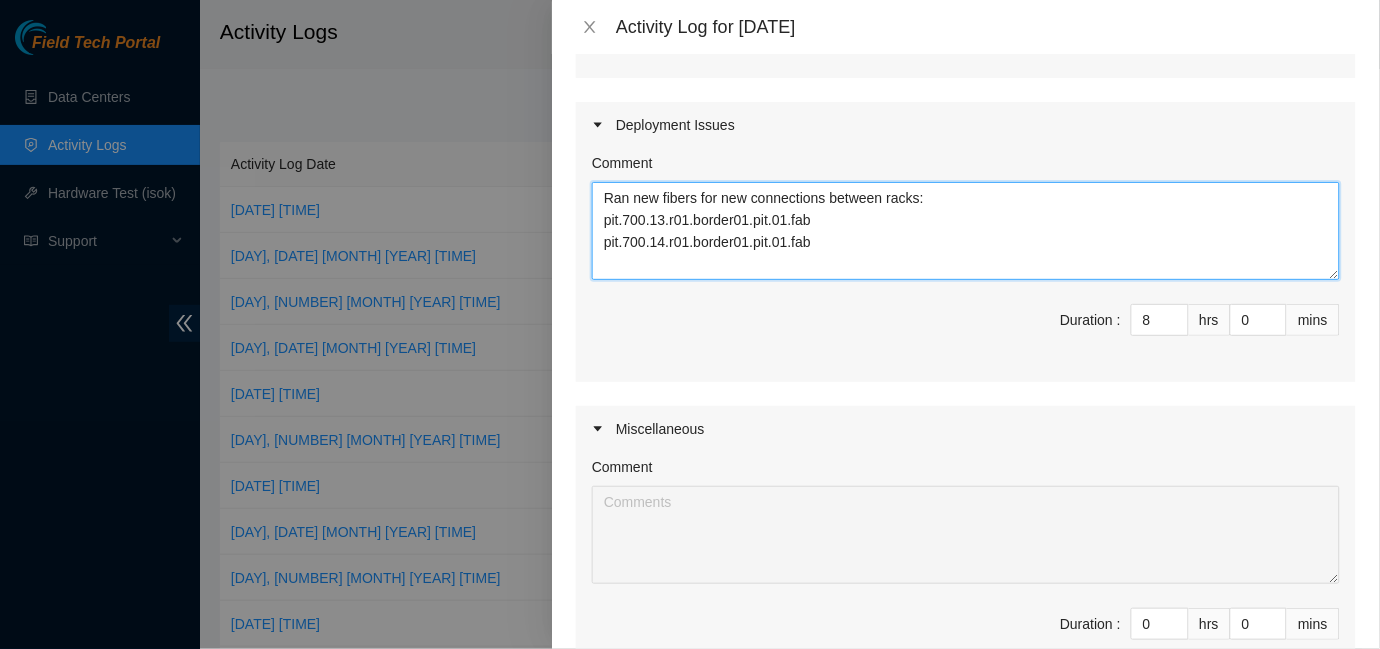 click on "Ran new fibers for new connections between racks:
pit.700.13.r01.border01.pit.01.fab
pit.700.14.r01.border01.pit.01.fab" at bounding box center (966, 231) 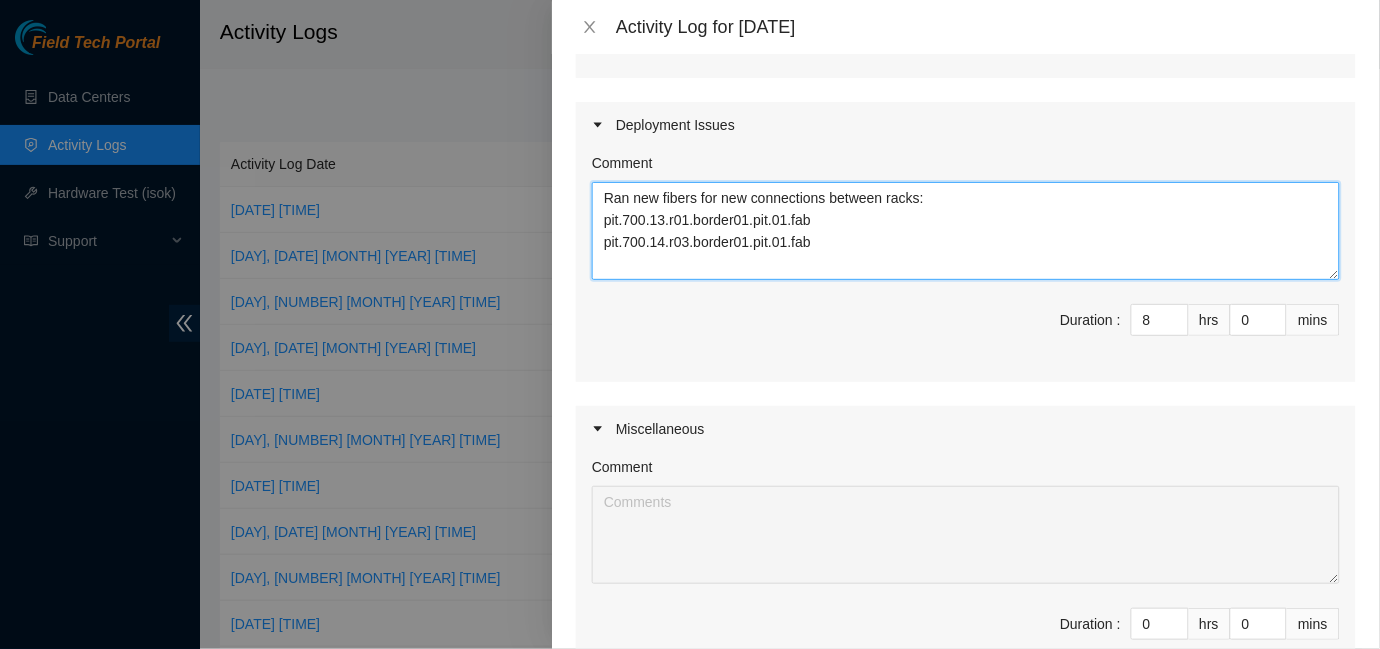 click on "Ran new fibers for new connections between racks:
pit.700.13.r01.border01.pit.01.fab
pit.700.14.r03.border01.pit.01.fab" at bounding box center [966, 231] 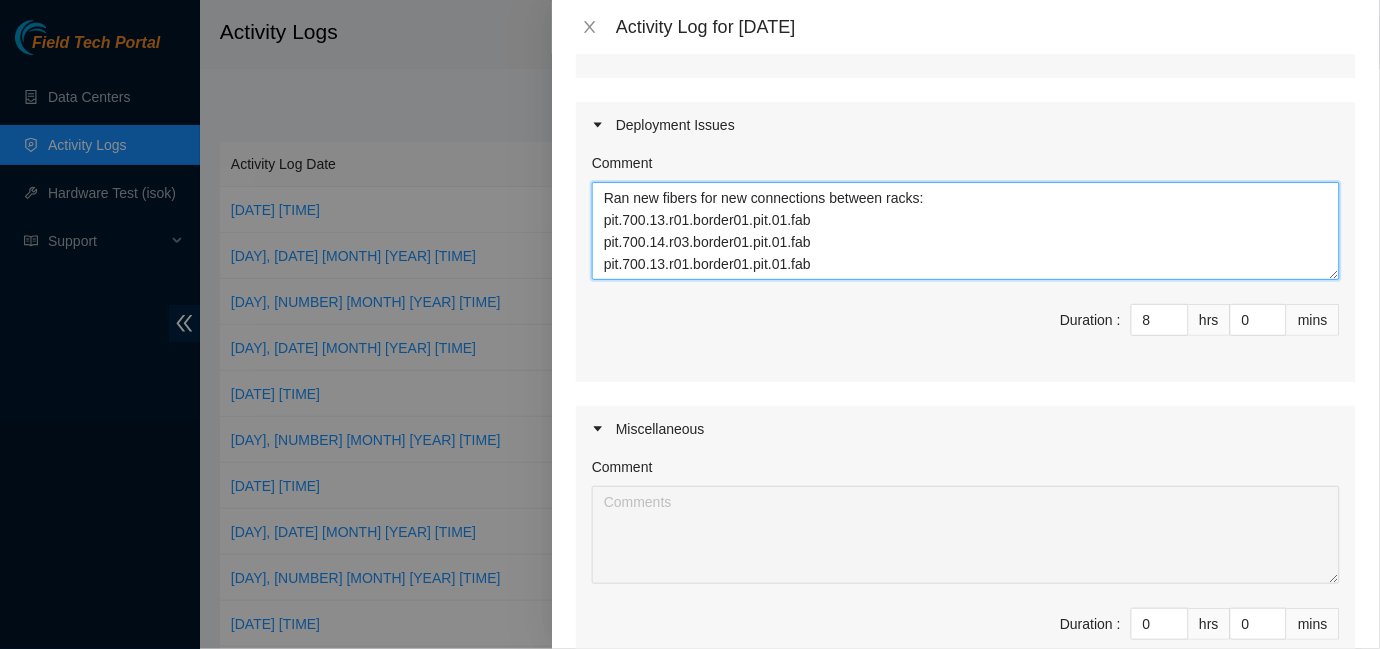 click on "Ran new fibers for new connections between racks:
pit.700.13.r01.border01.pit.01.fab
pit.700.14.r03.border01.pit.01.fab
pit.700.13.r01.border01.pit.01.fab" at bounding box center (966, 231) 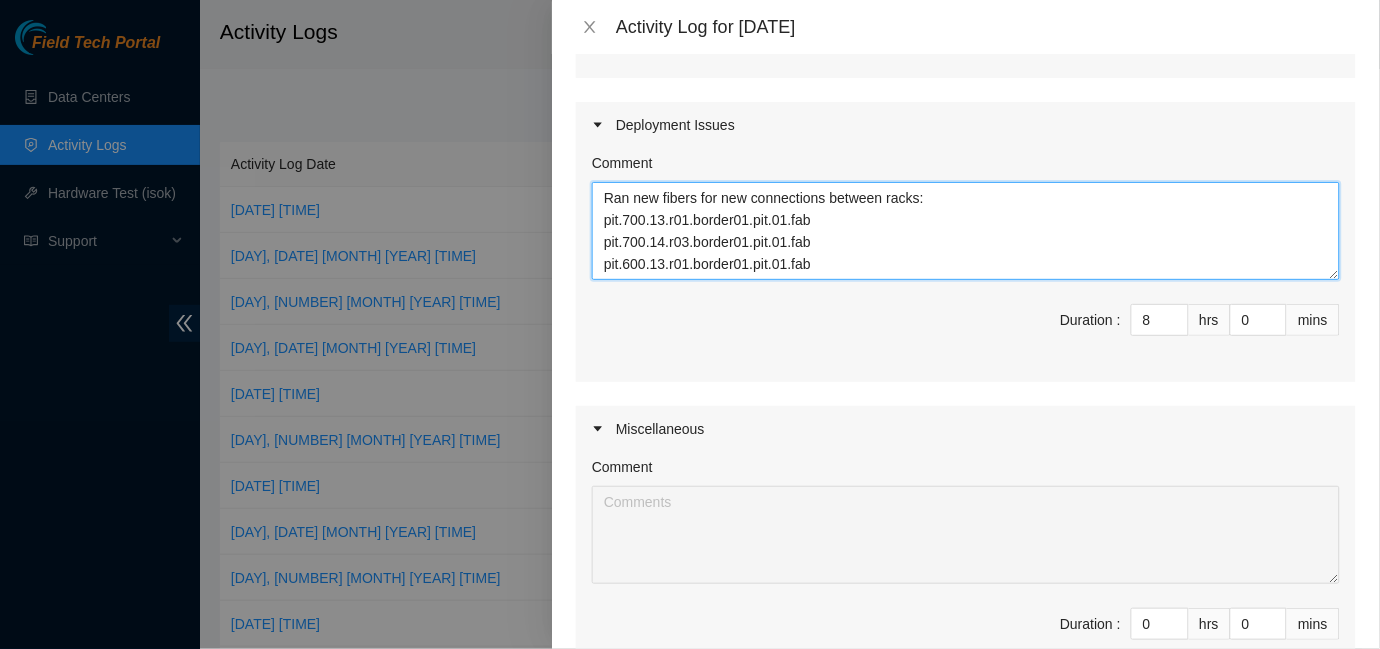 drag, startPoint x: 667, startPoint y: 266, endPoint x: 707, endPoint y: 267, distance: 40.012497 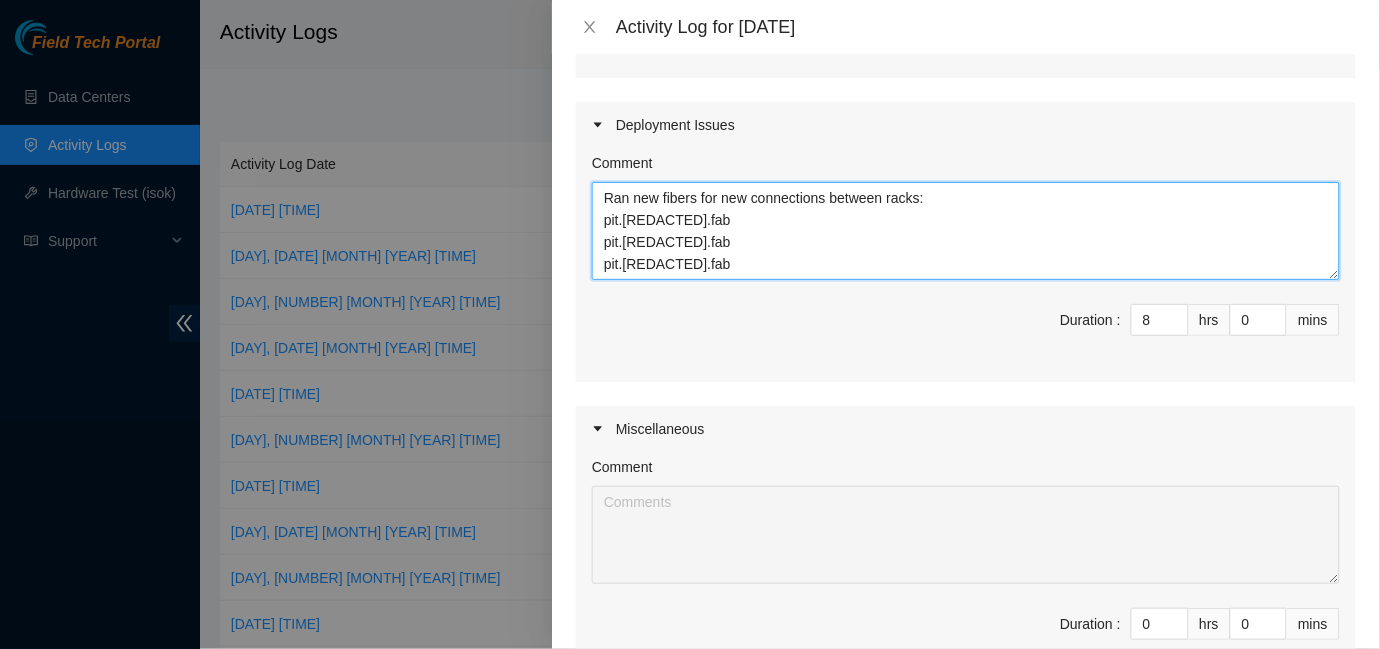 click on "Ran new fibers for new connections between racks:
pit.[REDACTED].fab
pit.[REDACTED].fab
pit.[REDACTED].fab" at bounding box center (966, 231) 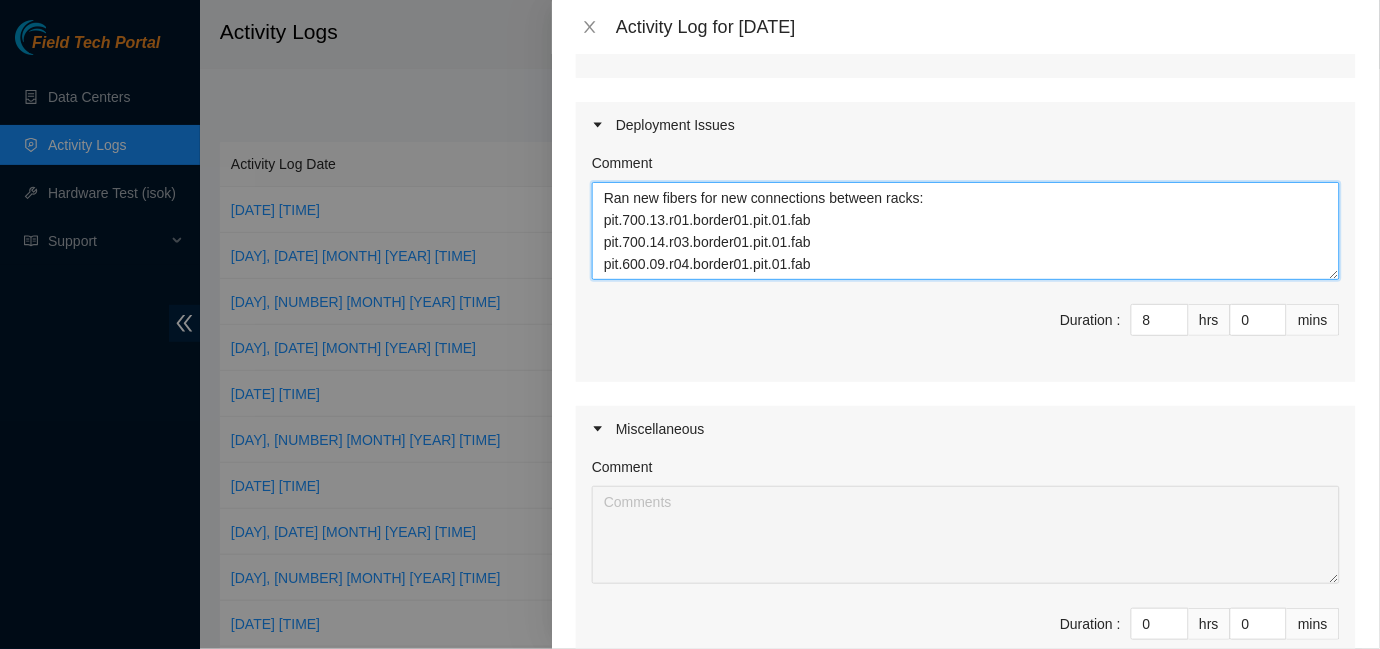 click on "Ran new fibers for new connections between racks:
pit.700.13.r01.border01.pit.01.fab
pit.700.14.r03.border01.pit.01.fab
pit.600.09.r04.border01.pit.01.fab" at bounding box center [966, 231] 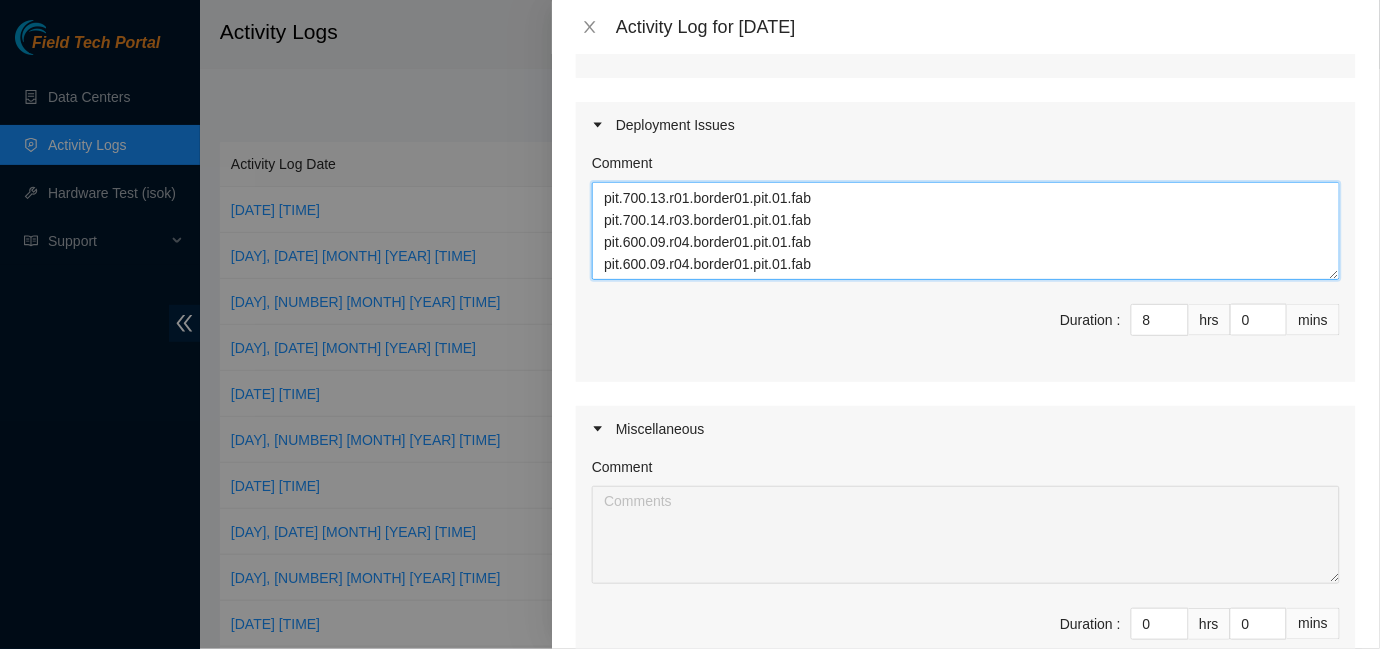 click on "Ran new fibers for new connections between racks:
pit.700.13.r01.border01.pit.01.fab
pit.700.14.r03.border01.pit.01.fab
pit.600.09.r04.border01.pit.01.fab
pit.600.09.r04.border01.pit.01.fab" at bounding box center (966, 231) 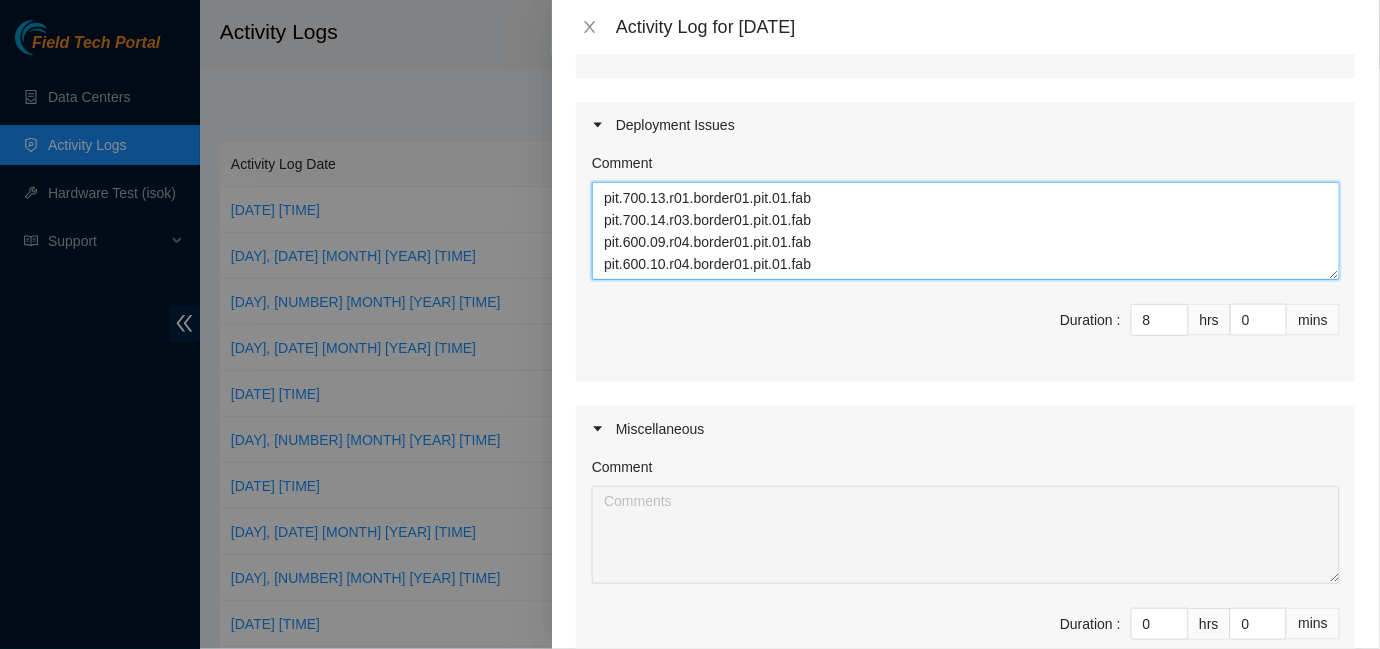 click on "Ran new fibers for new connections between racks:
pit.700.13.r01.border01.pit.01.fab
pit.700.14.r03.border01.pit.01.fab
pit.600.09.r04.border01.pit.01.fab
pit.600.10.r04.border01.pit.01.fab" at bounding box center (966, 231) 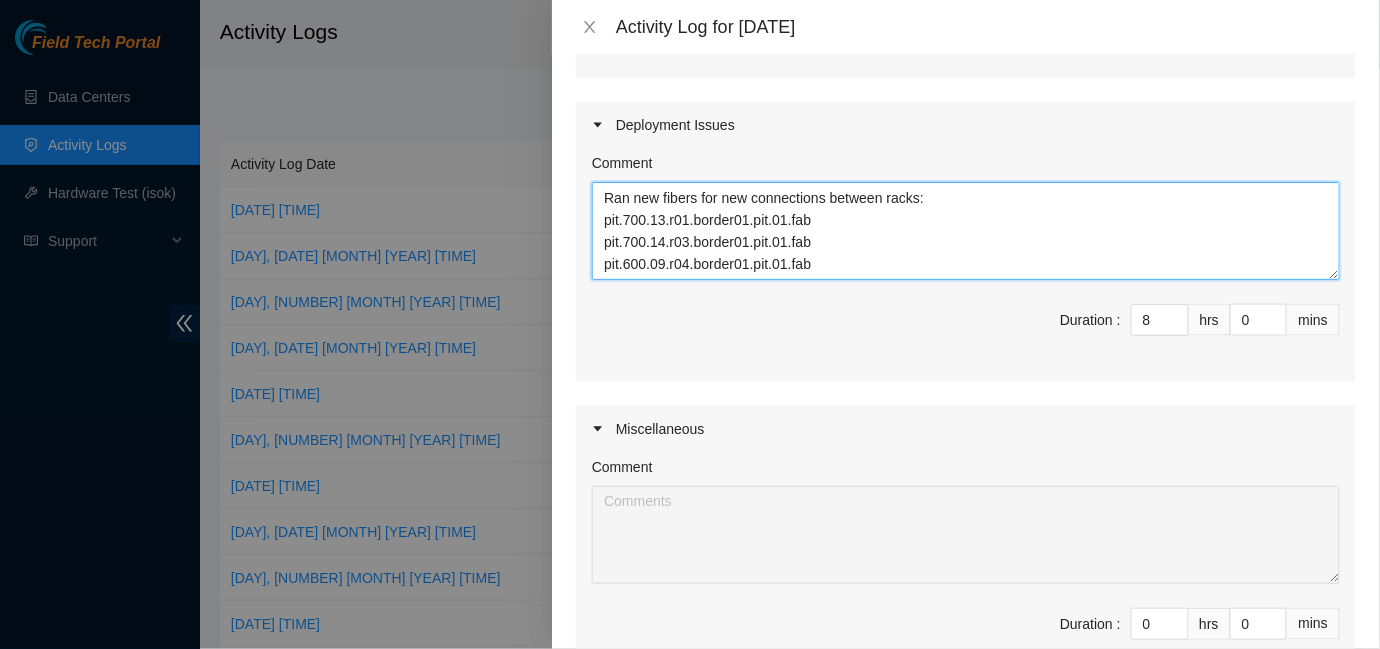 scroll, scrollTop: 44, scrollLeft: 0, axis: vertical 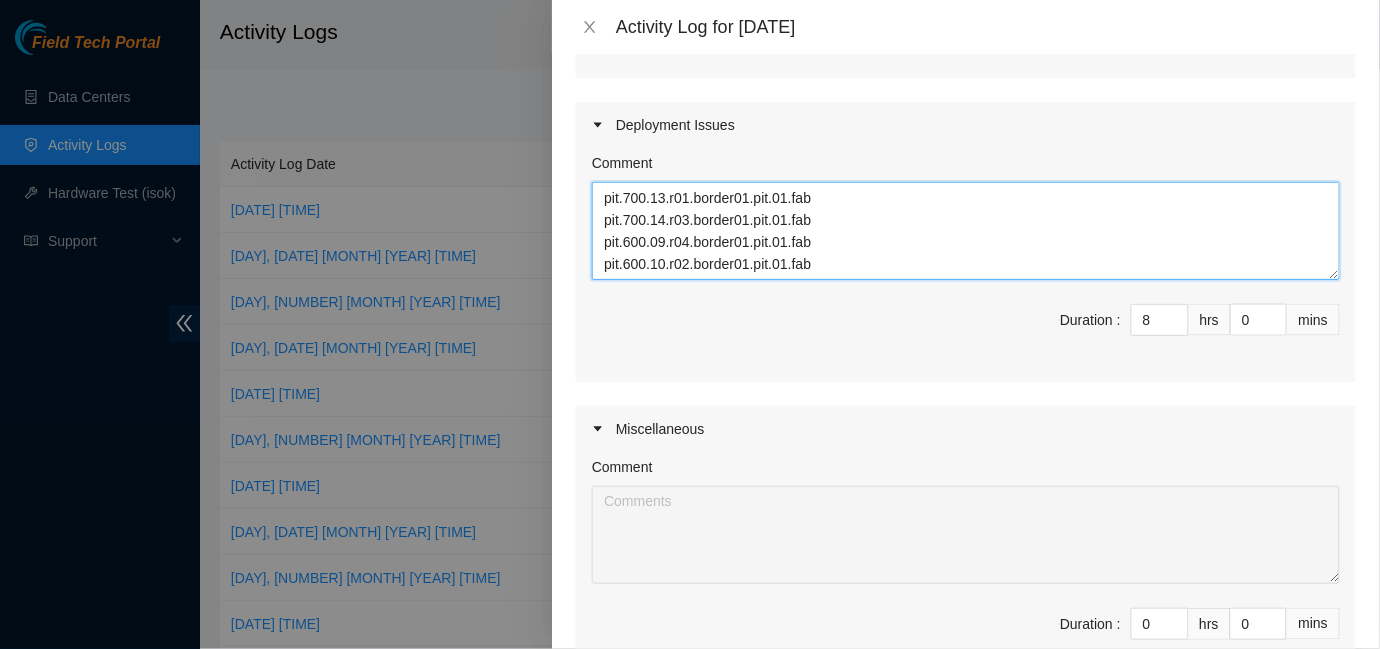 click on "Ran new fibers for new connections between racks:
pit.700.13.r01.border01.pit.01.fab
pit.700.14.r03.border01.pit.01.fab
pit.600.09.r04.border01.pit.01.fab
pit.600.10.r02.border01.pit.01.fab" at bounding box center [966, 231] 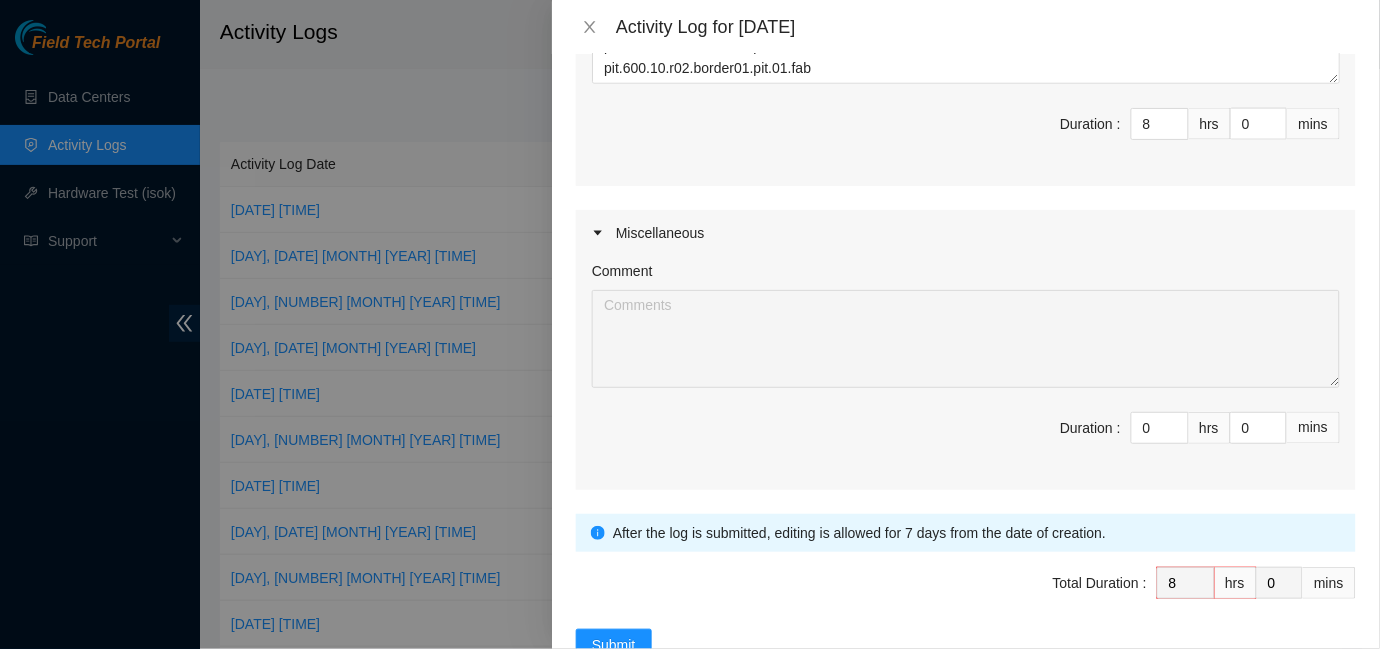 scroll, scrollTop: 691, scrollLeft: 0, axis: vertical 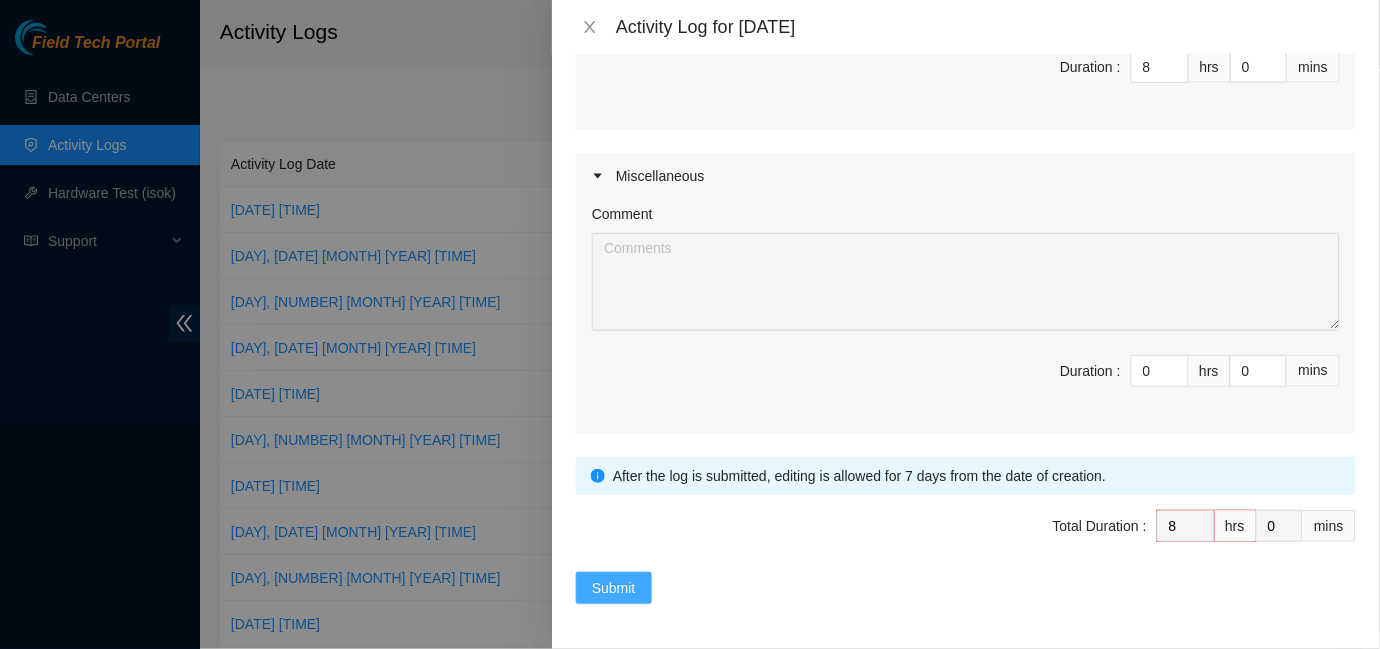 click on "Submit" at bounding box center (614, 588) 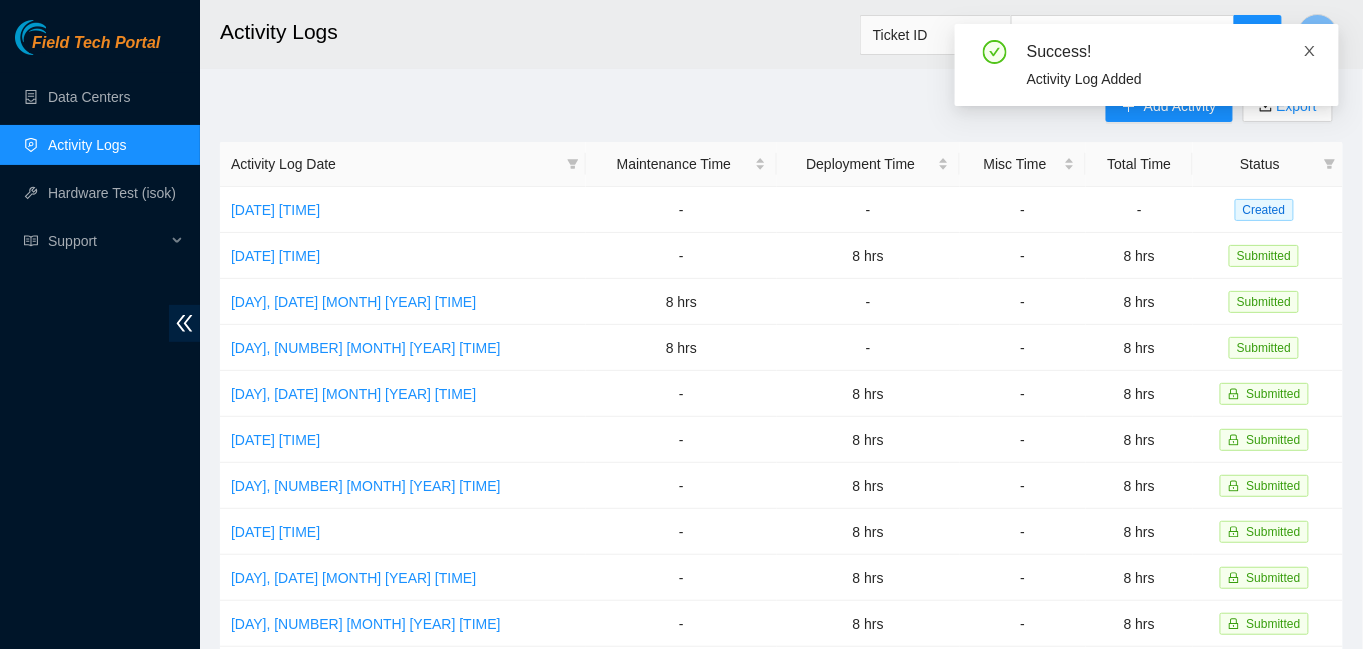 click 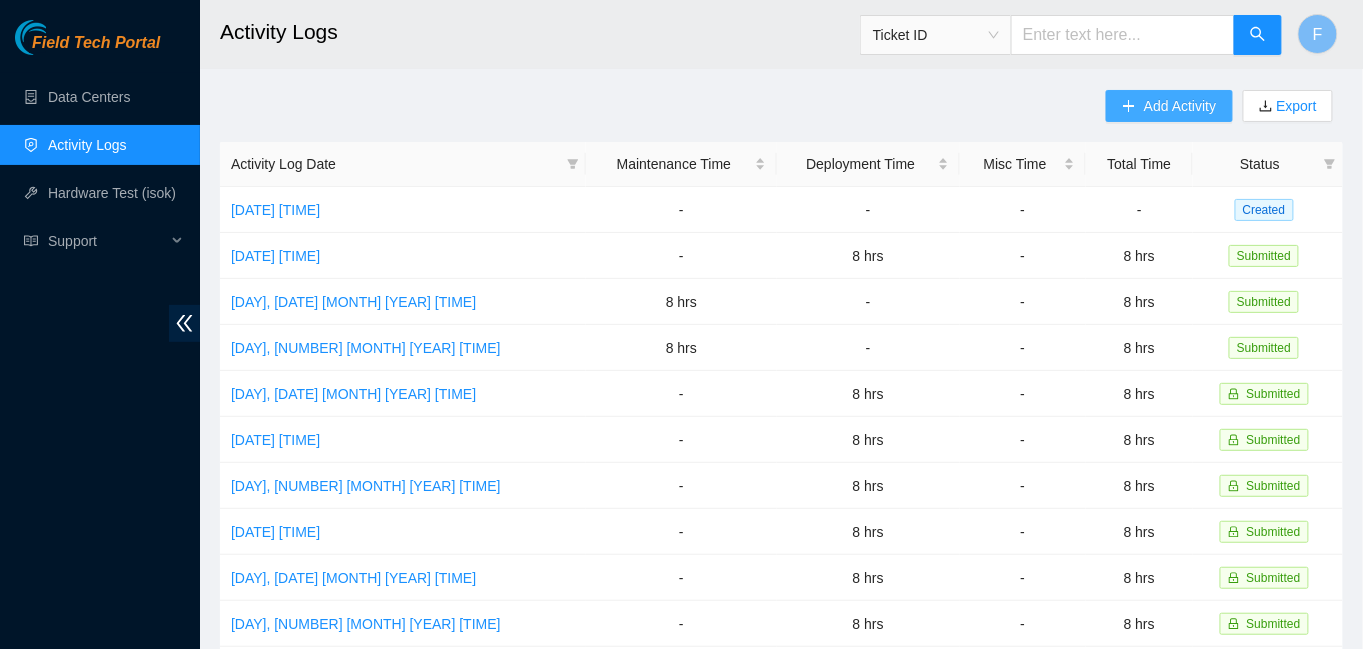 click on "Add Activity" at bounding box center (1180, 106) 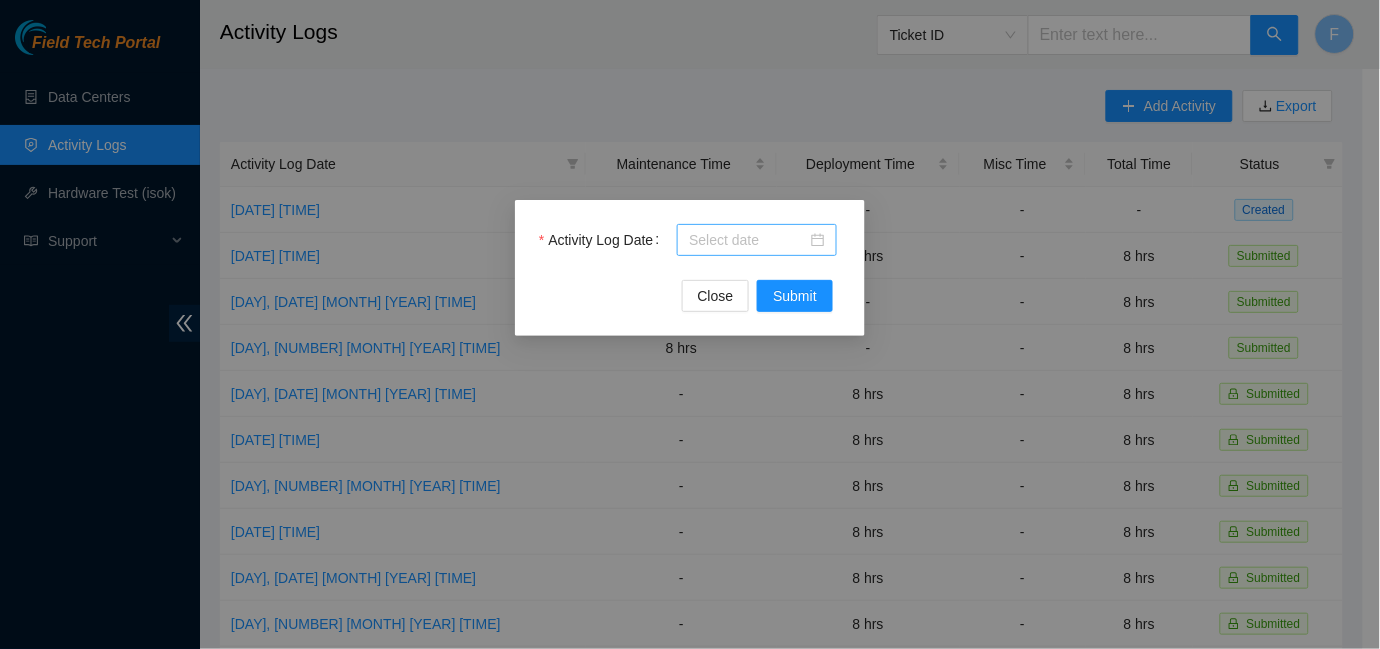 click at bounding box center (757, 240) 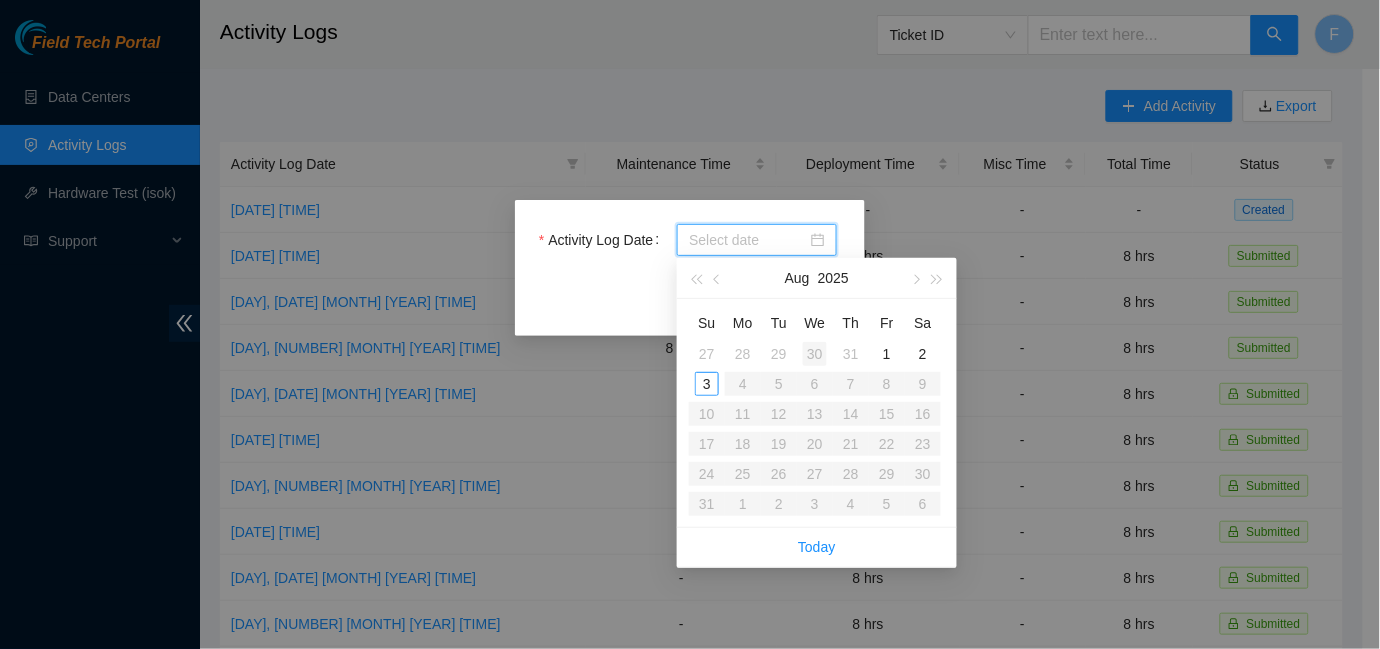 type on "[YEAR]-[MONTH]-[DAY]" 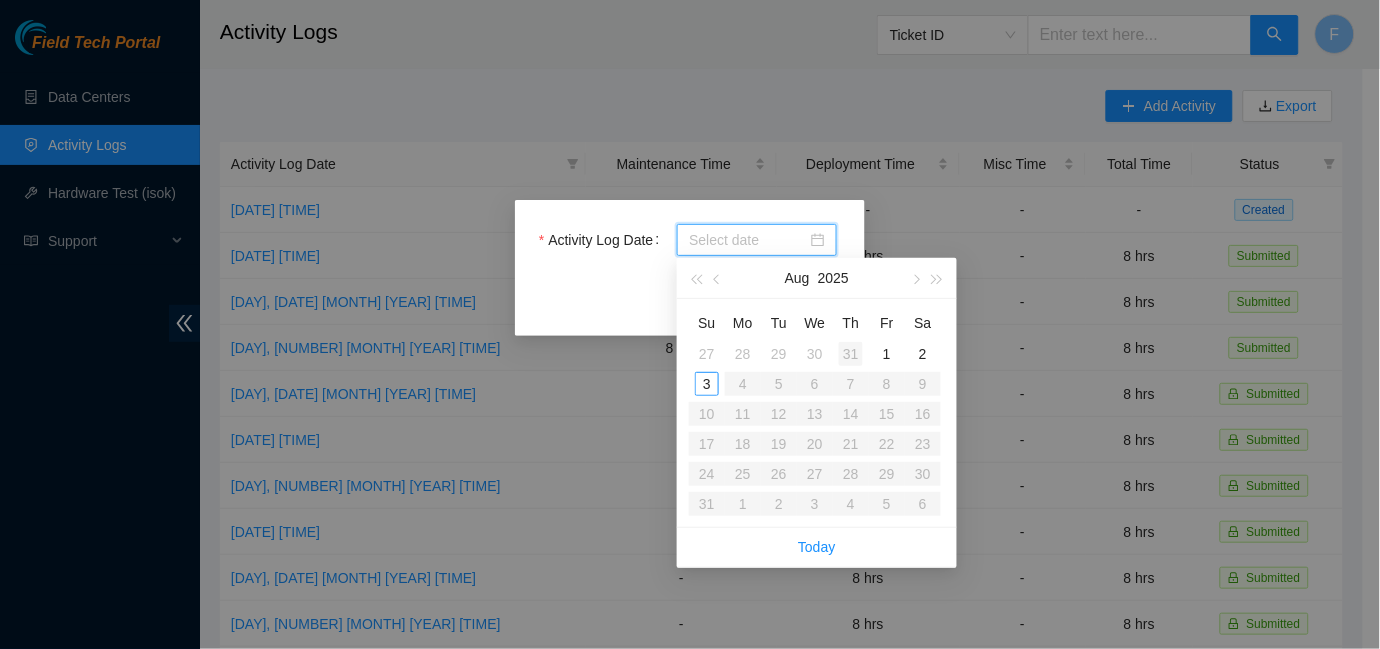 type on "2025-07-31" 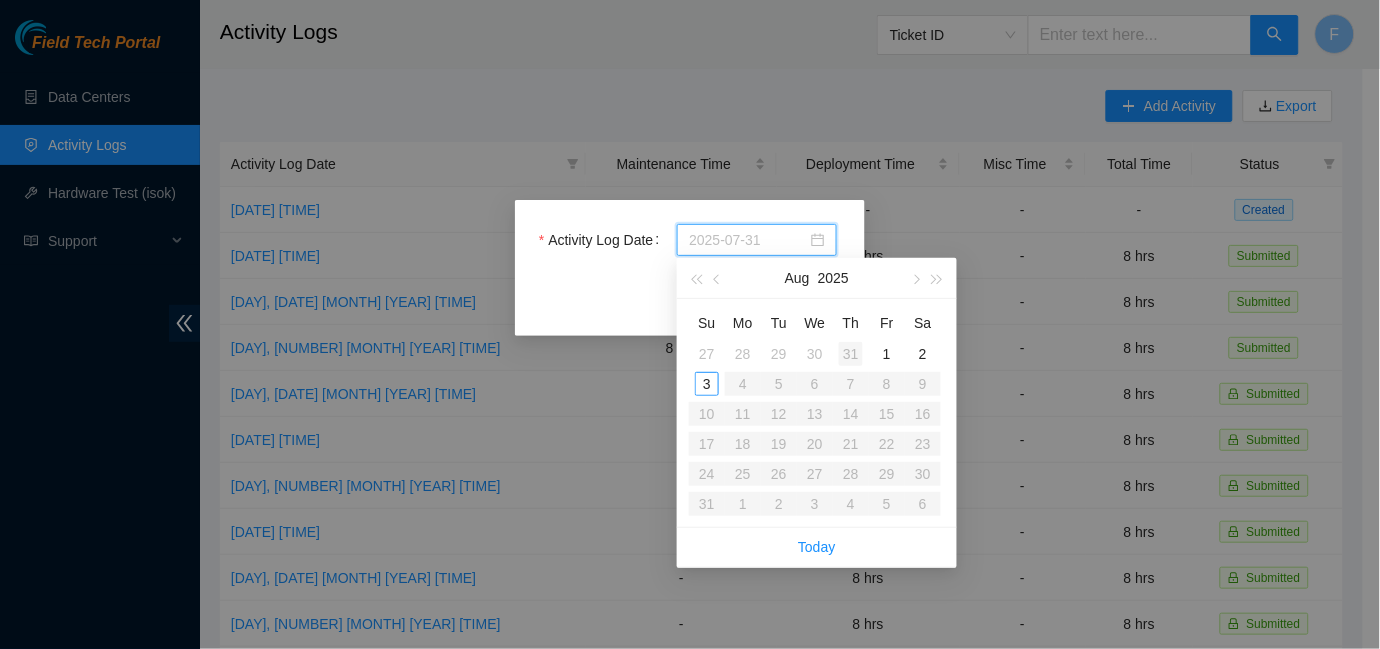 click on "31" at bounding box center [851, 354] 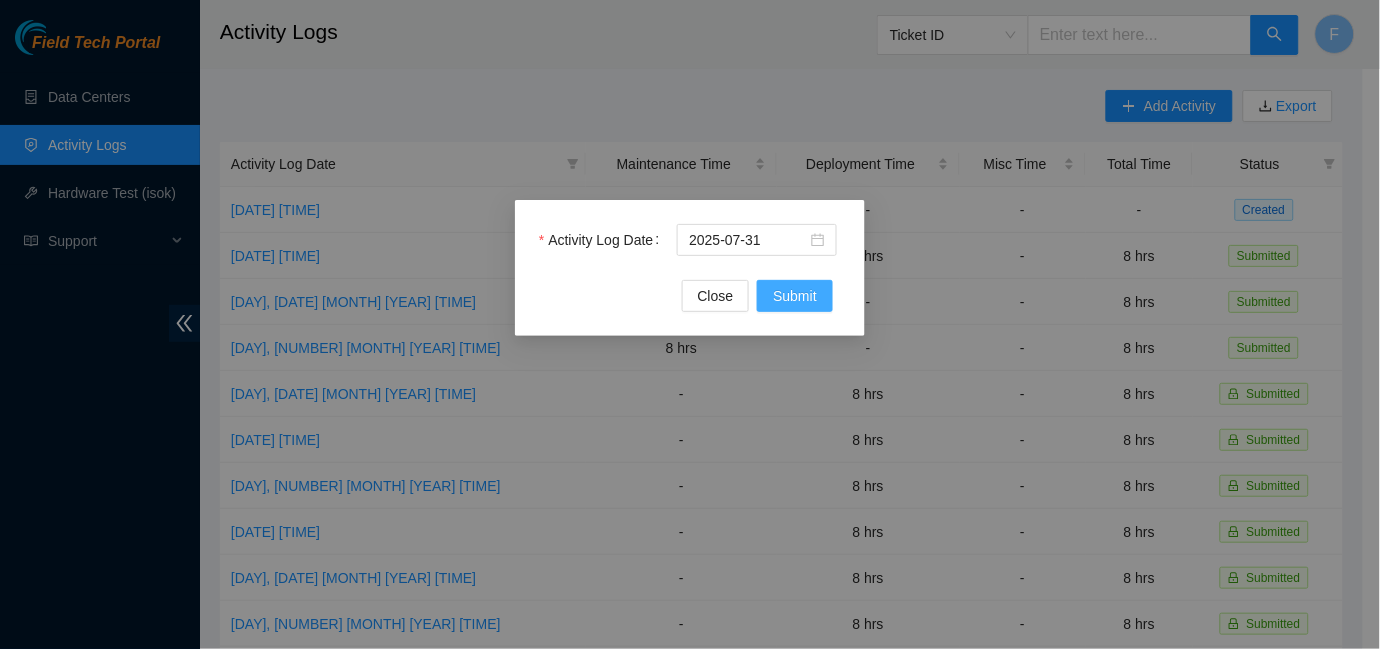 click on "Submit" at bounding box center (795, 296) 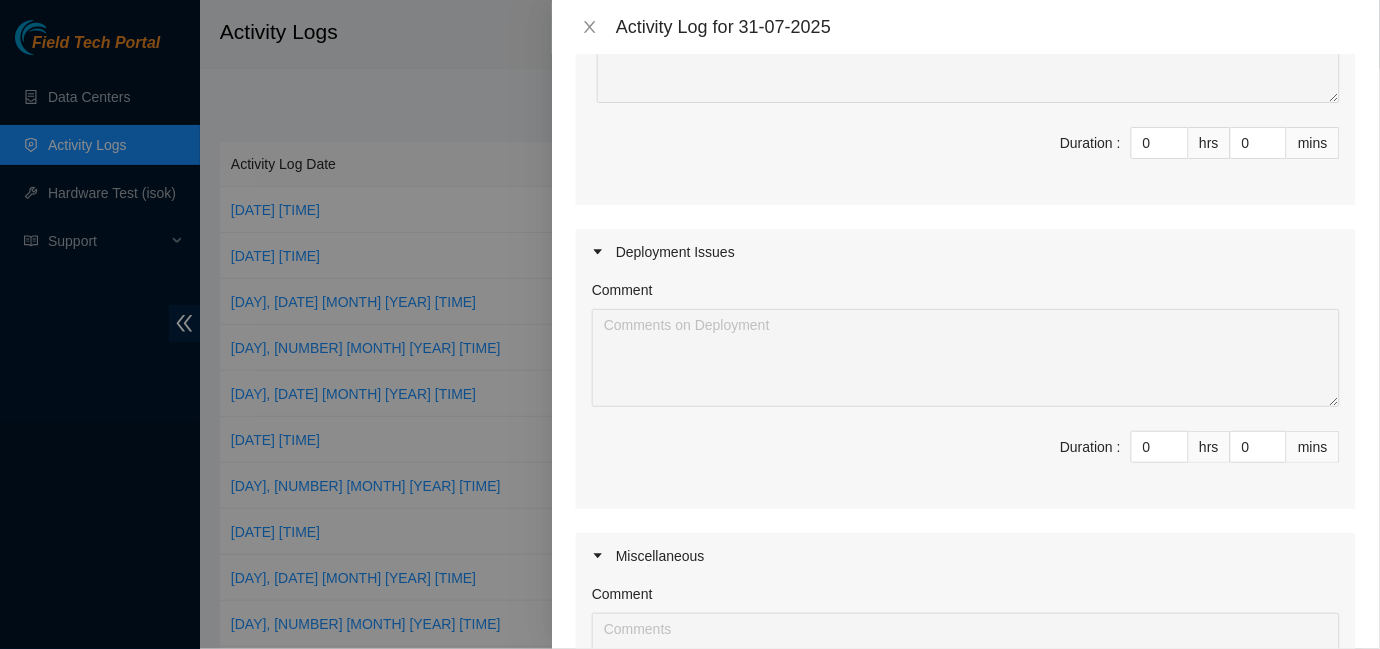 scroll, scrollTop: 318, scrollLeft: 0, axis: vertical 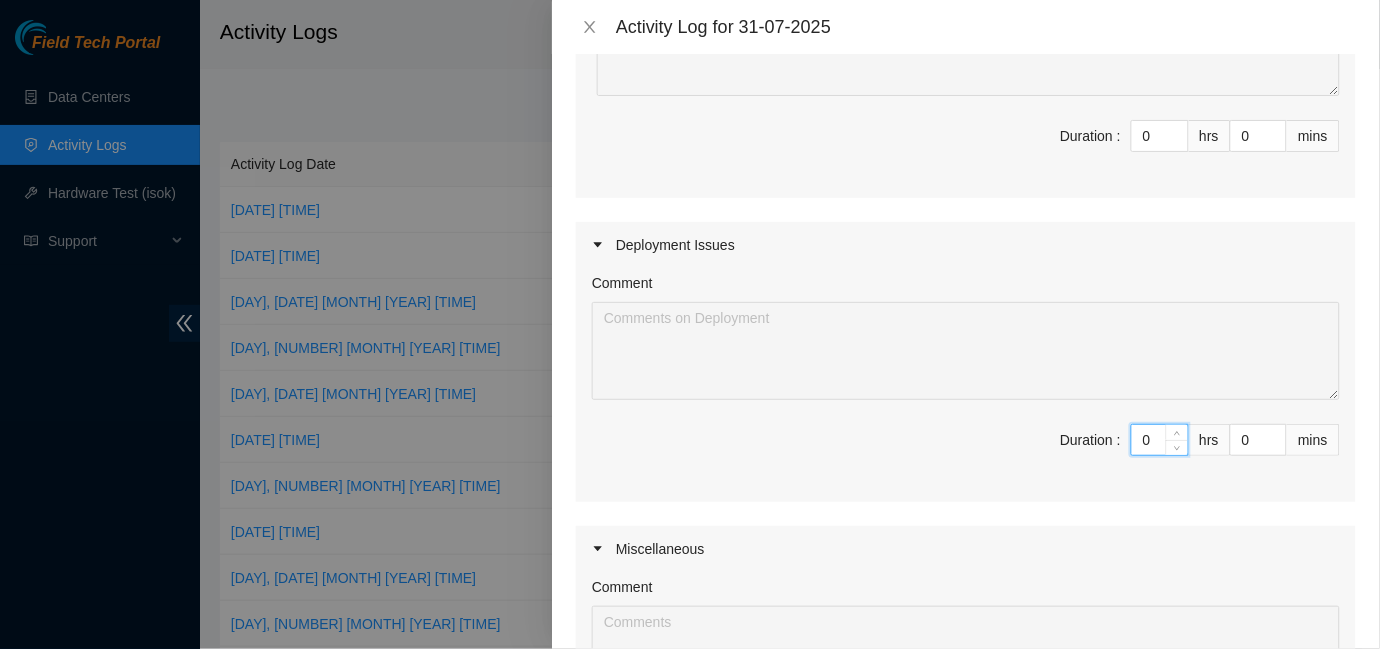 click on "0" at bounding box center [1160, 440] 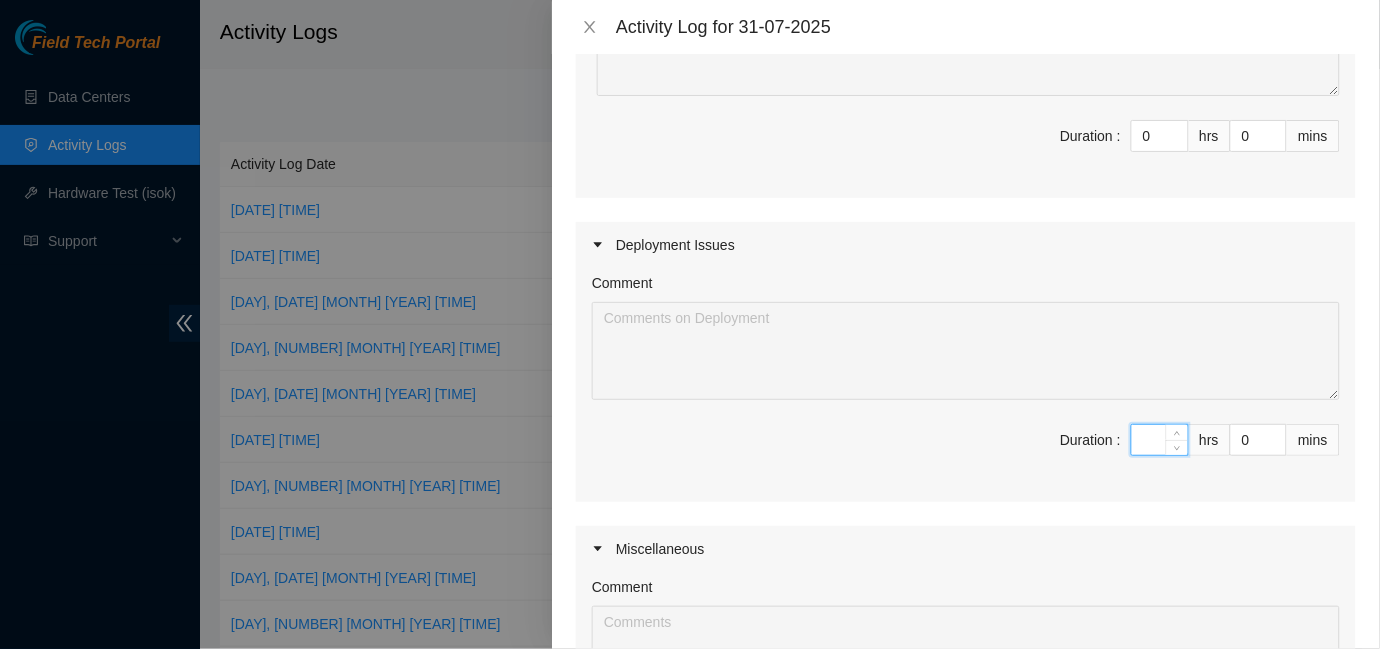 type on "8" 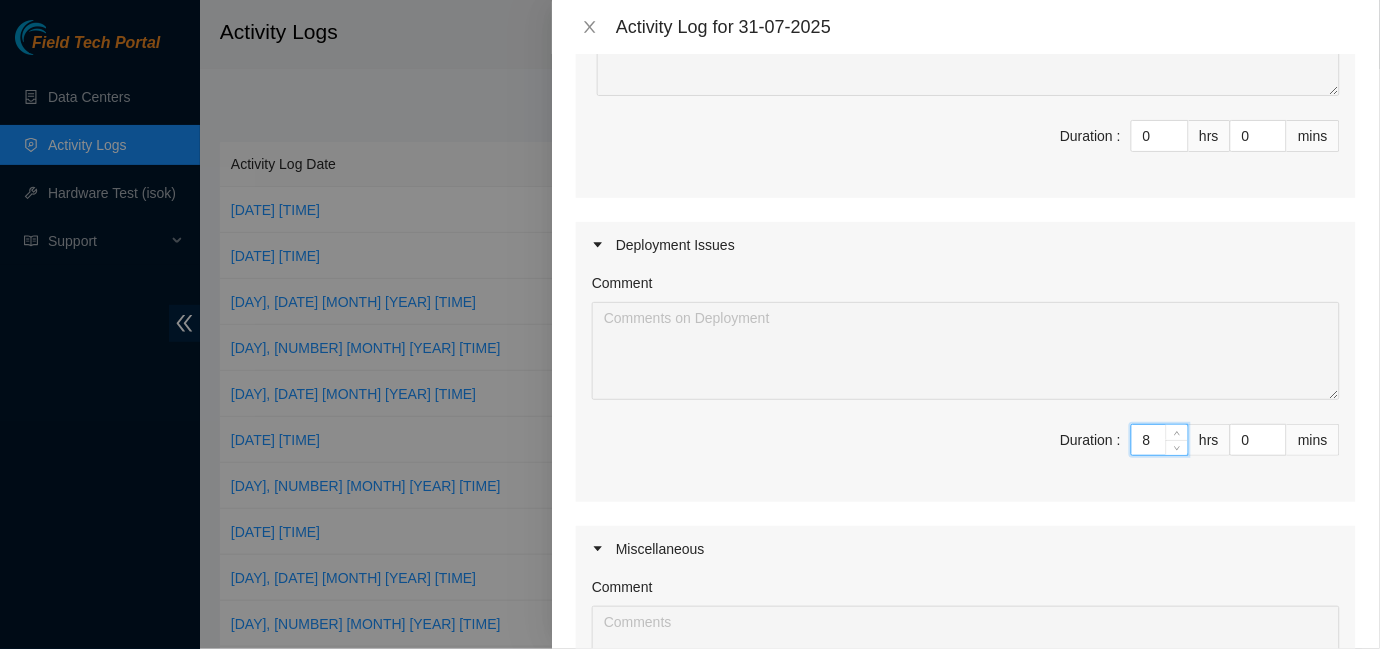 type on "8" 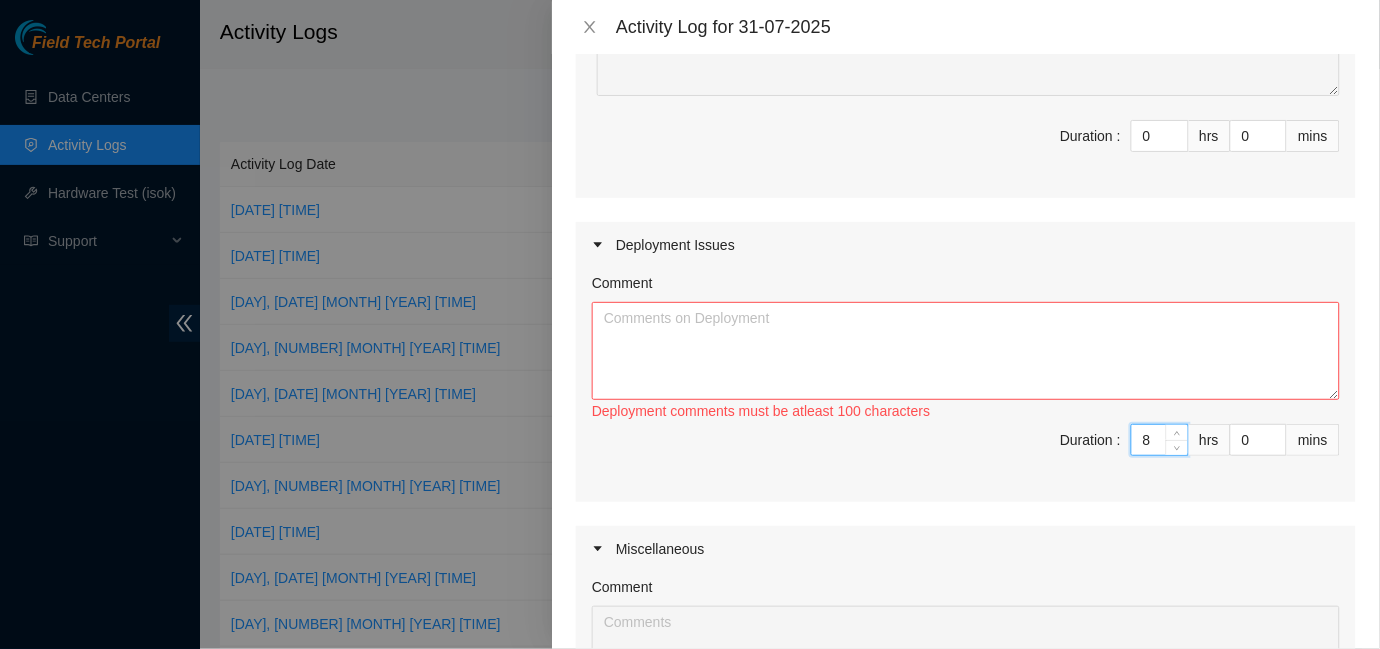 type on "8" 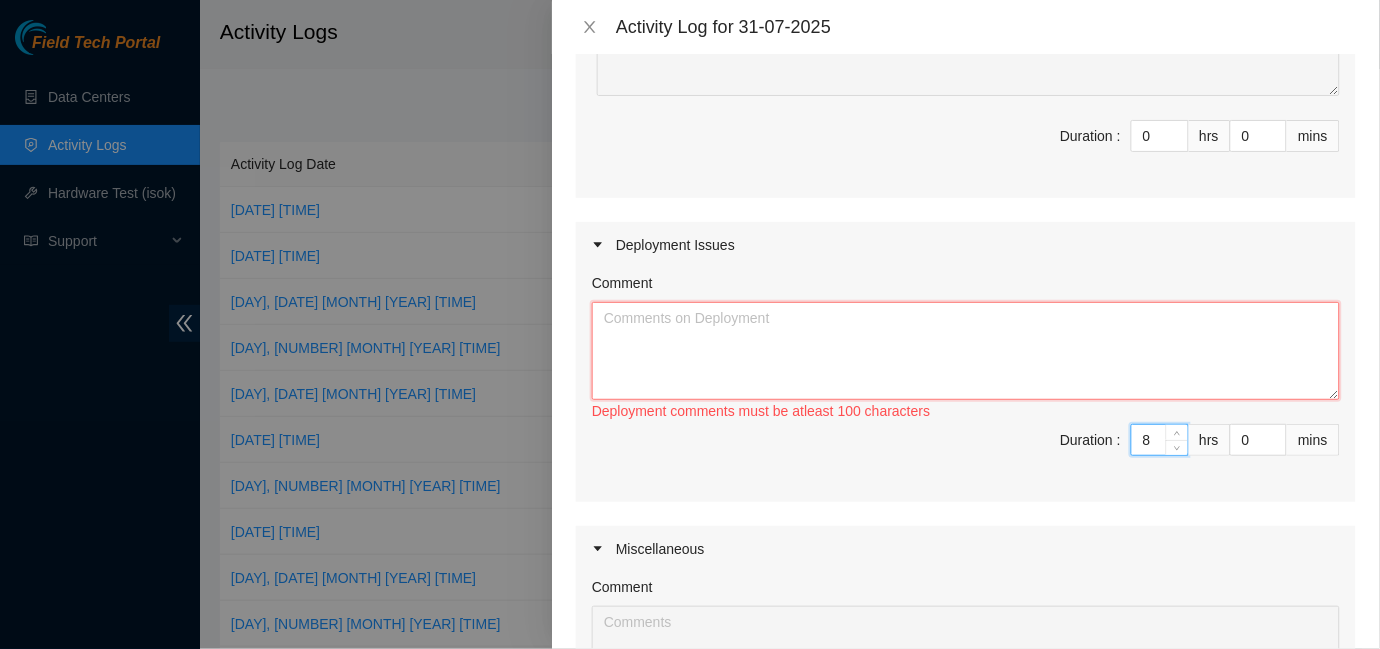 click on "Comment" at bounding box center [966, 351] 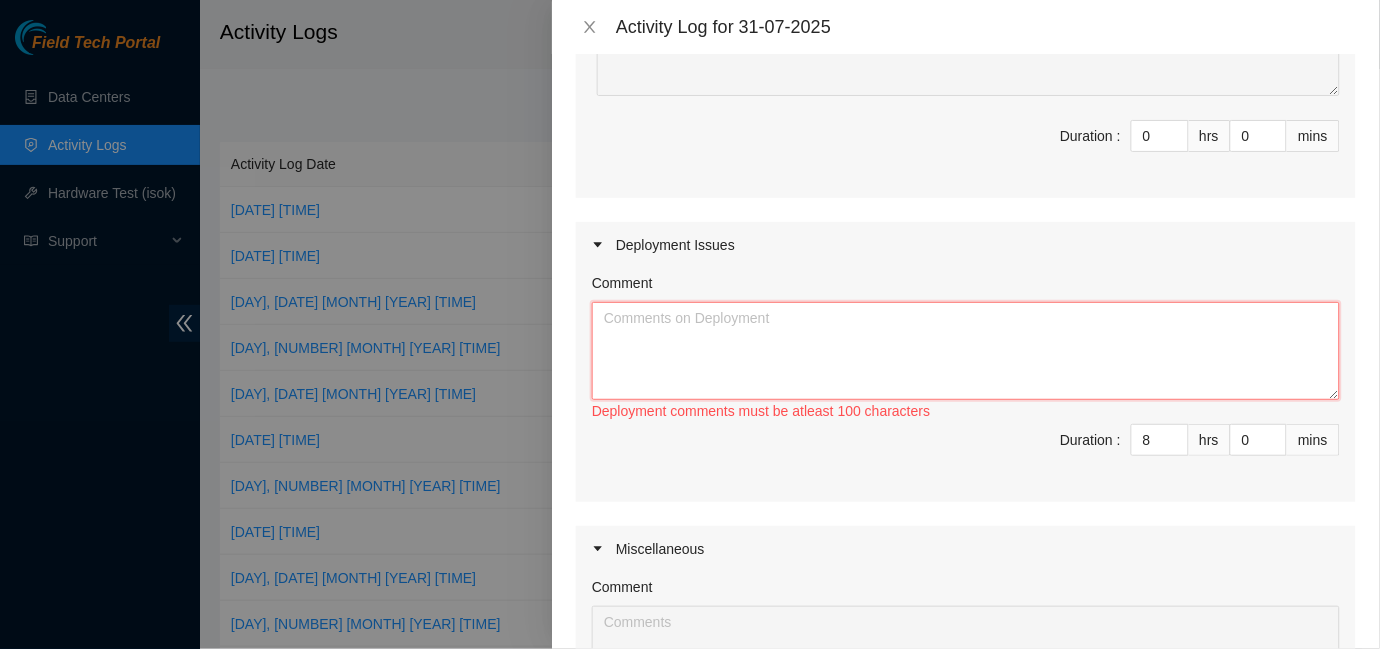 paste on "Ran new fibers for new connections between racks:
pit.700.13.r01.border01.pit.01.fab
pit.700.14.r03.border01.pit.01.fab
pit.600.09.r04.border01.pit.01.fab
pit.600.10.r02.border01.pit.01.fab" 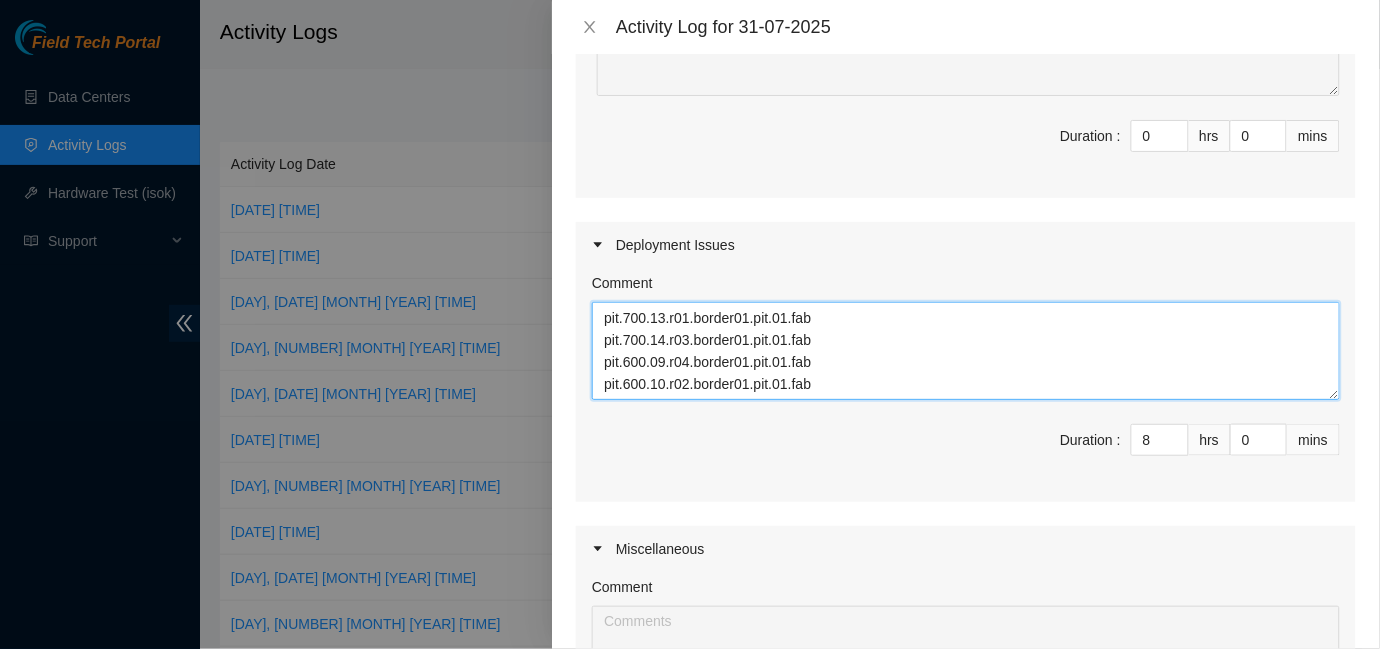 scroll, scrollTop: 0, scrollLeft: 0, axis: both 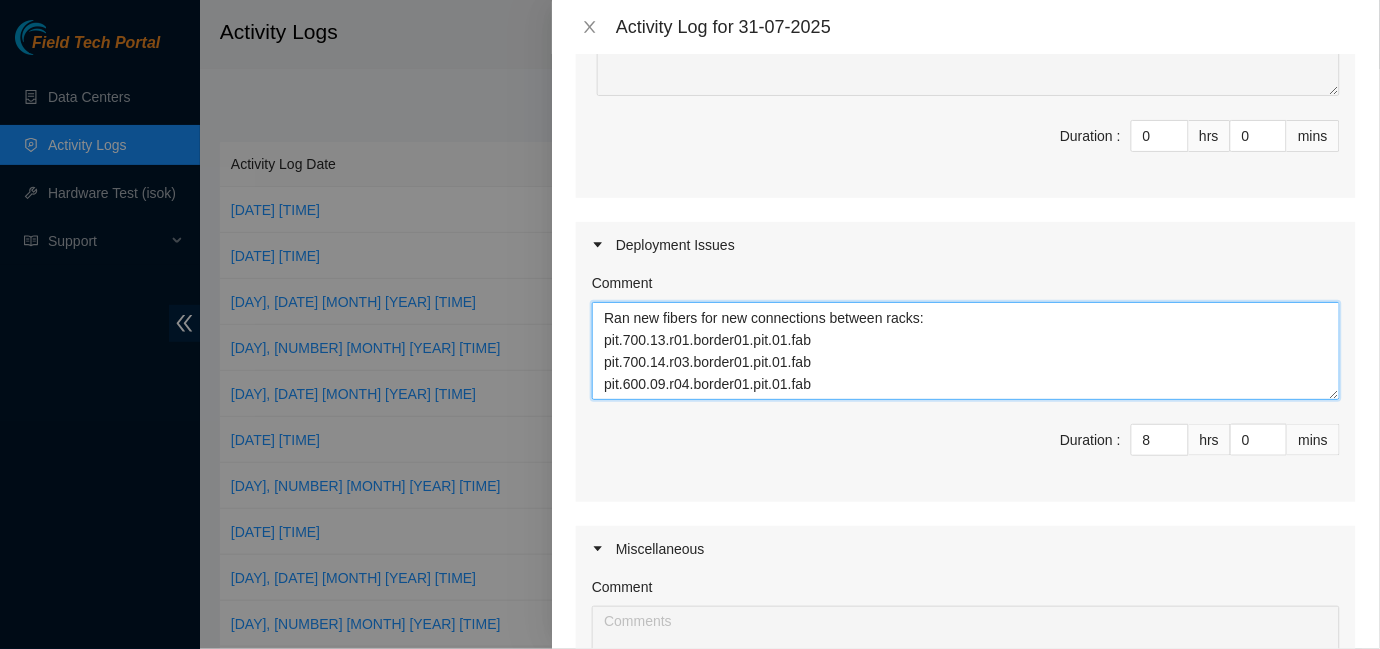 click on "Ran new fibers for new connections between racks:
pit.700.13.r01.border01.pit.01.fab
pit.700.14.r03.border01.pit.01.fab
pit.600.09.r04.border01.pit.01.fab
pit.600.10.r02.border01.pit.01.fab" at bounding box center (966, 351) 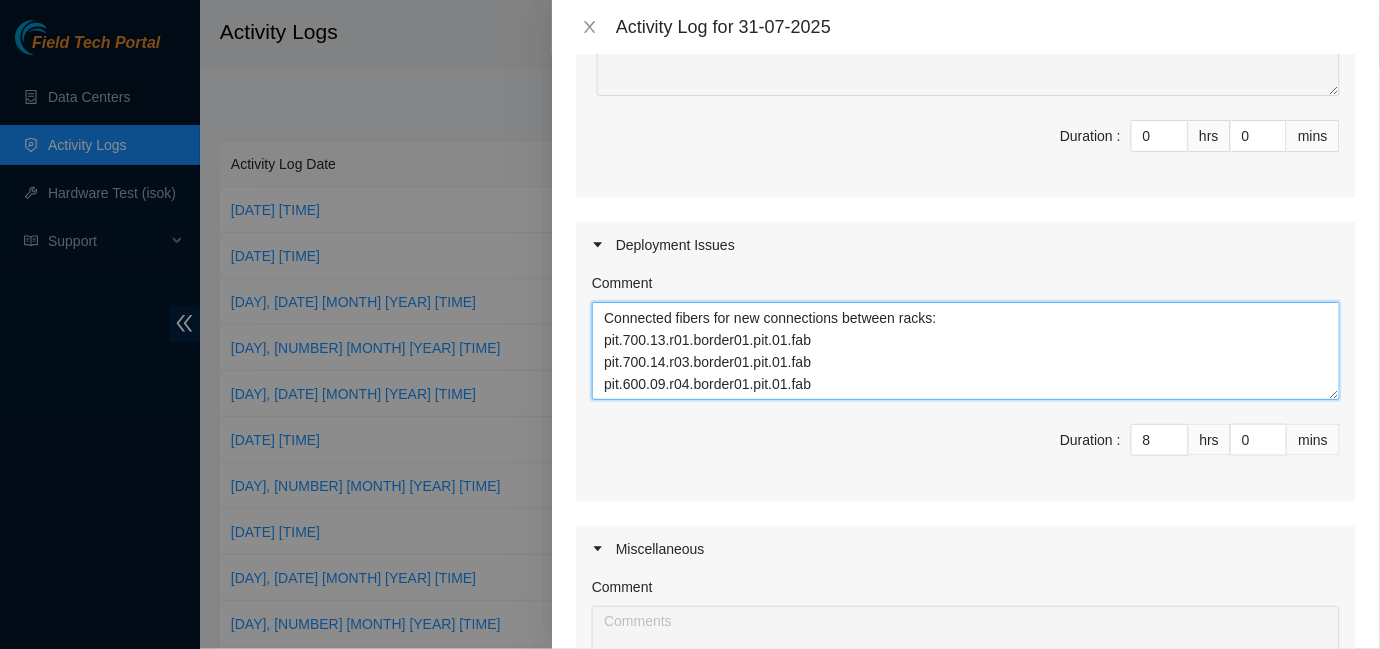 click on "Connected fibers for new connections between racks:
pit.700.13.r01.border01.pit.01.fab
pit.700.14.r03.border01.pit.01.fab
pit.600.09.r04.border01.pit.01.fab
pit.600.10.r02.border01.pit.01.fab" at bounding box center [966, 351] 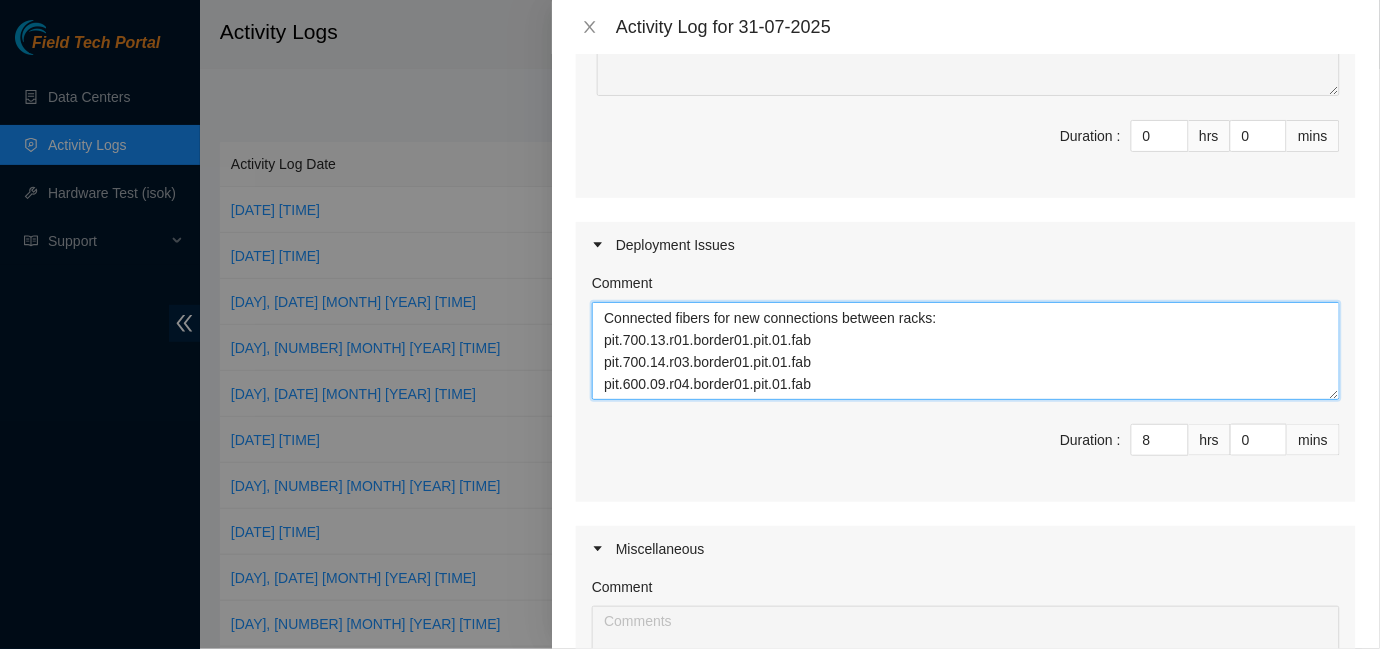 click on "Connected fibers for new connections between racks:
pit.700.13.r01.border01.pit.01.fab
pit.700.14.r03.border01.pit.01.fab
pit.600.09.r04.border01.pit.01.fab
pit.600.10.r02.border01.pit.01.fab" at bounding box center (966, 351) 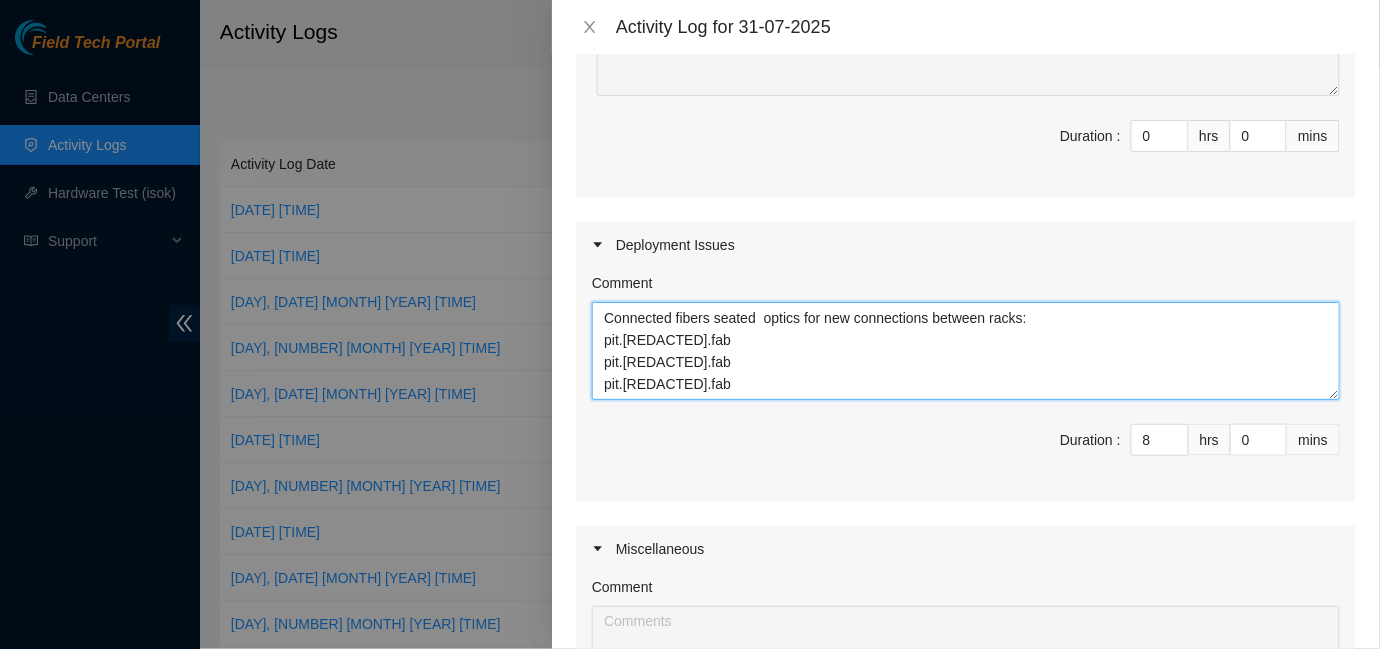 click on "Connected fibers seated  optics for new connections between racks:
pit.[REDACTED].fab
pit.[REDACTED].fab
pit.[REDACTED].fab
pit.[REDACTED].fab" at bounding box center (966, 351) 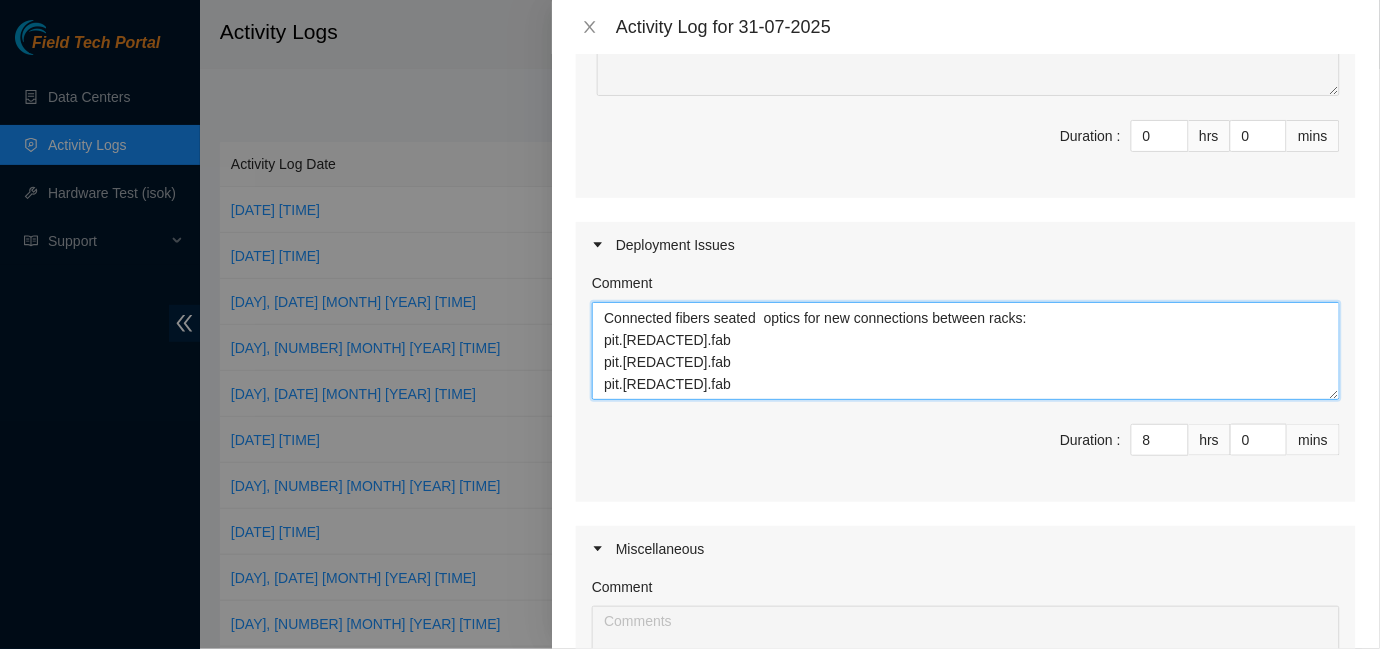 scroll, scrollTop: 44, scrollLeft: 0, axis: vertical 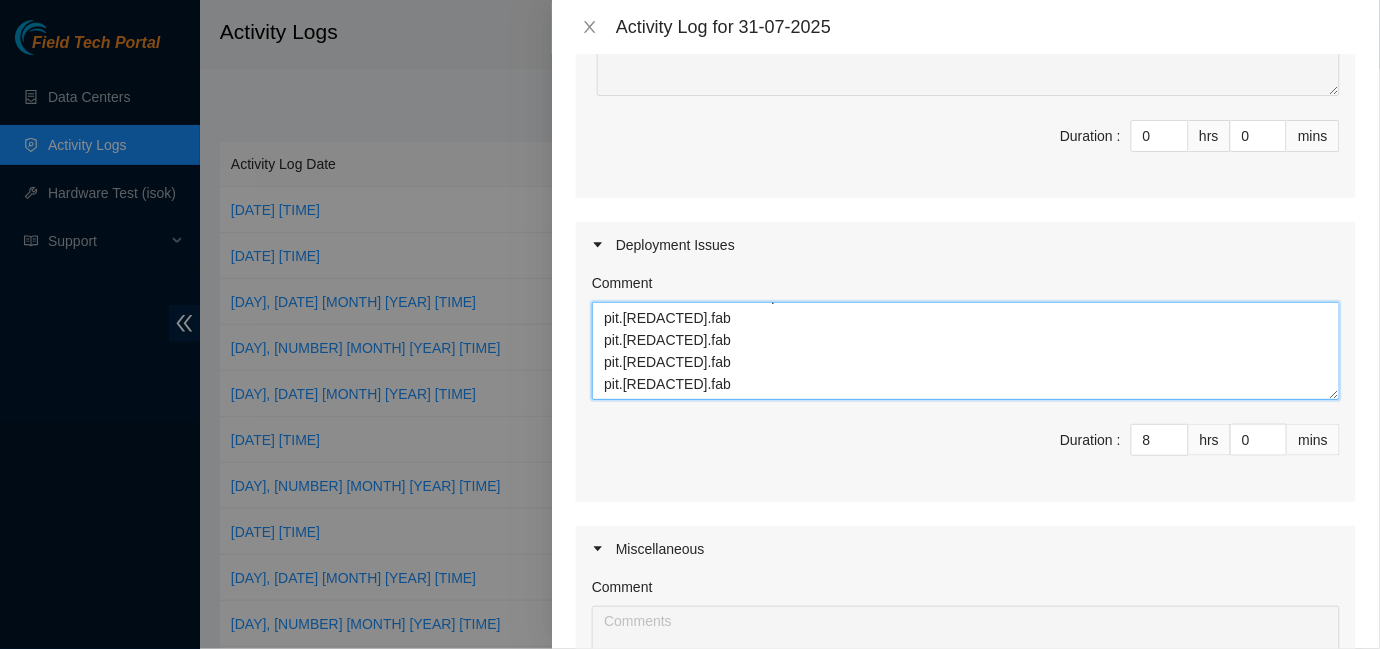 type on "Connected fibers seated  optics for new connections between racks:
pit.[REDACTED].fab
pit.[REDACTED].fab
pit.[REDACTED].fab
pit.[REDACTED].fab" 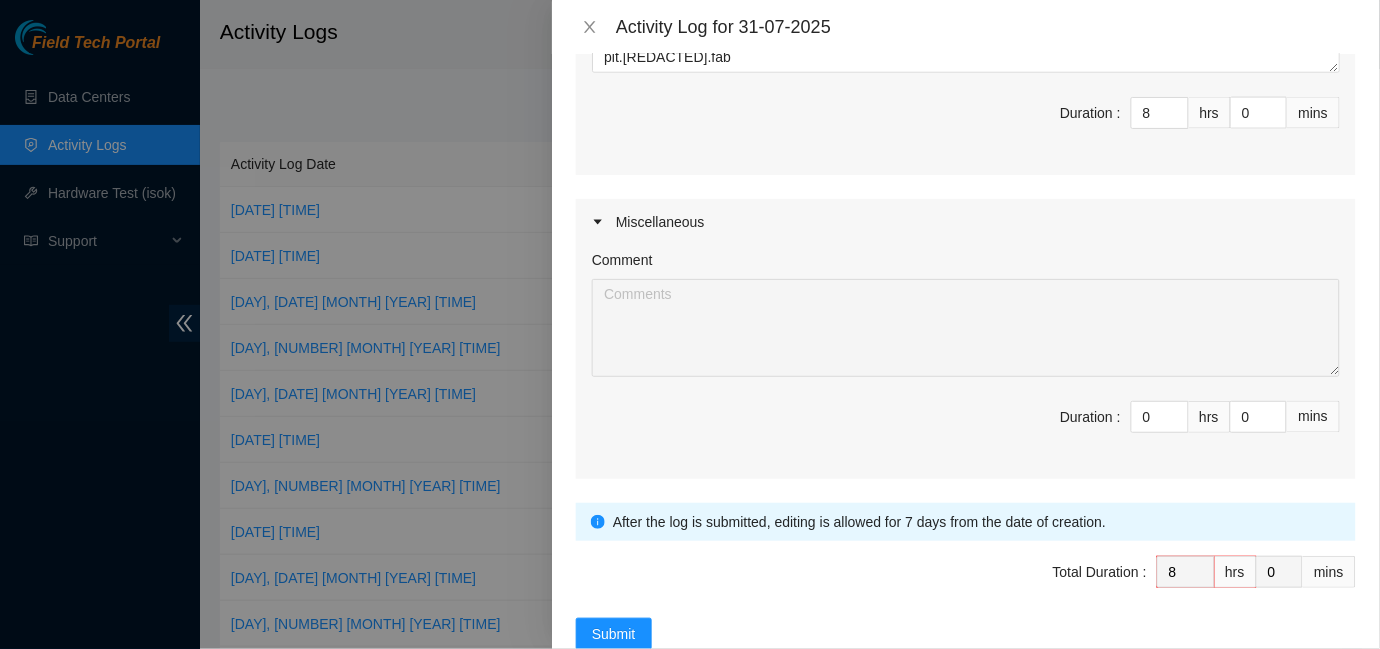 scroll, scrollTop: 691, scrollLeft: 0, axis: vertical 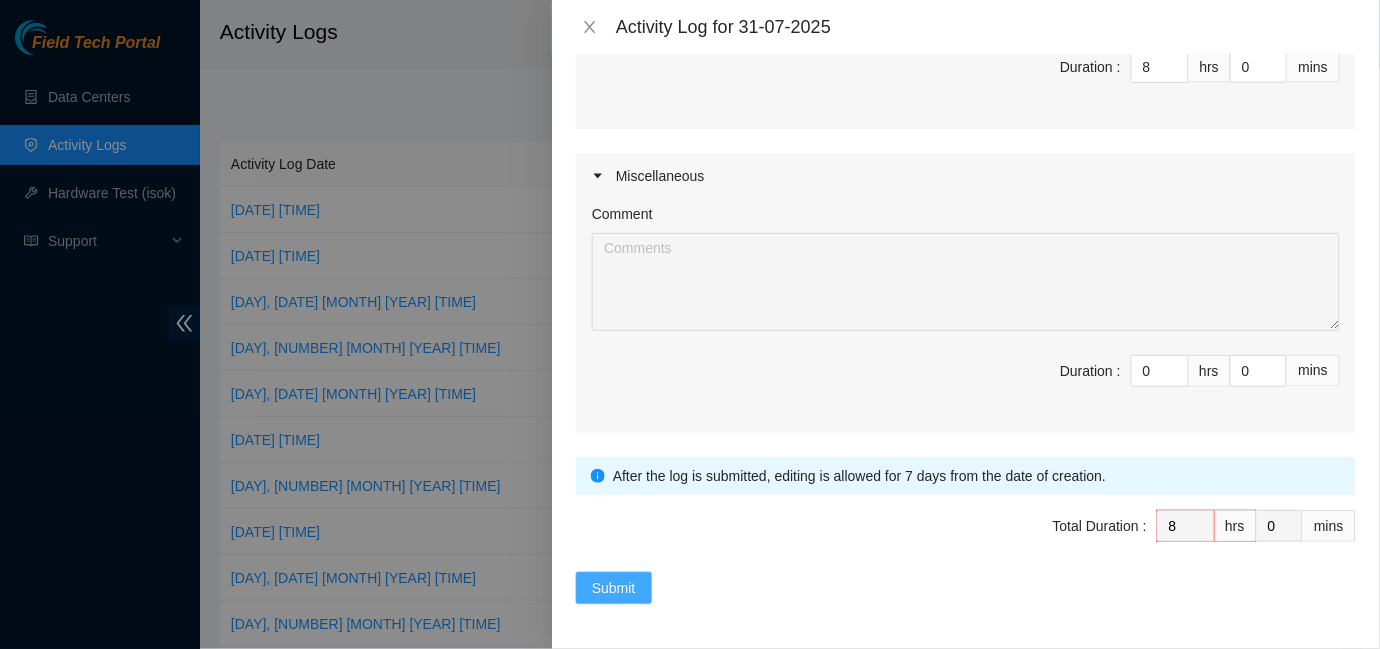 click on "Submit" at bounding box center [614, 588] 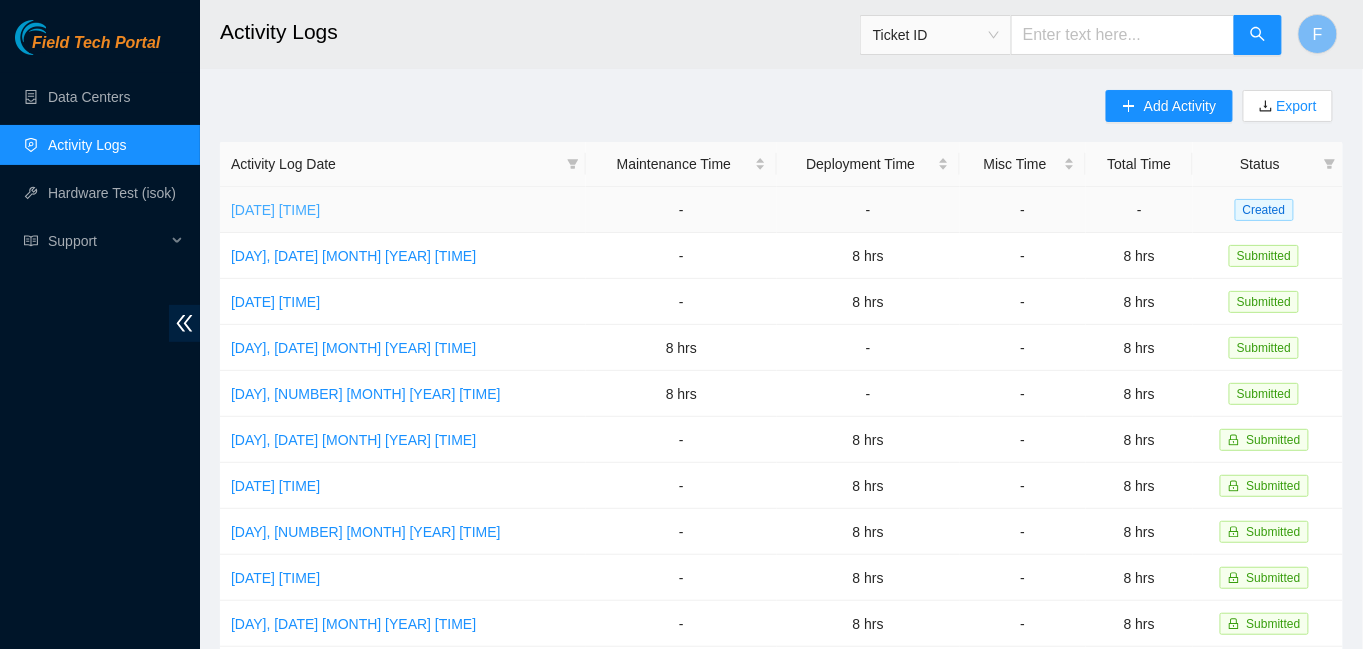 click on "[DATE] [TIME]" at bounding box center (275, 210) 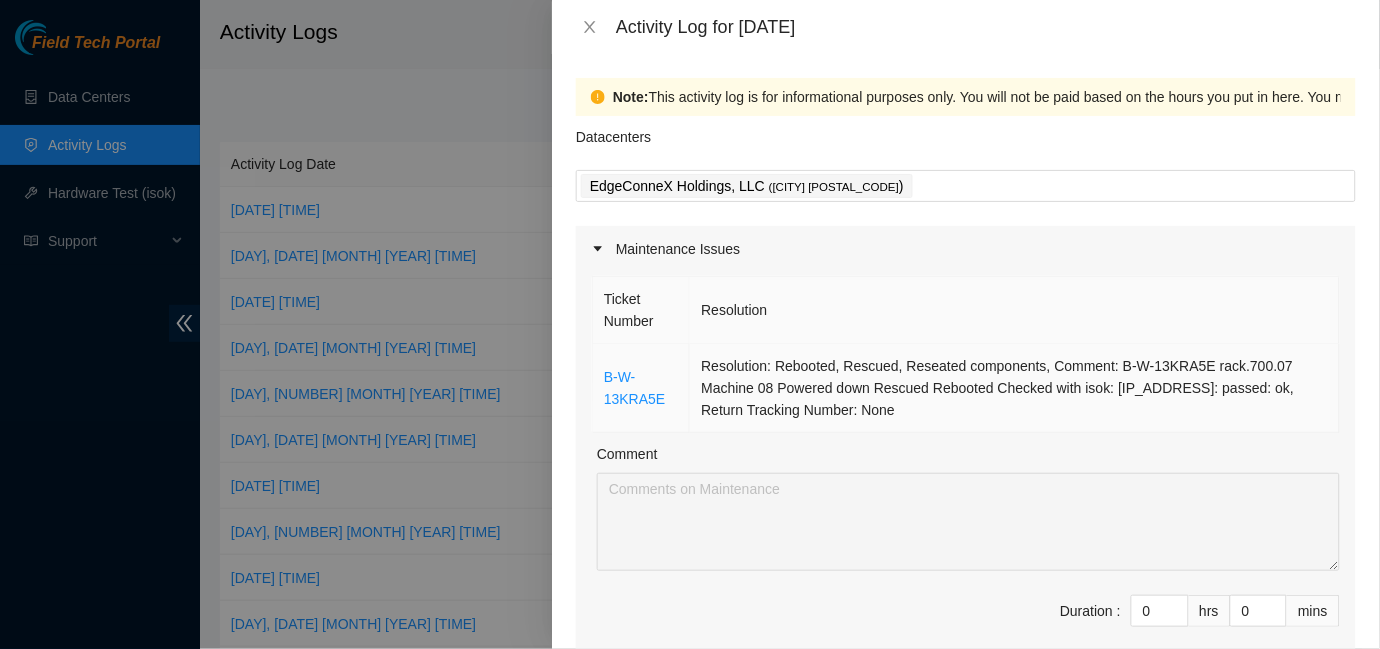 drag, startPoint x: 598, startPoint y: 373, endPoint x: 888, endPoint y: 423, distance: 294.27878 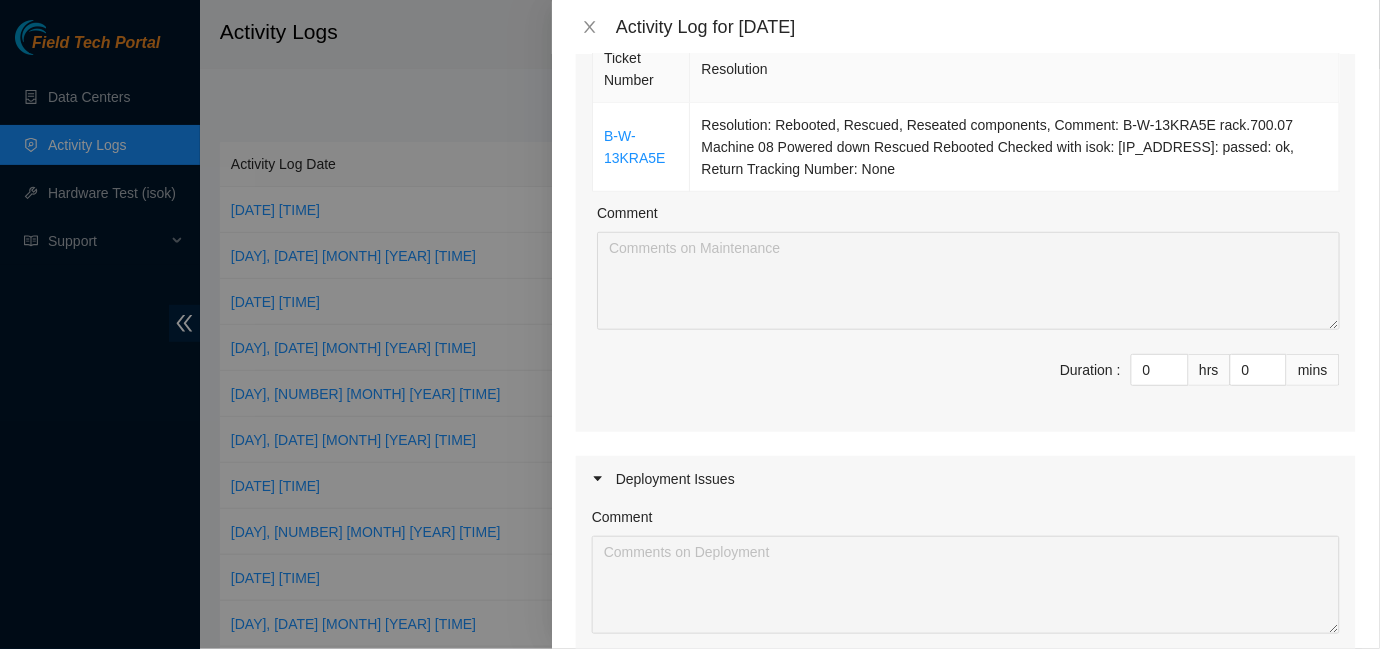 scroll, scrollTop: 249, scrollLeft: 0, axis: vertical 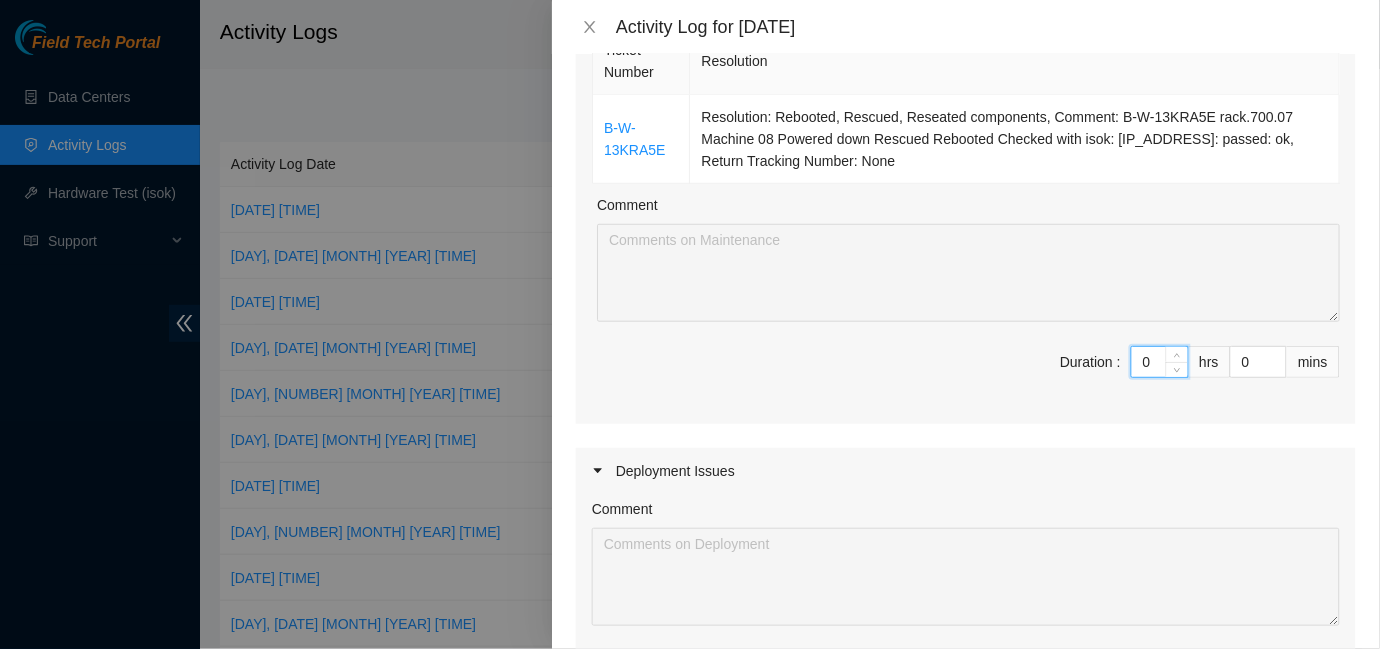 click on "0" at bounding box center (1160, 362) 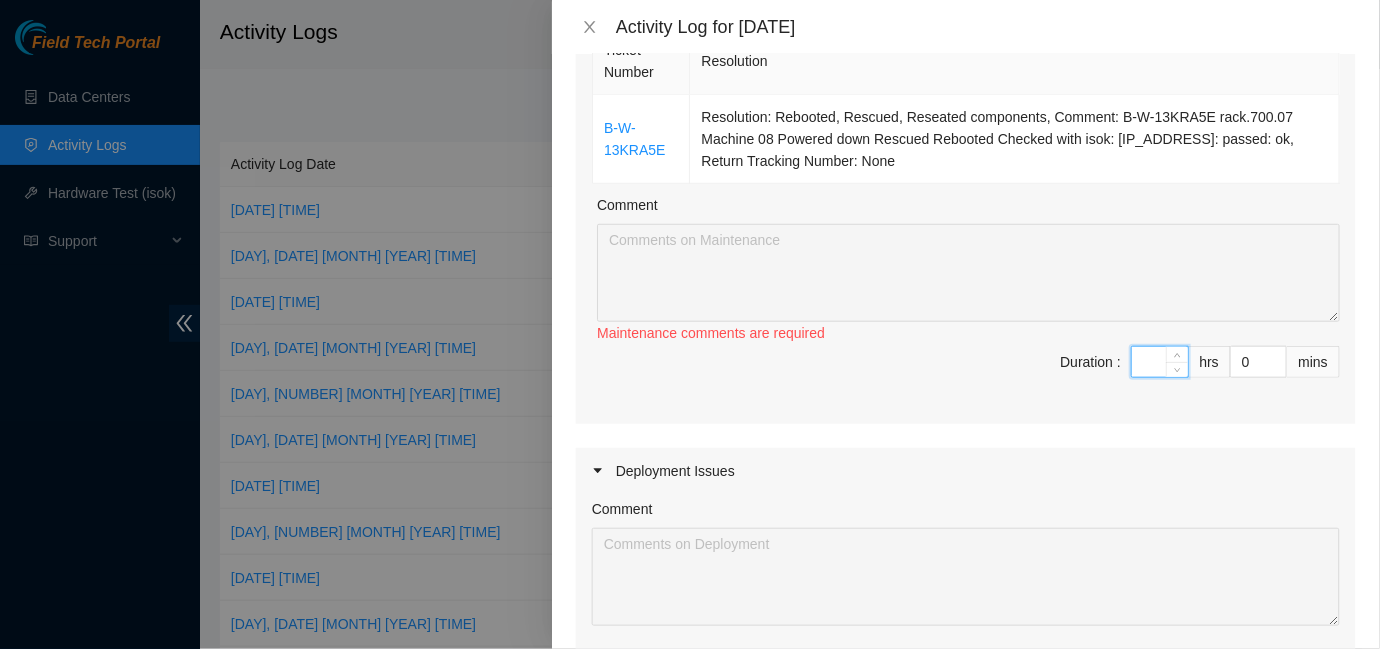 type on "8" 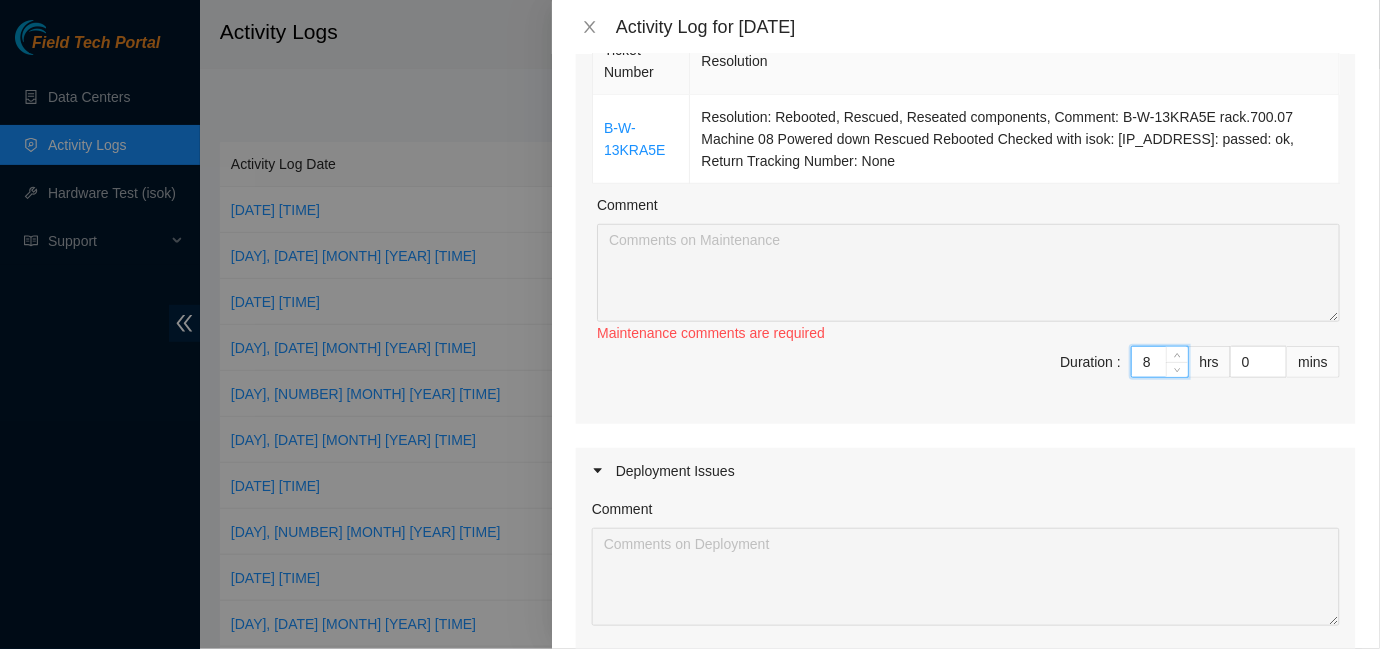 type on "8" 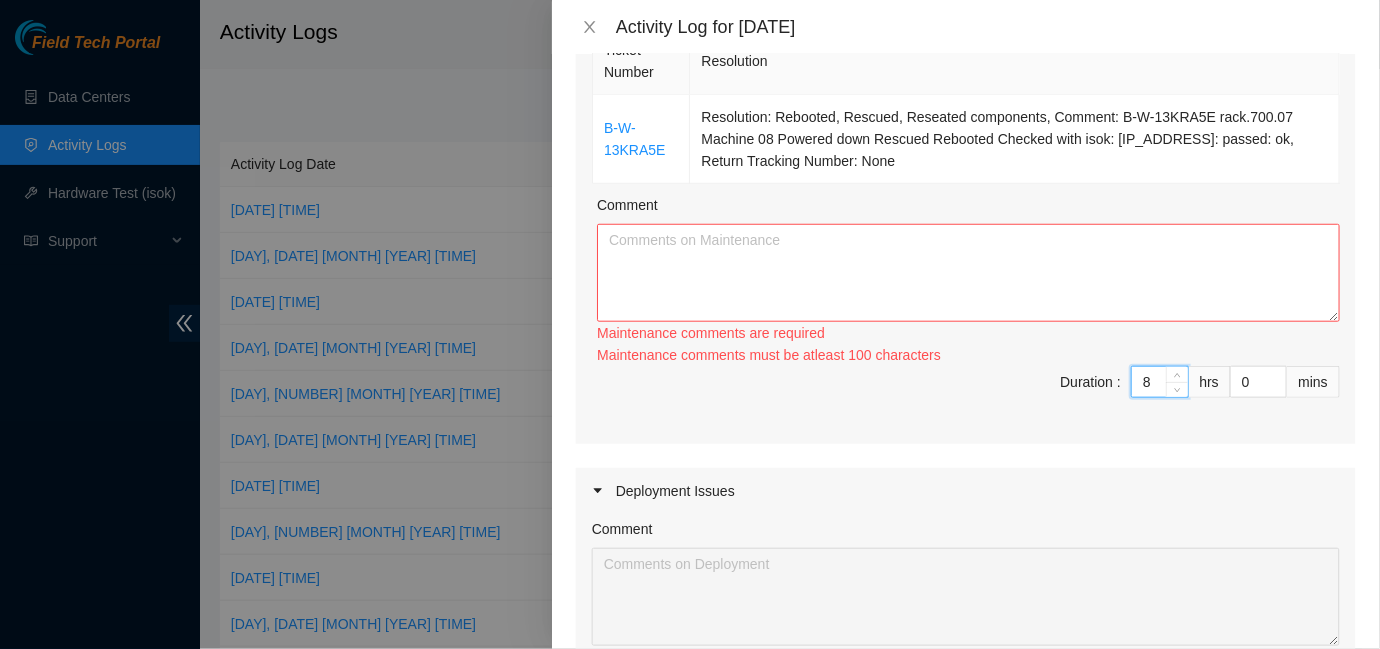 type on "8" 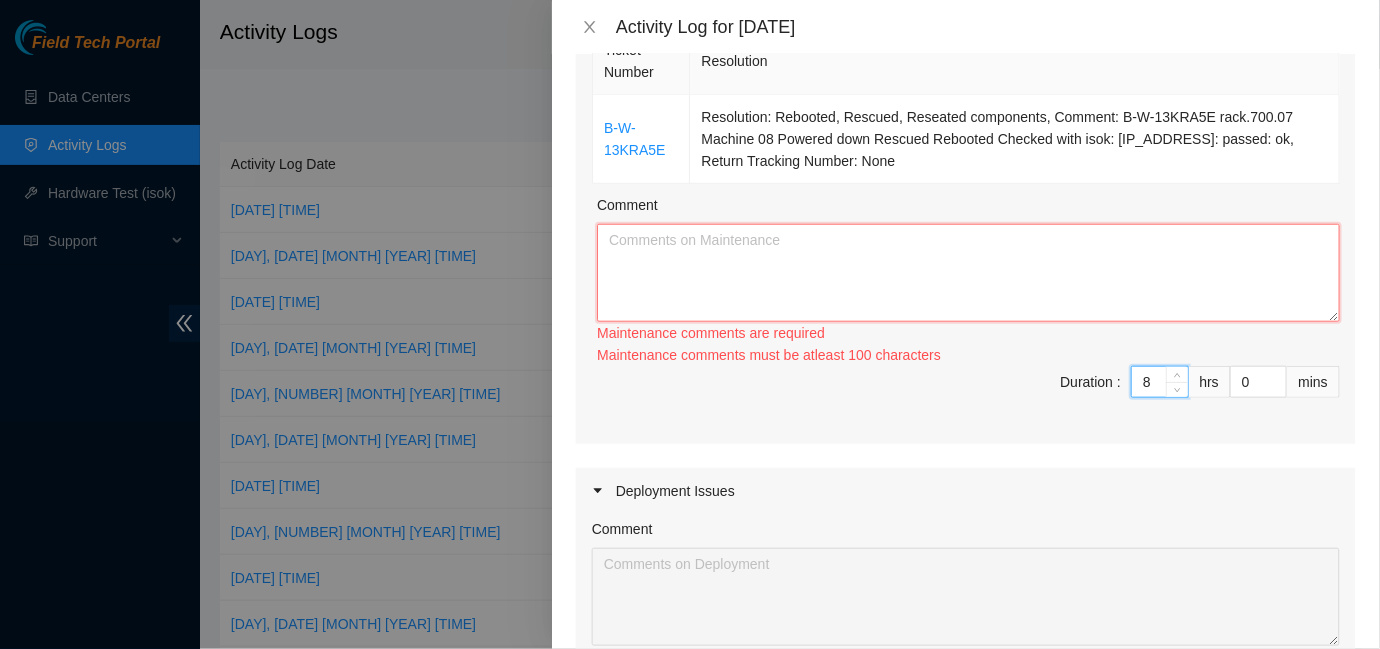 click on "Comment" at bounding box center [968, 273] 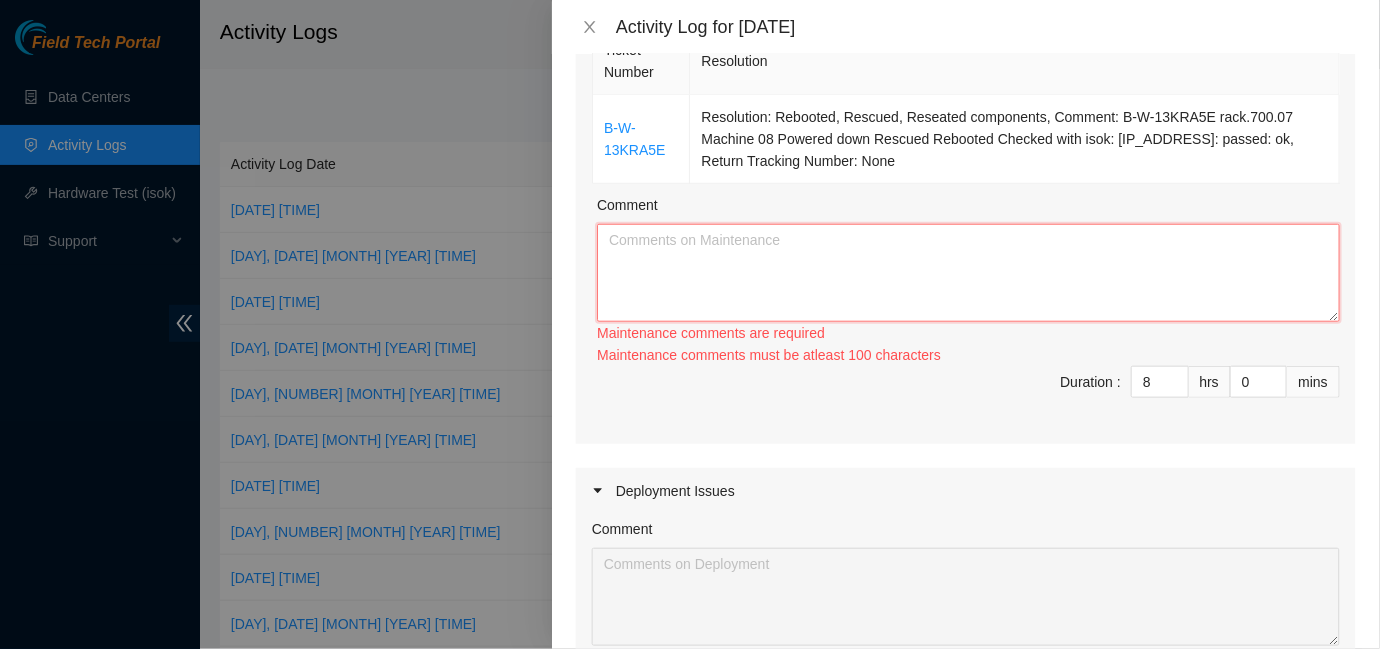 paste on "B-W-13KRA5E	Resolution: Rebooted, Rescued, Reseated components, Comment: B-W-13KRA5E rack.[REDACTED] Machine 08 Powered down Rescued Rebooted Checked with isok: [IP_ADDRESS]: passed: ok, Return Tracking Number: None" 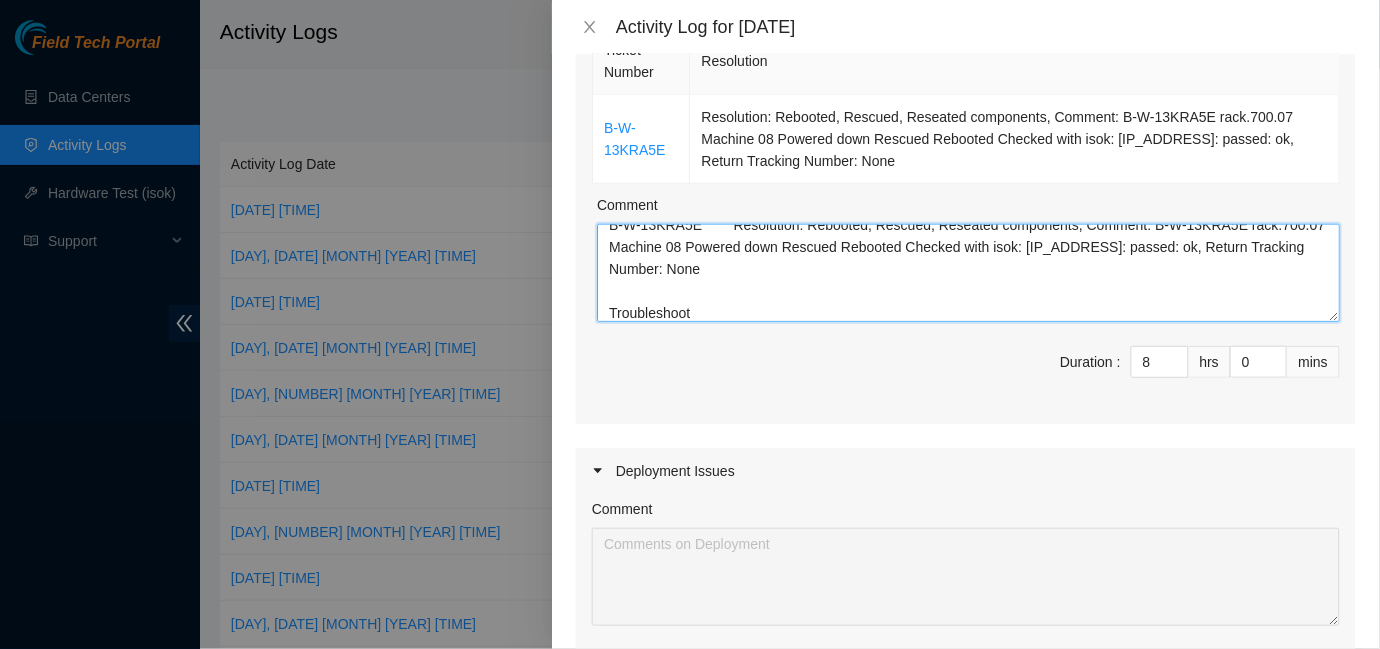 scroll, scrollTop: 0, scrollLeft: 0, axis: both 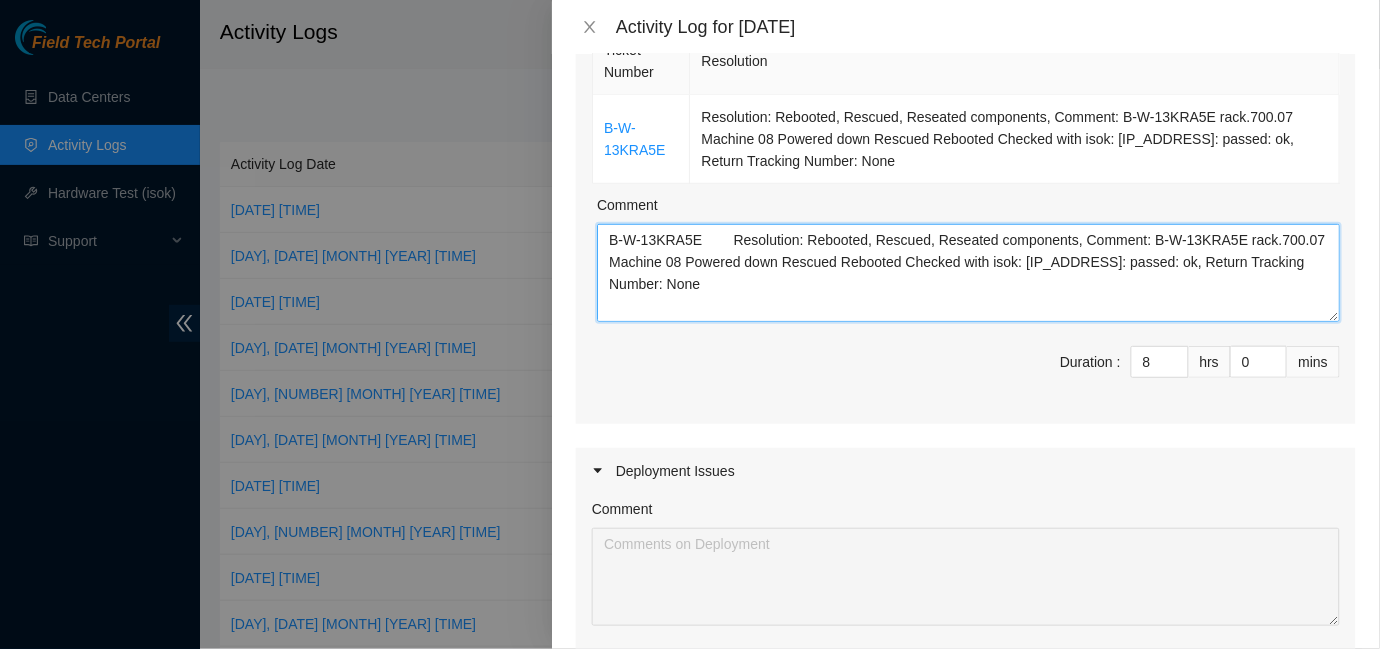 click on "B-W-13KRA5E	Resolution: Rebooted, Rescued, Reseated components, Comment: B-W-13KRA5E rack.700.07 Machine 08 Powered down Rescued Rebooted Checked with isok: [IP_ADDRESS]: passed: ok, Return Tracking Number: None
Troubleshoot" at bounding box center (968, 273) 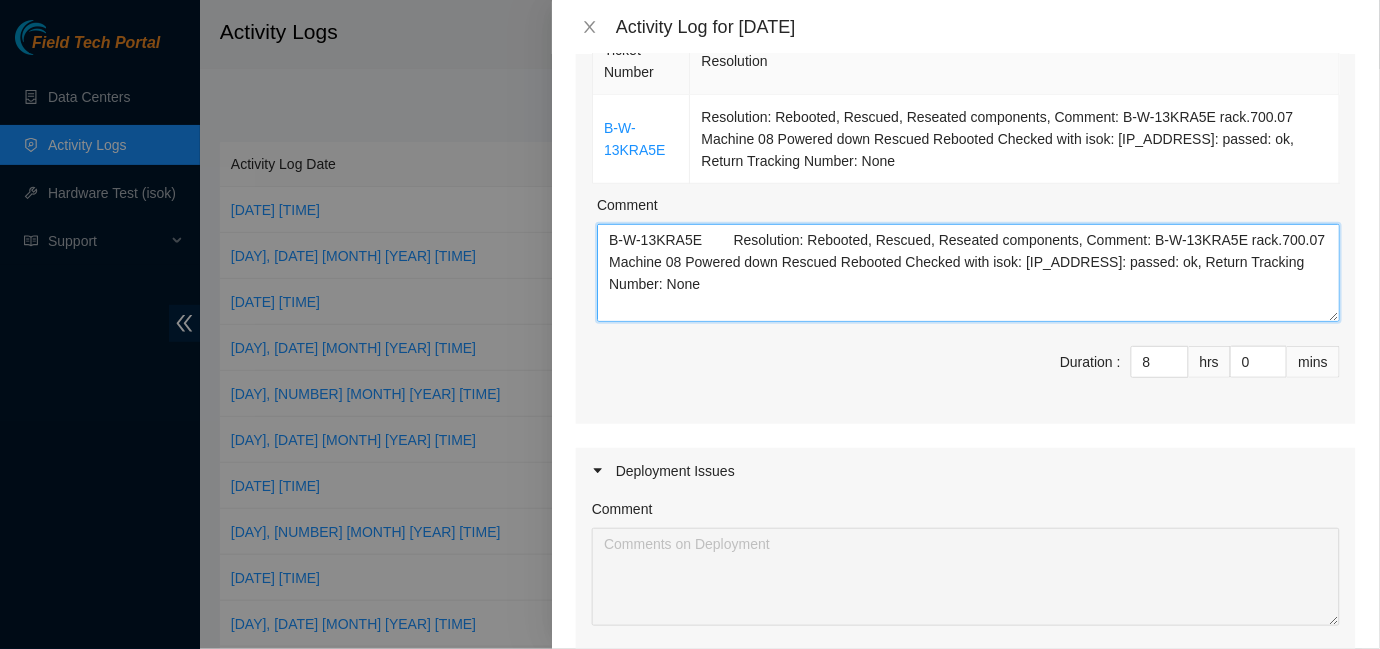scroll, scrollTop: 22, scrollLeft: 0, axis: vertical 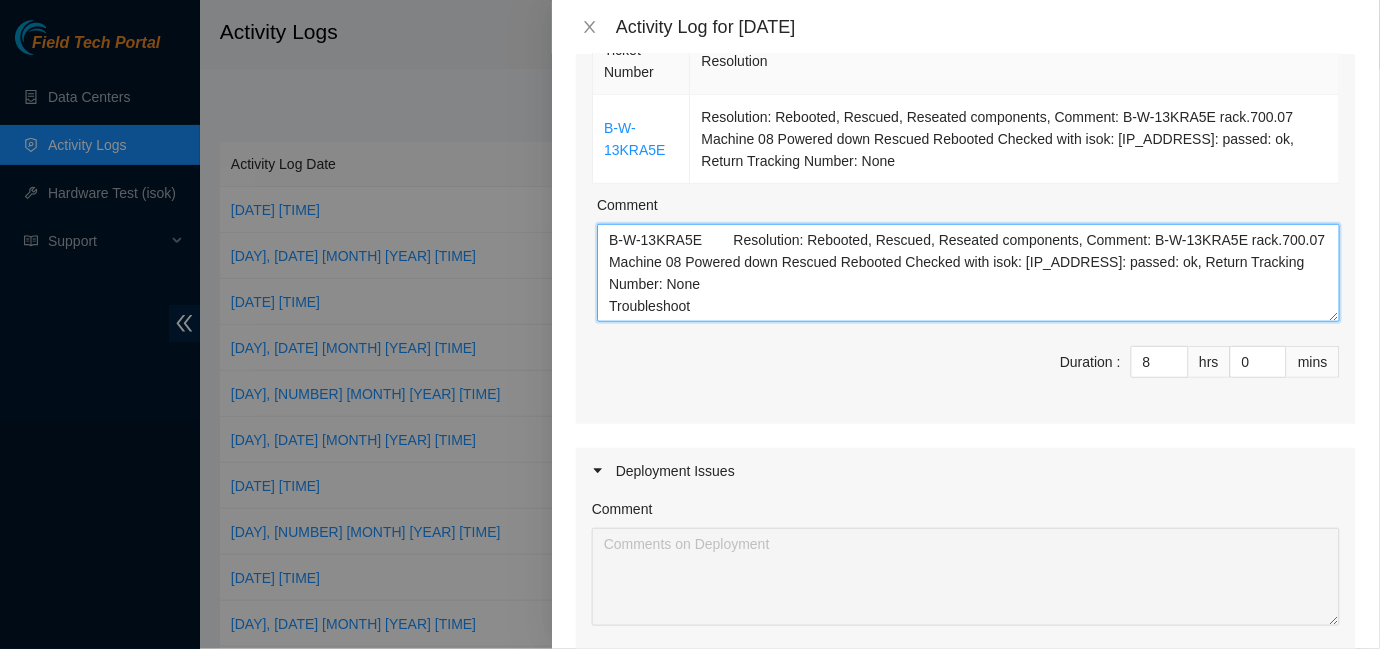 click on "B-W-13KRA5E	Resolution: Rebooted, Rescued, Reseated components, Comment: B-W-13KRA5E rack.700.07 Machine 08 Powered down Rescued Rebooted Checked with isok: [IP_ADDRESS]: passed: ok, Return Tracking Number: None
Troubleshoot" at bounding box center (968, 273) 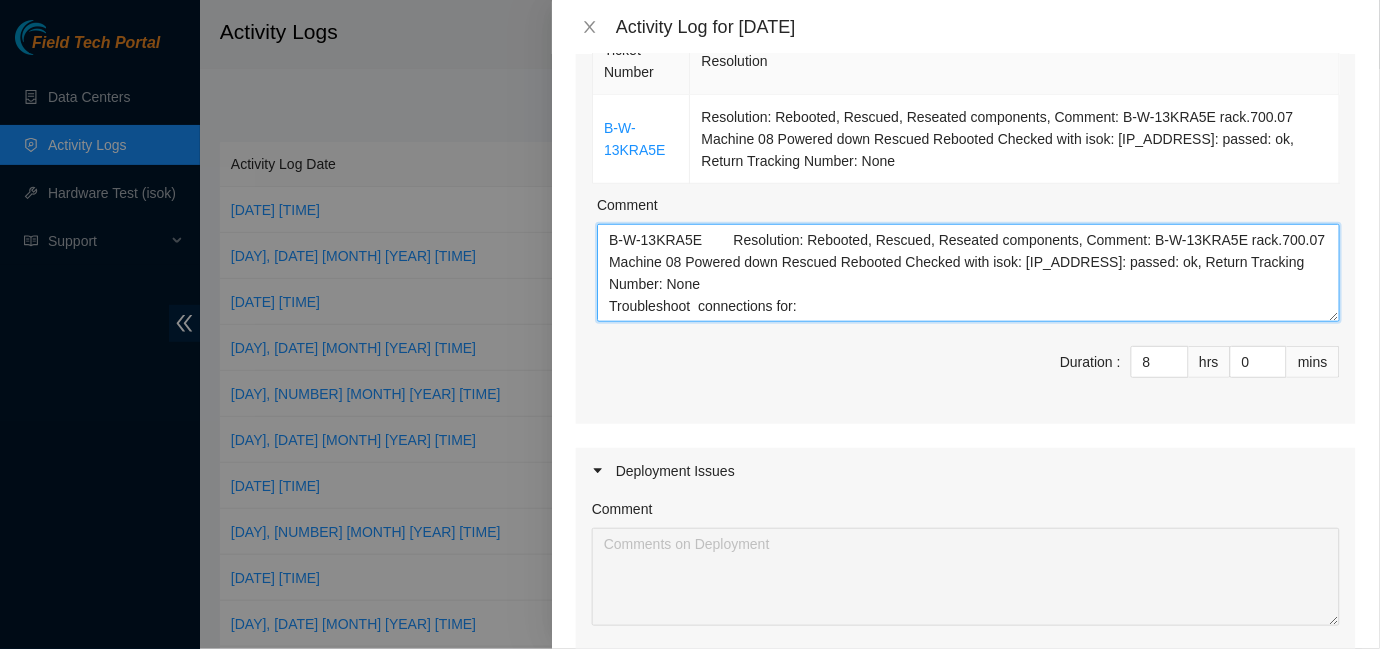 scroll, scrollTop: 15, scrollLeft: 0, axis: vertical 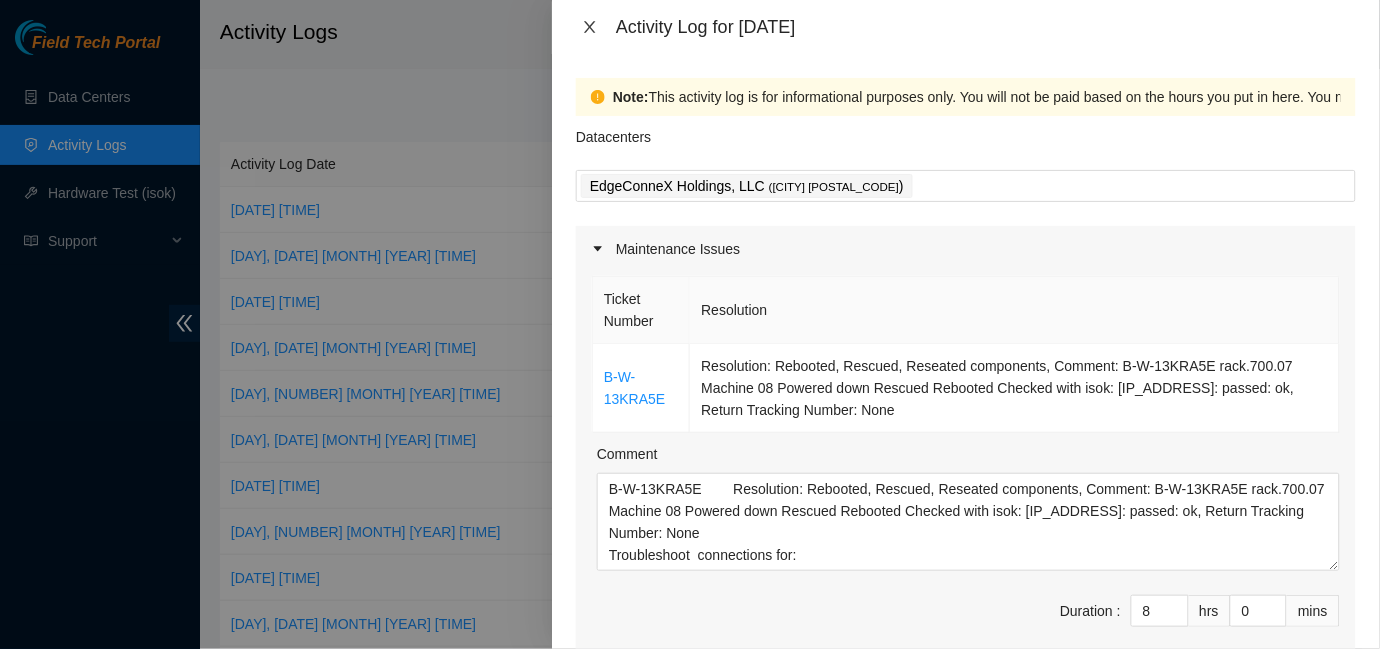 click 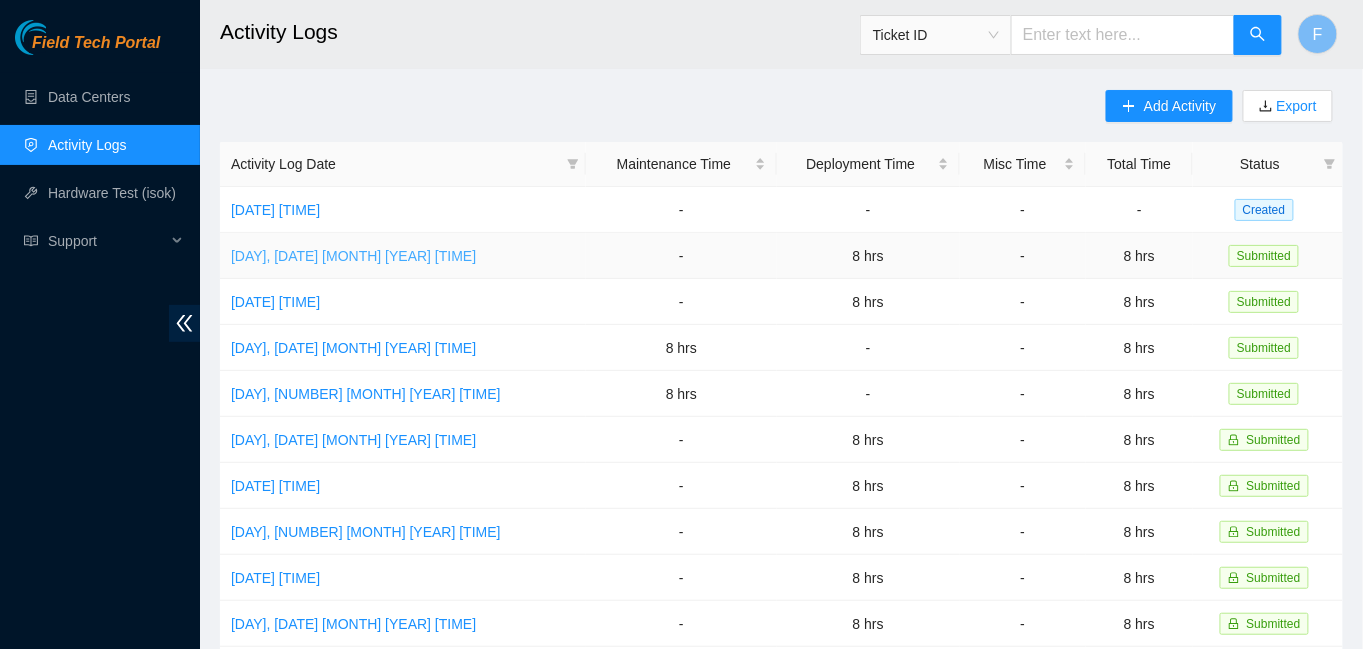 click on "[DAY], [DATE] [MONTH] [YEAR] [TIME]" at bounding box center (353, 256) 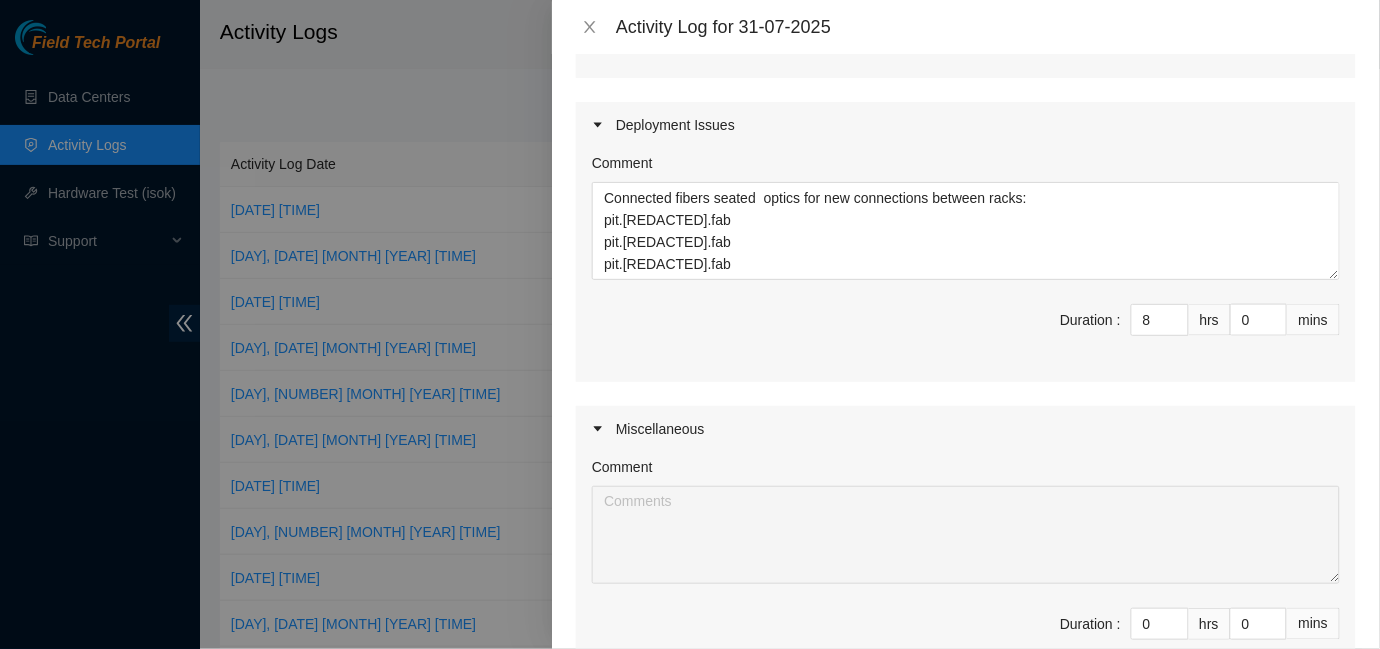 scroll, scrollTop: 444, scrollLeft: 0, axis: vertical 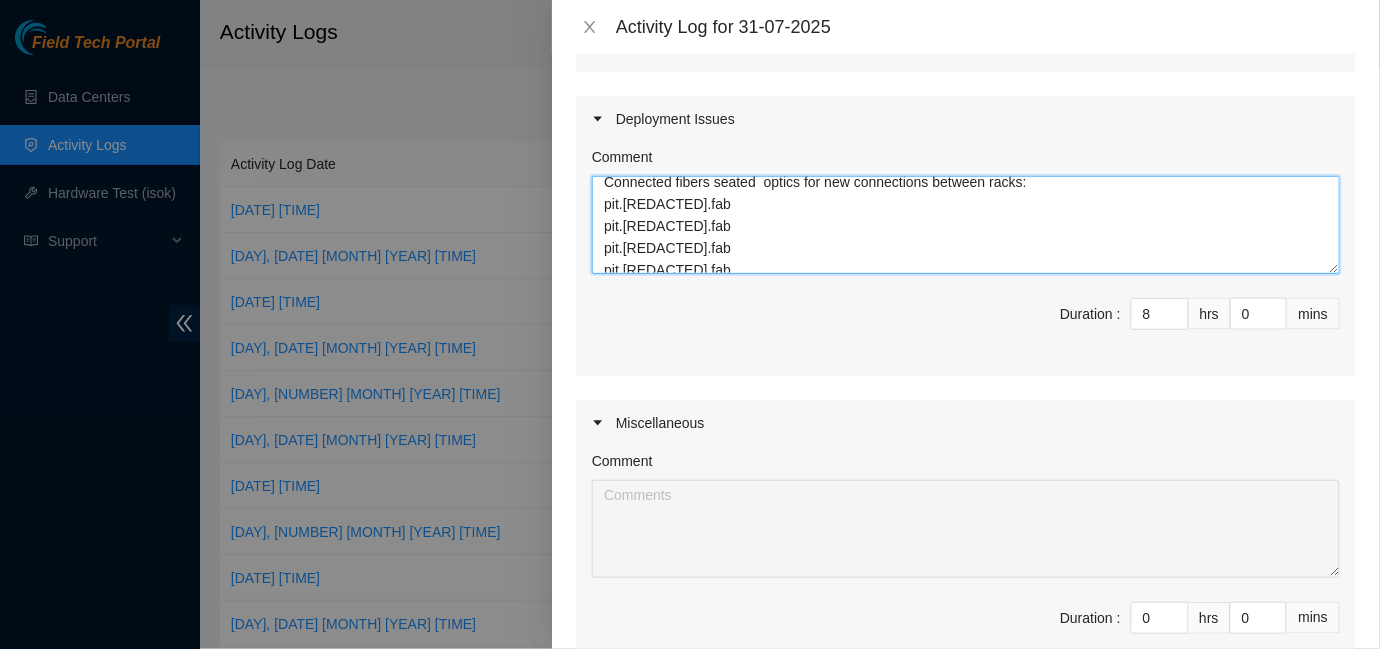 drag, startPoint x: 844, startPoint y: 254, endPoint x: 640, endPoint y: 227, distance: 205.779 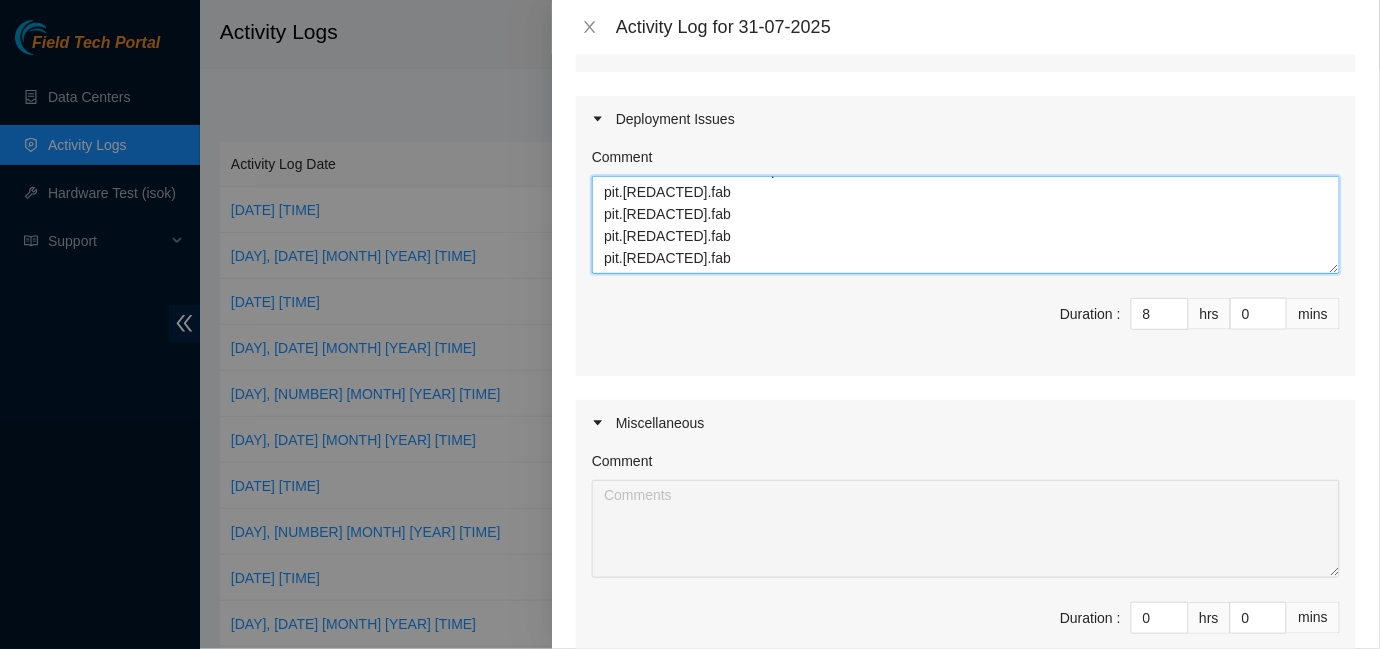 scroll, scrollTop: 0, scrollLeft: 0, axis: both 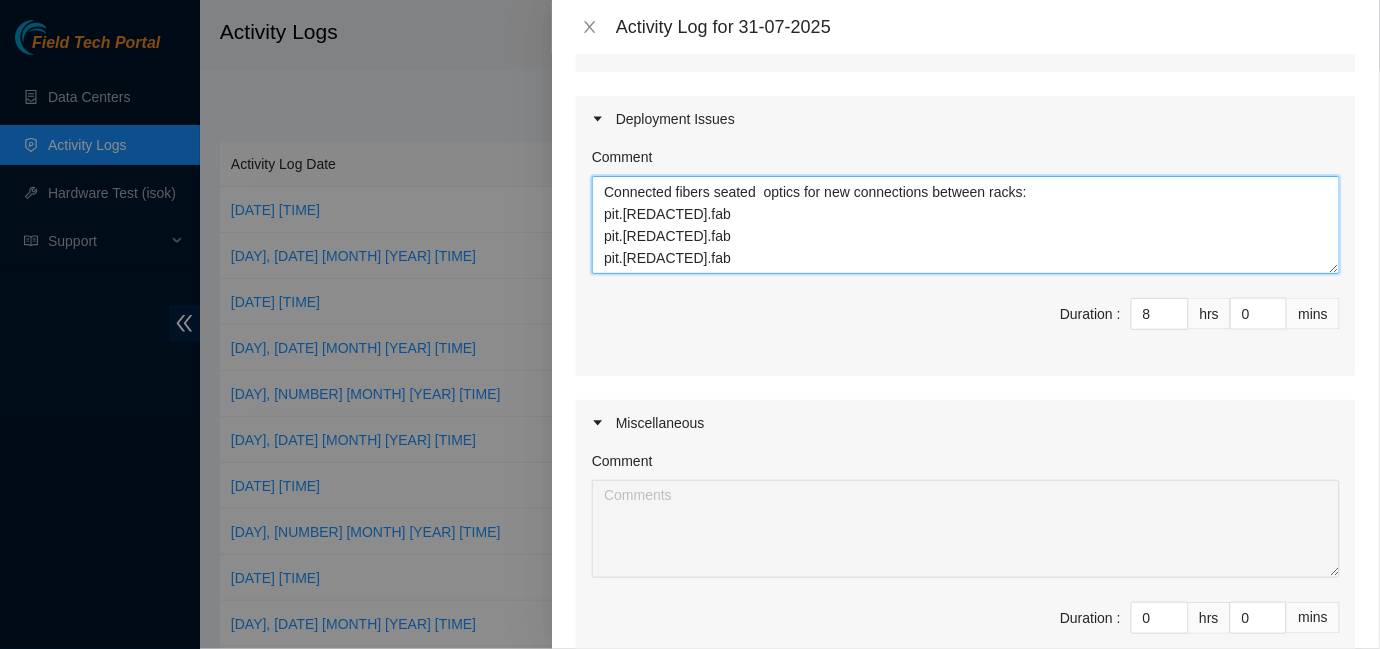 drag, startPoint x: 843, startPoint y: 268, endPoint x: 598, endPoint y: 220, distance: 249.65776 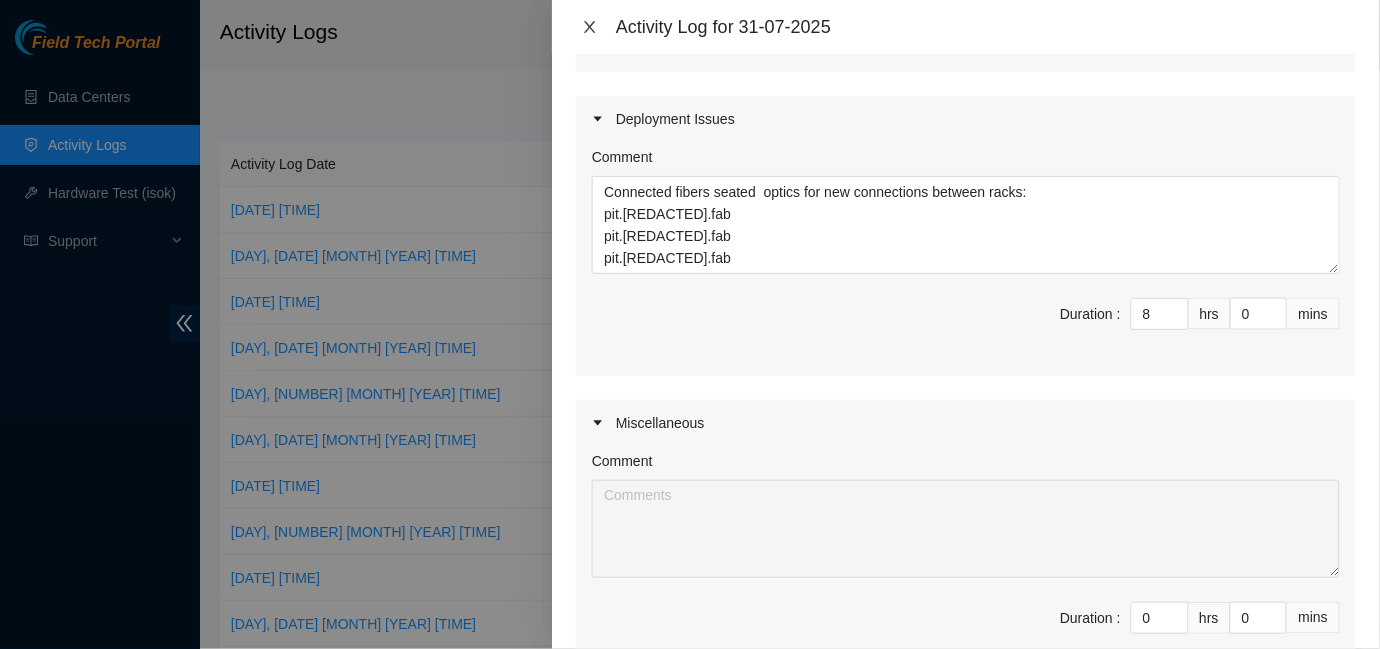 click 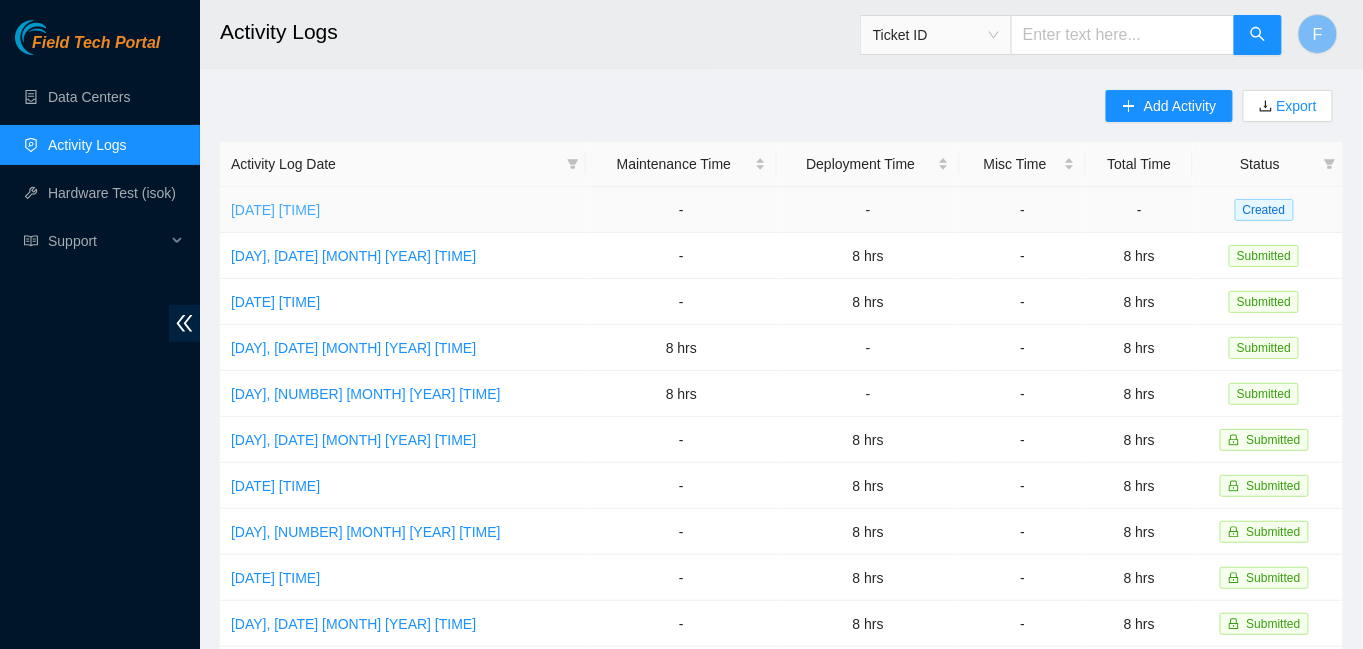 click on "[DATE] [TIME]" at bounding box center [275, 210] 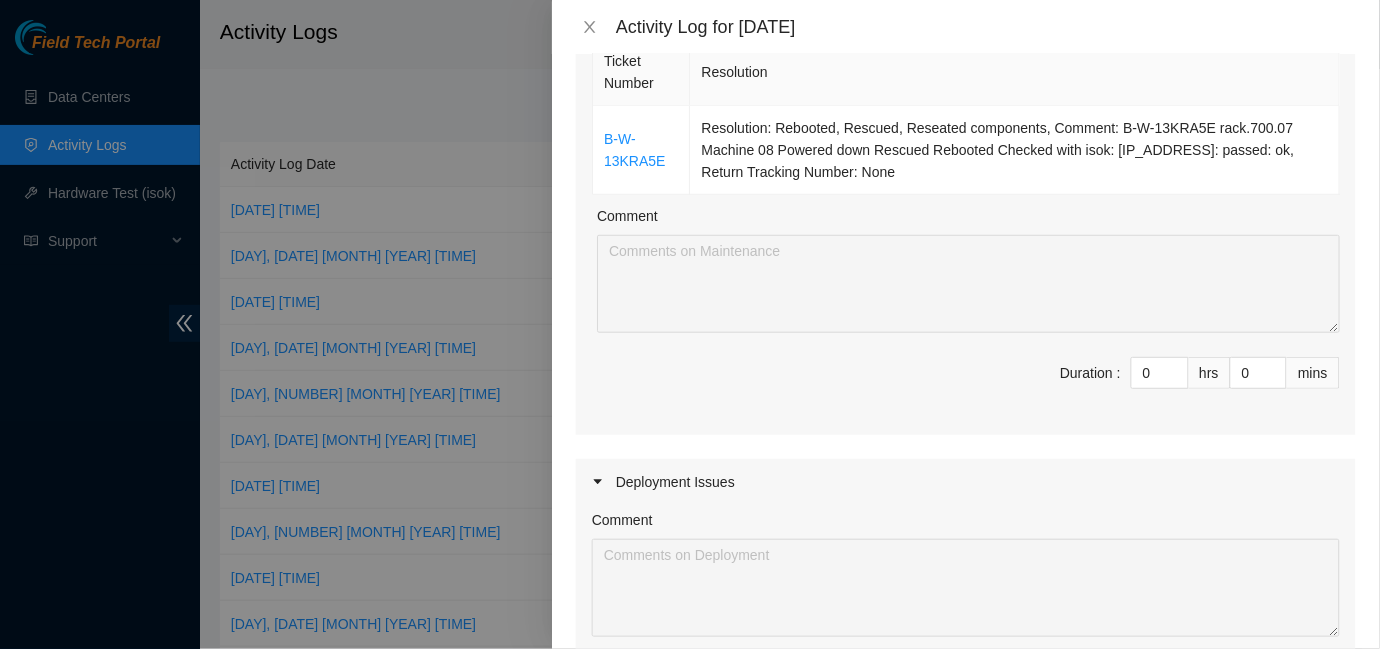 scroll, scrollTop: 241, scrollLeft: 0, axis: vertical 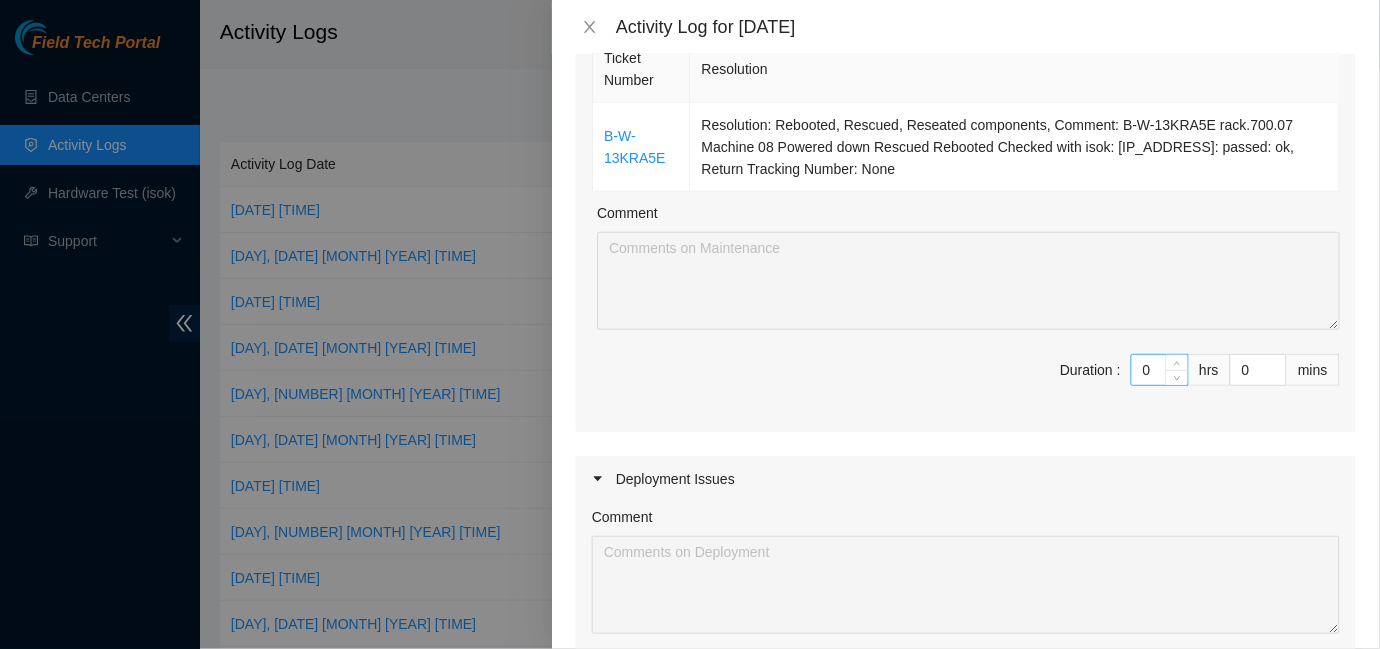click on "0" at bounding box center (1160, 370) 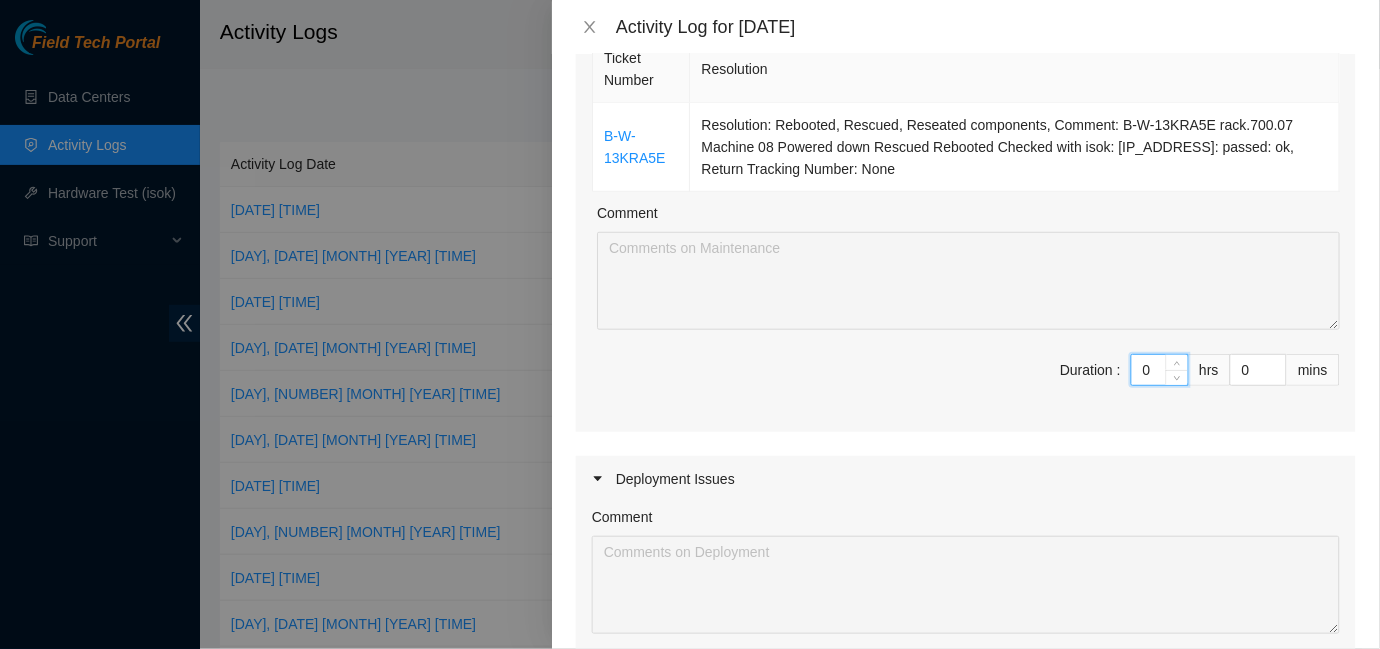 type on "08" 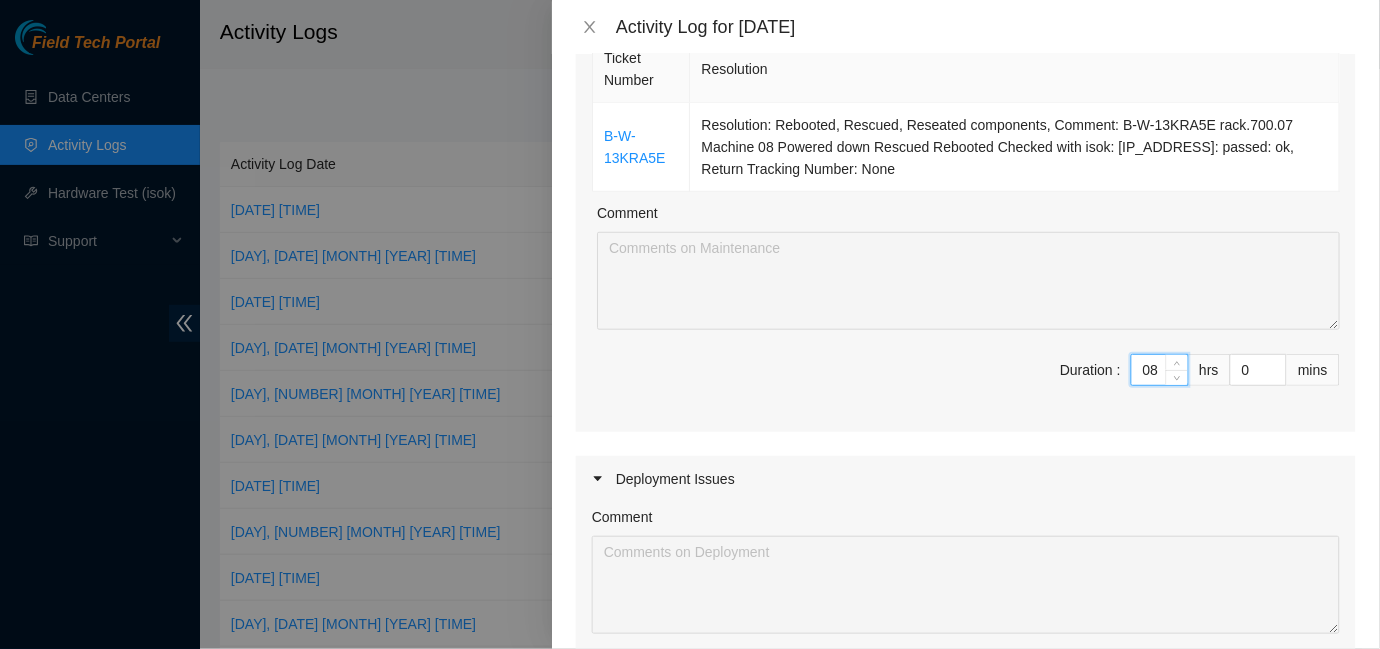type on "8" 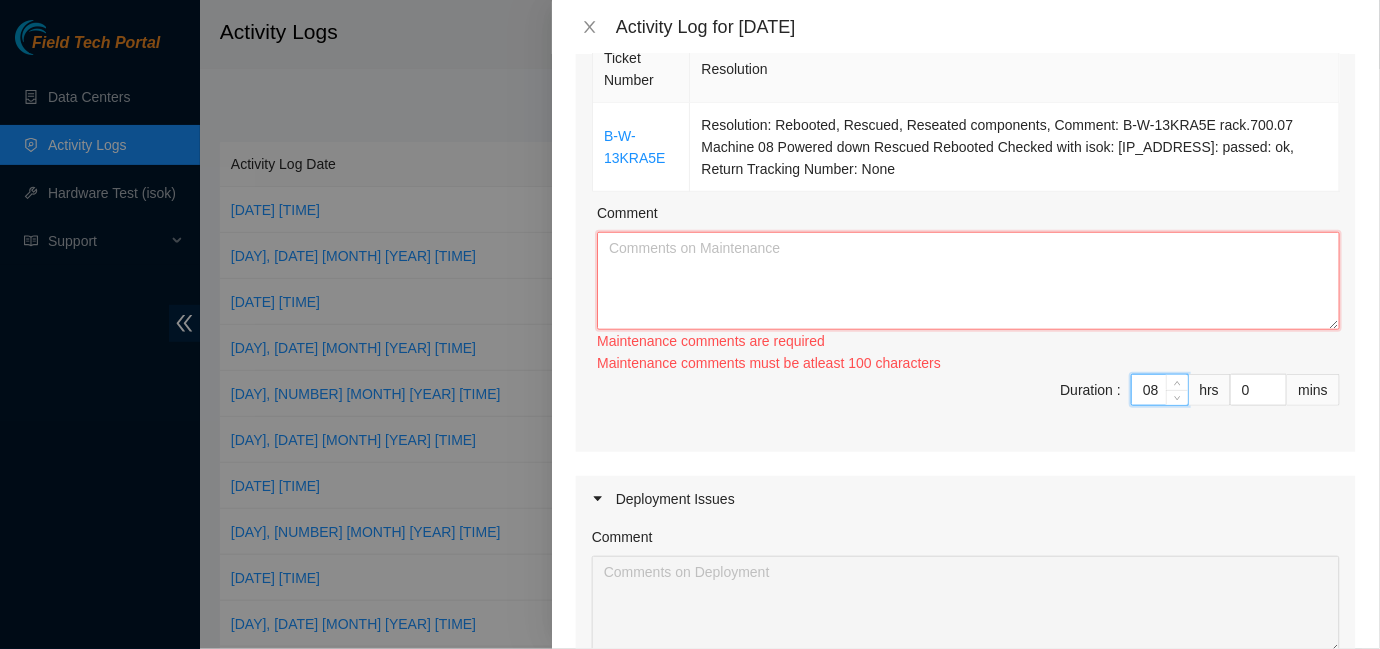 type on "8" 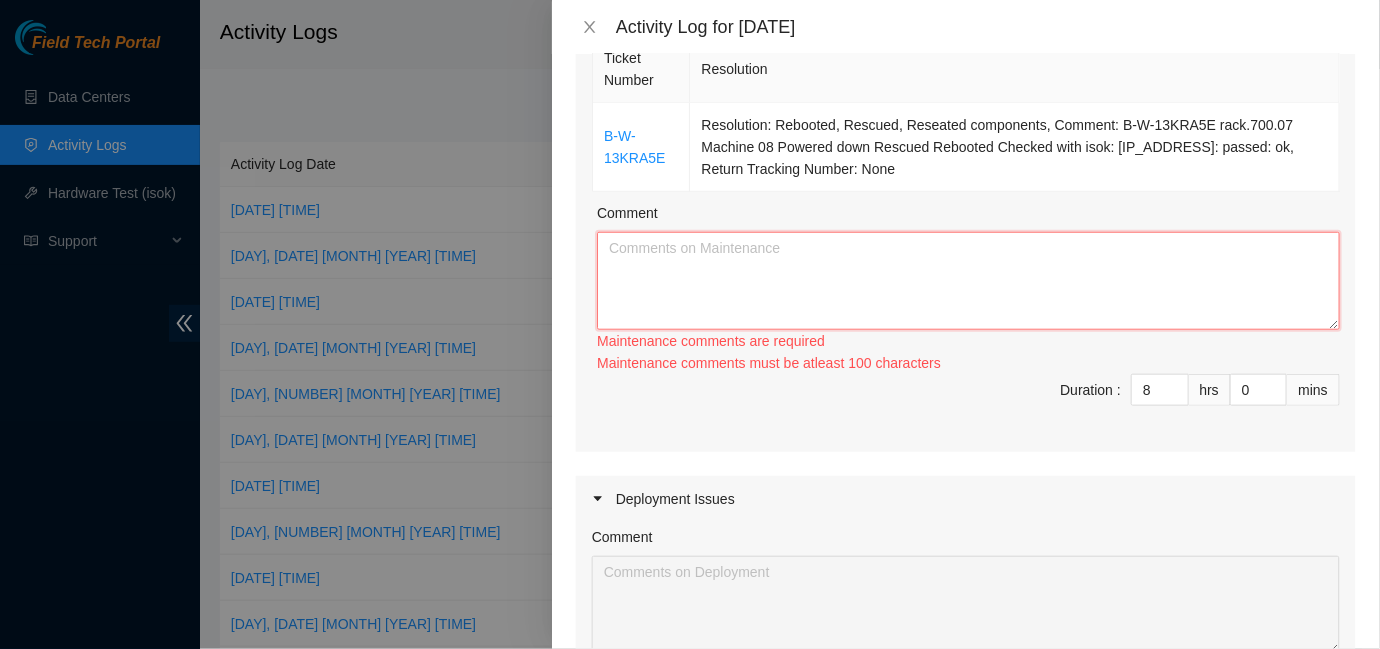 click on "Comment" at bounding box center (968, 281) 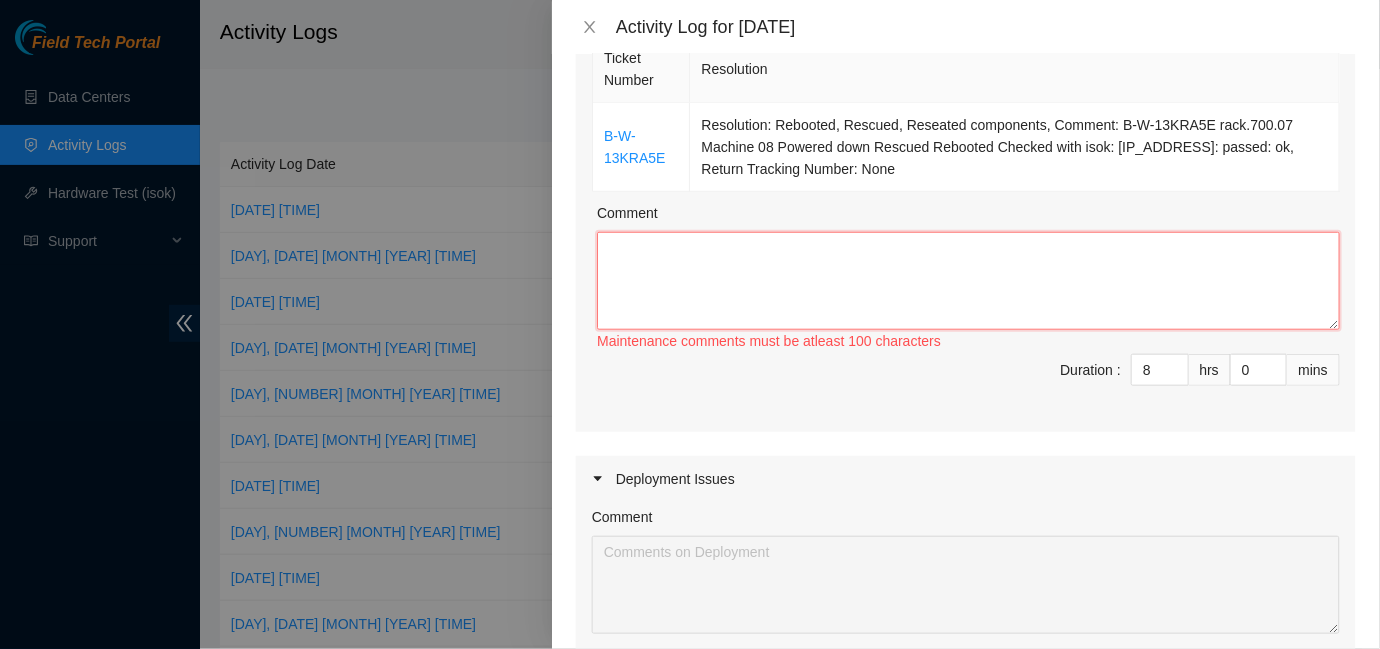 paste on "pit.700.13.r01.border01.pit.01.fab
pit.700.14.r03.border01.pit.01.fab
pit.600.09.r04.border01.pit.01.fab
pit.600.10.r02.border01.pit.01.fab" 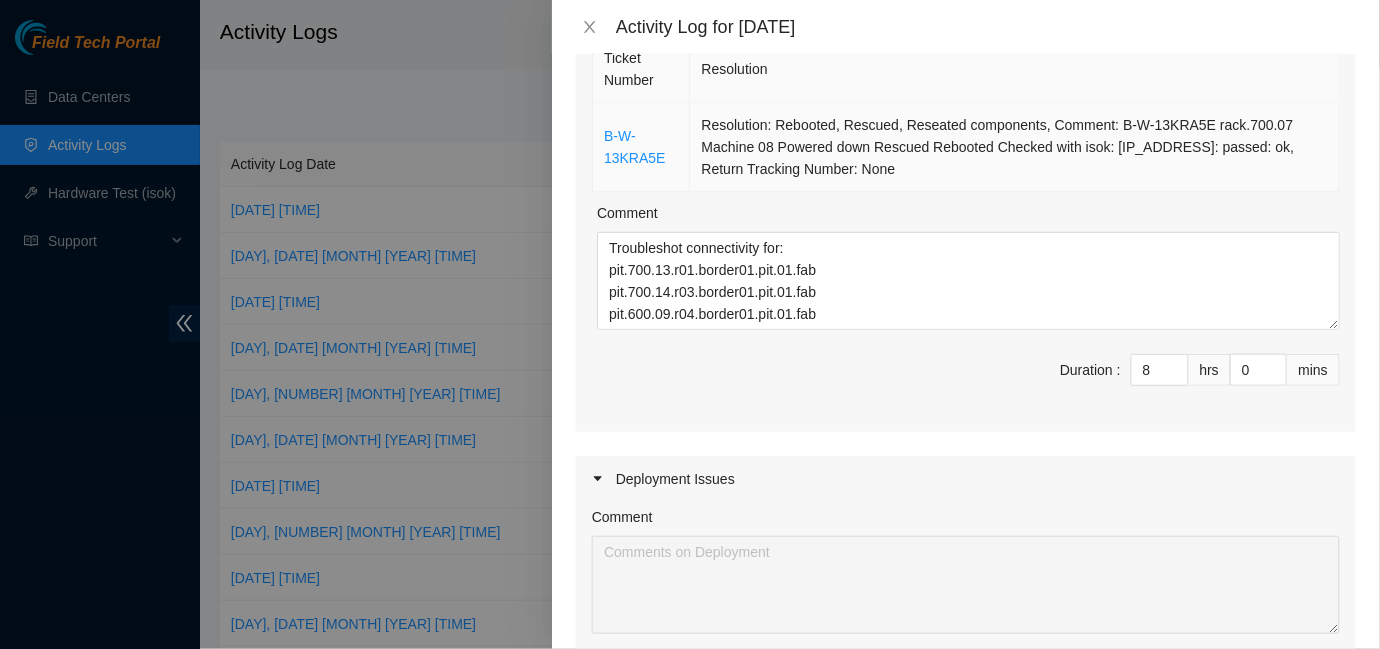 drag, startPoint x: 854, startPoint y: 172, endPoint x: 691, endPoint y: 113, distance: 173.34937 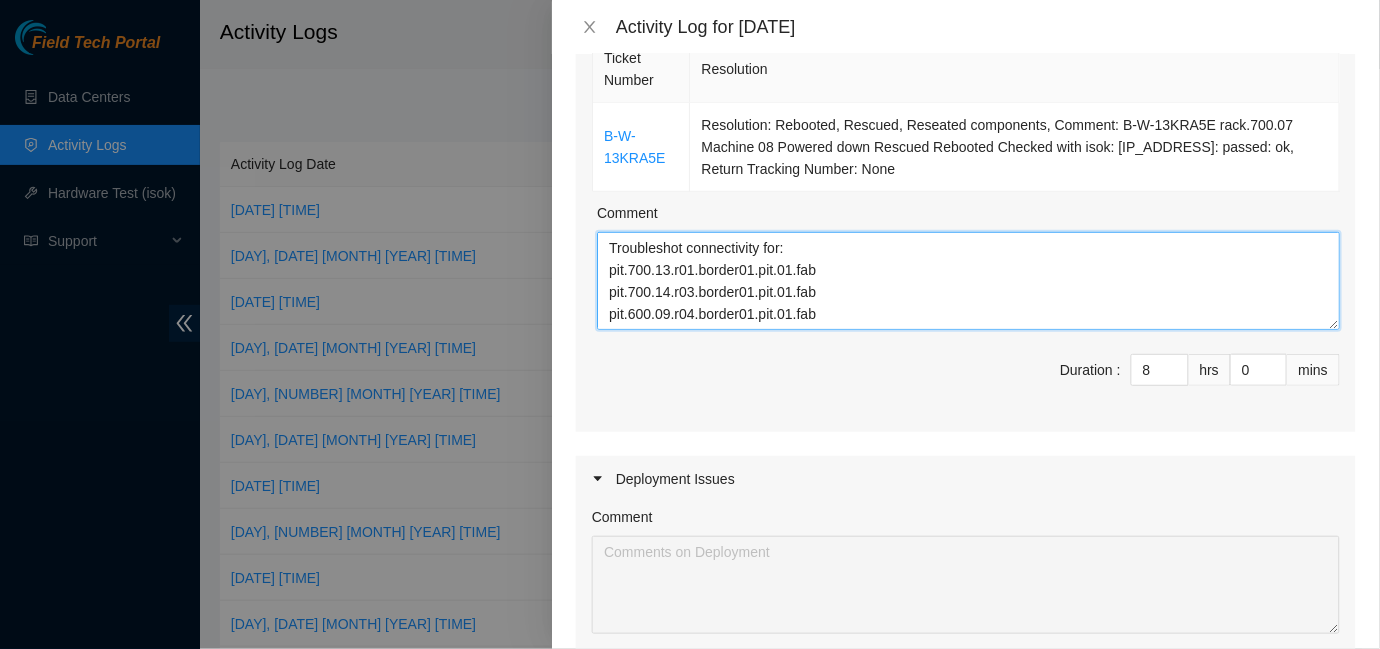 click on "Troubleshot connectivity for:
pit.700.13.r01.border01.pit.01.fab
pit.700.14.r03.border01.pit.01.fab
pit.600.09.r04.border01.pit.01.fab
pit.600.10.r02.border01.pit.01.fab" at bounding box center [968, 281] 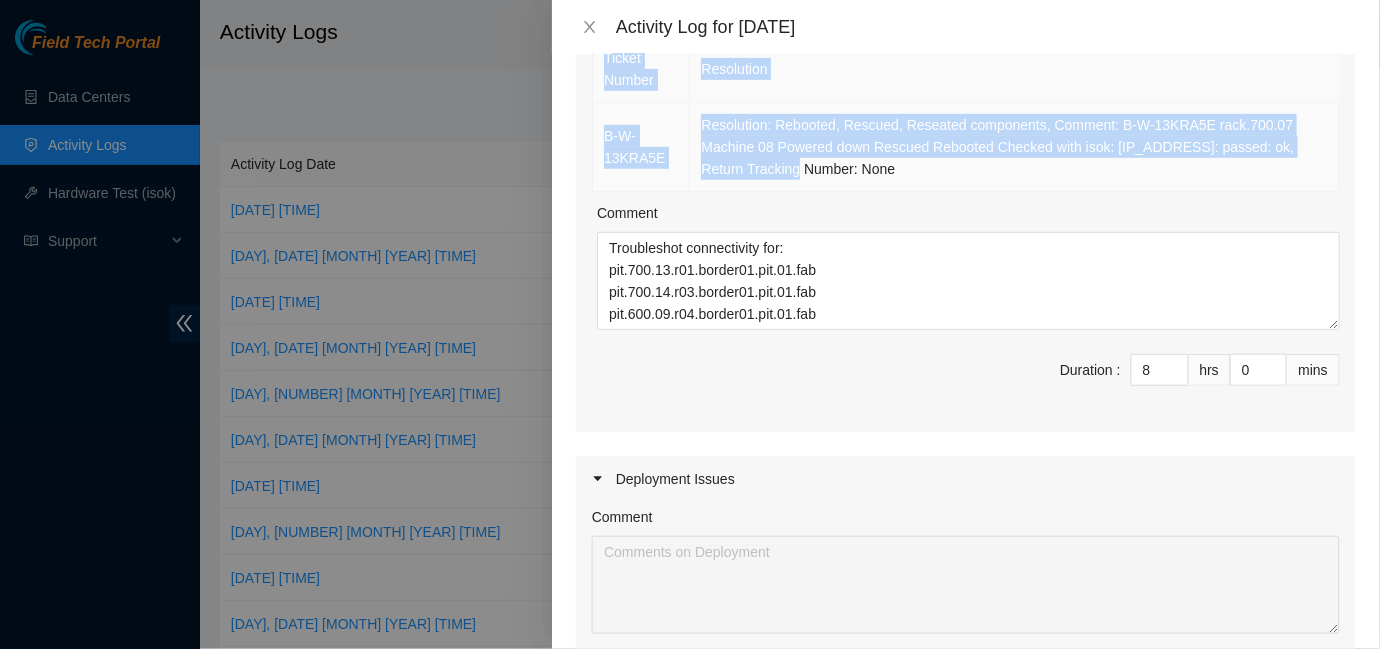 drag, startPoint x: 589, startPoint y: 114, endPoint x: 735, endPoint y: 185, distance: 162.34839 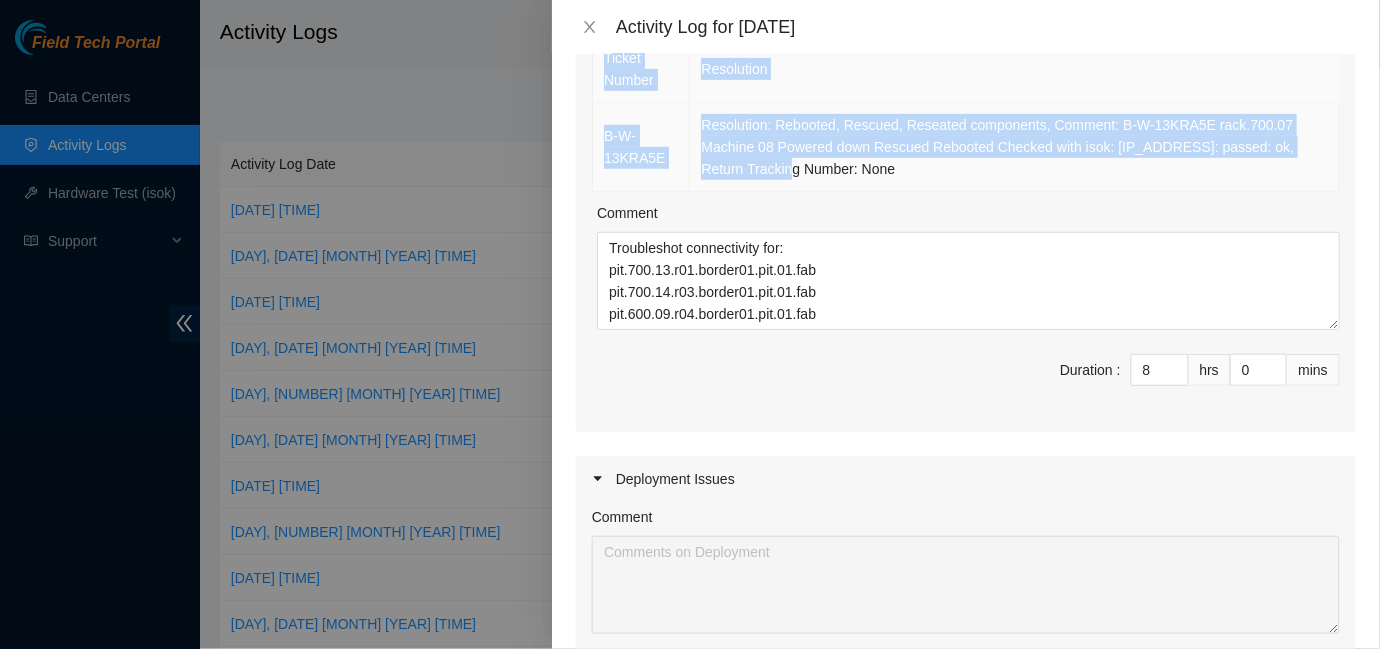 click on "B-W-13KRA5E" at bounding box center (641, 147) 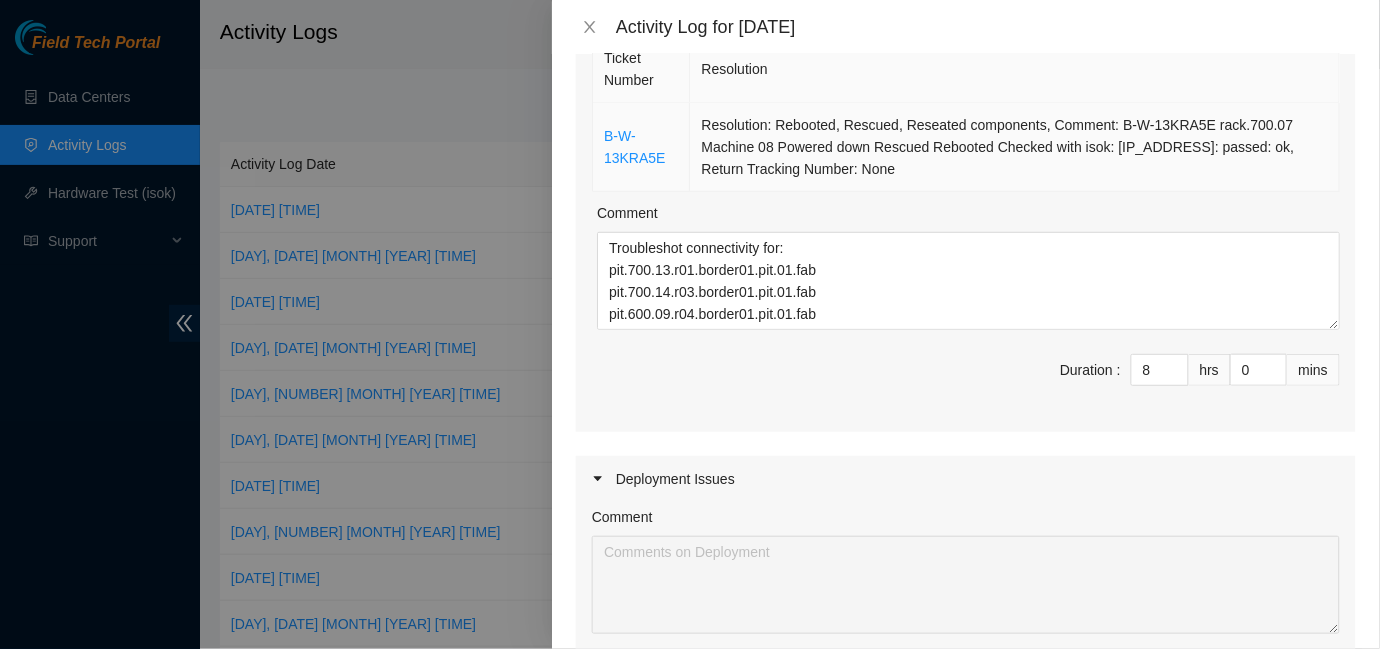 drag, startPoint x: 600, startPoint y: 122, endPoint x: 861, endPoint y: 176, distance: 266.52768 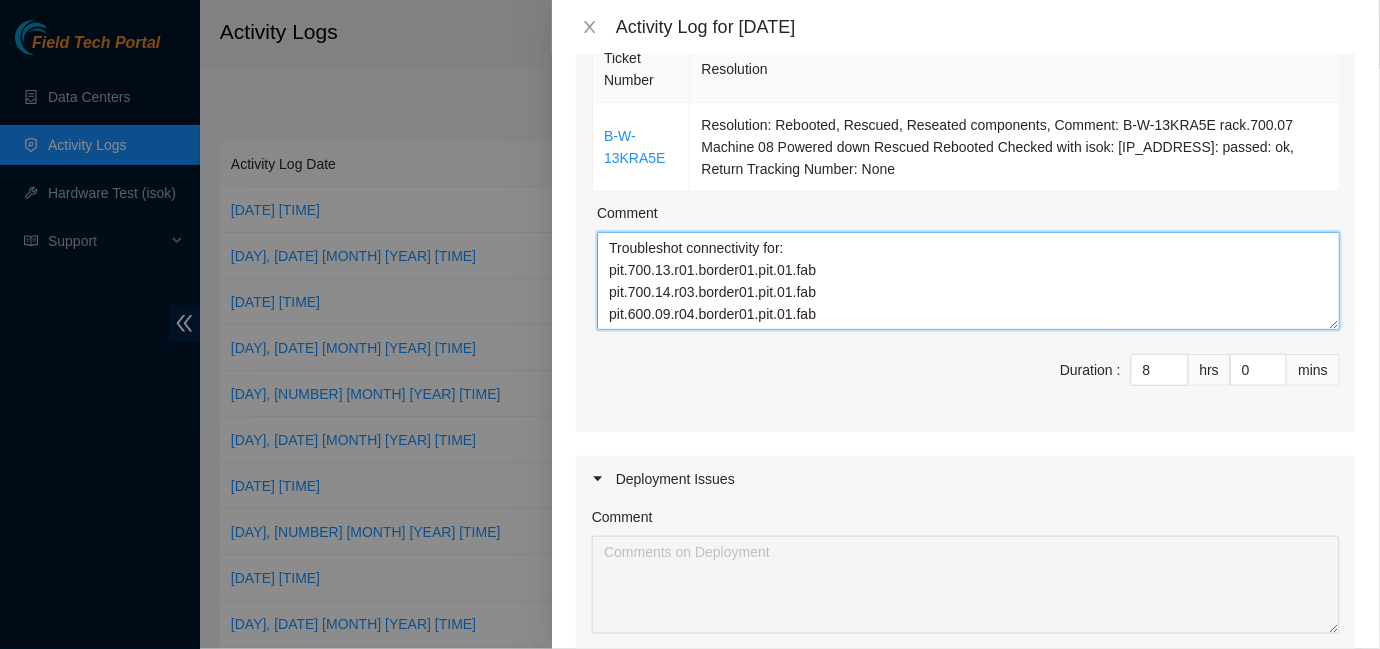 click on "Troubleshot connectivity for:
pit.700.13.r01.border01.pit.01.fab
pit.700.14.r03.border01.pit.01.fab
pit.600.09.r04.border01.pit.01.fab
pit.600.10.r02.border01.pit.01.fab" at bounding box center (968, 281) 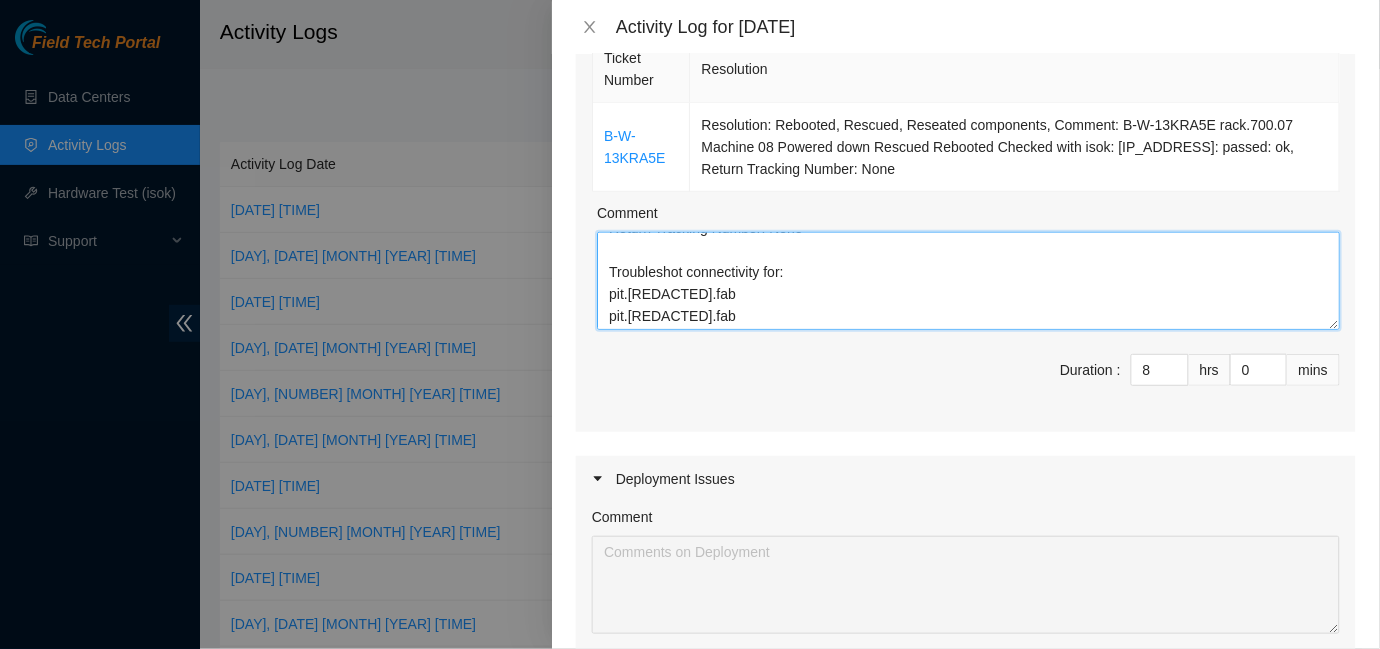 scroll, scrollTop: 70, scrollLeft: 0, axis: vertical 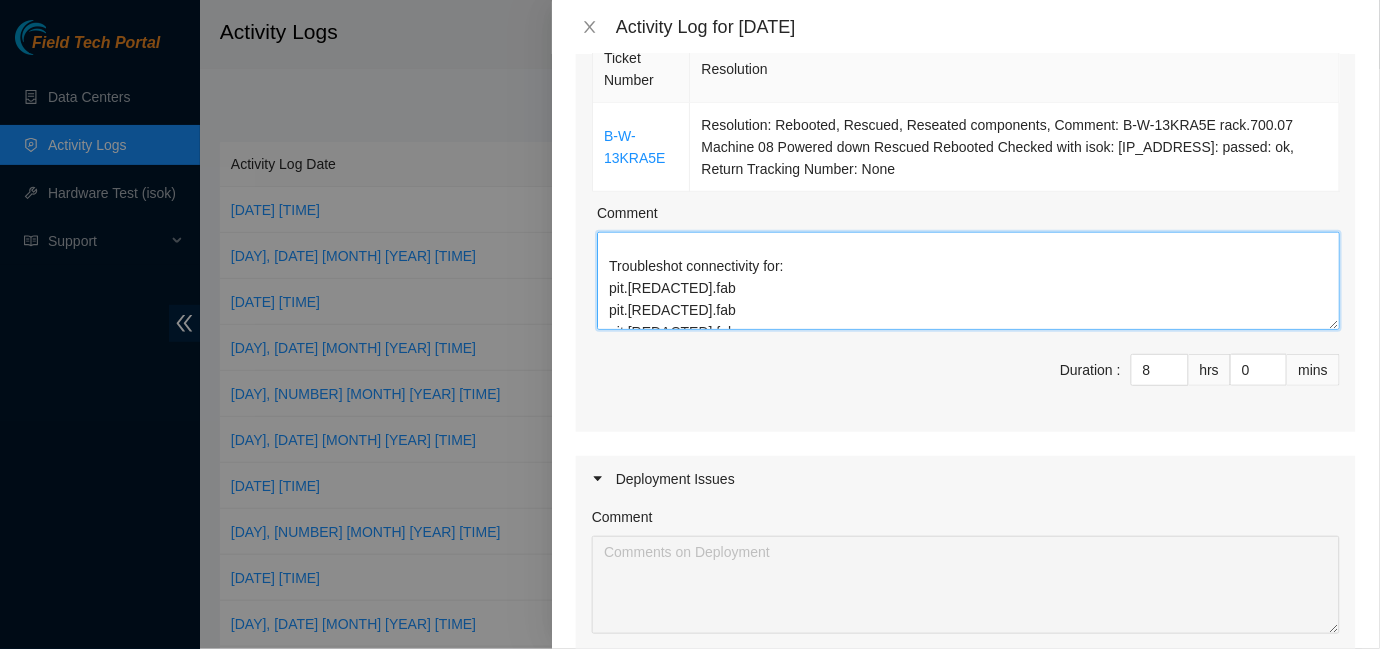 click on "B-W-13KRA5E	Resolution: Rebooted, Rescued, Reseated components, Comment: B-W-13KRA5E rack.[REDACTED] Machine 08 Powered down Rescued Rebooted Checked with isok: [IP_ADDRESS]: passed: ok, Return Tracking Number: None
Troubleshot connectivity for:
pit.[REDACTED].fab
pit.[REDACTED].fab
pit.[REDACTED].fab
pit.[REDACTED].fab" at bounding box center [968, 281] 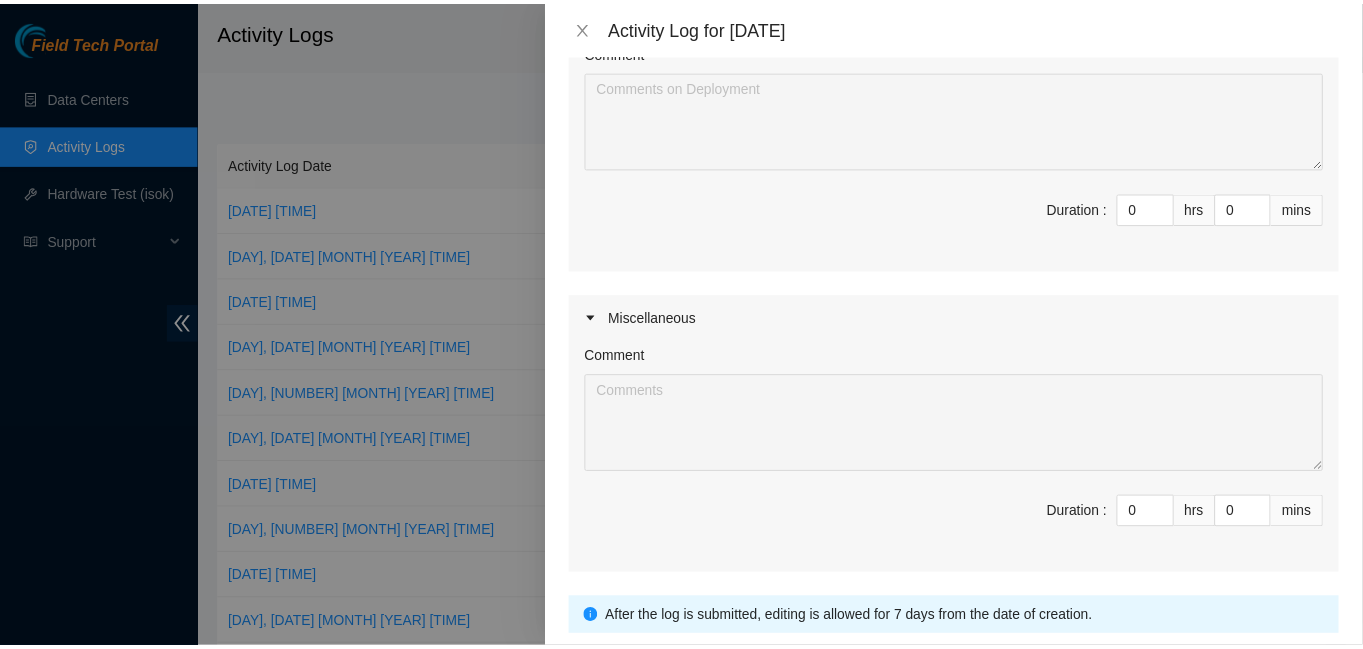 scroll, scrollTop: 848, scrollLeft: 0, axis: vertical 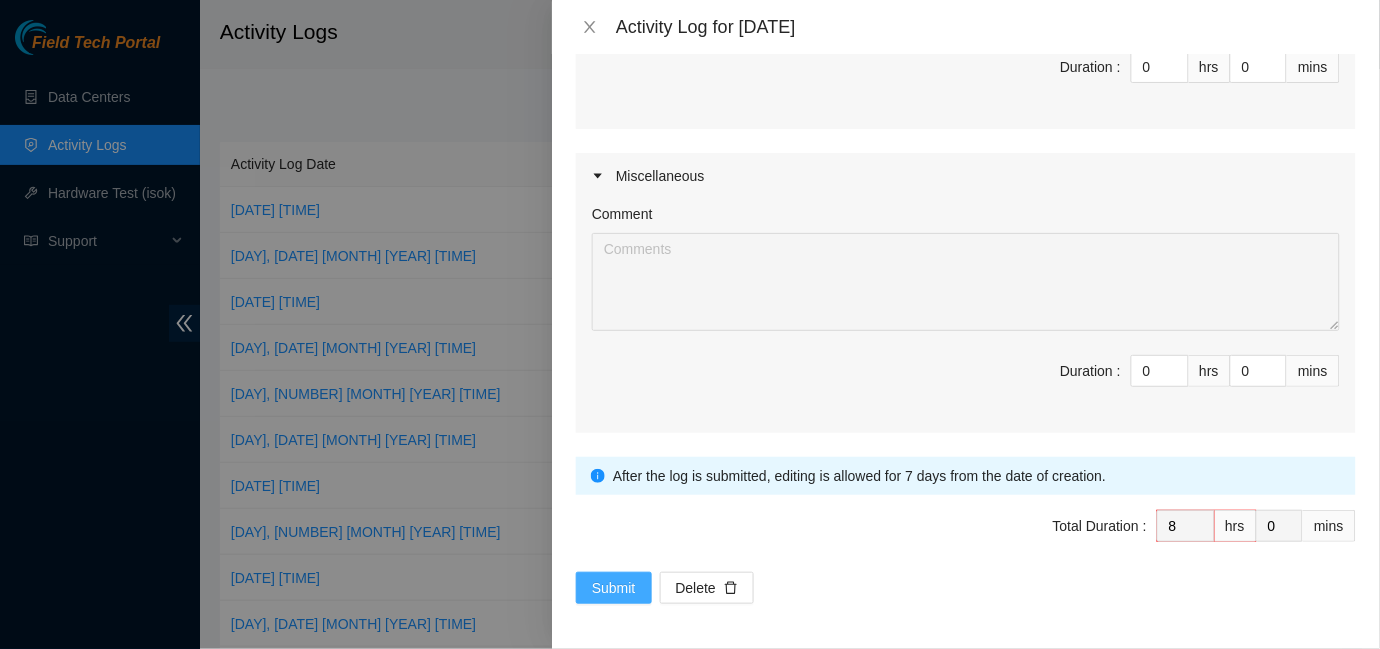 click on "Submit" at bounding box center (614, 588) 